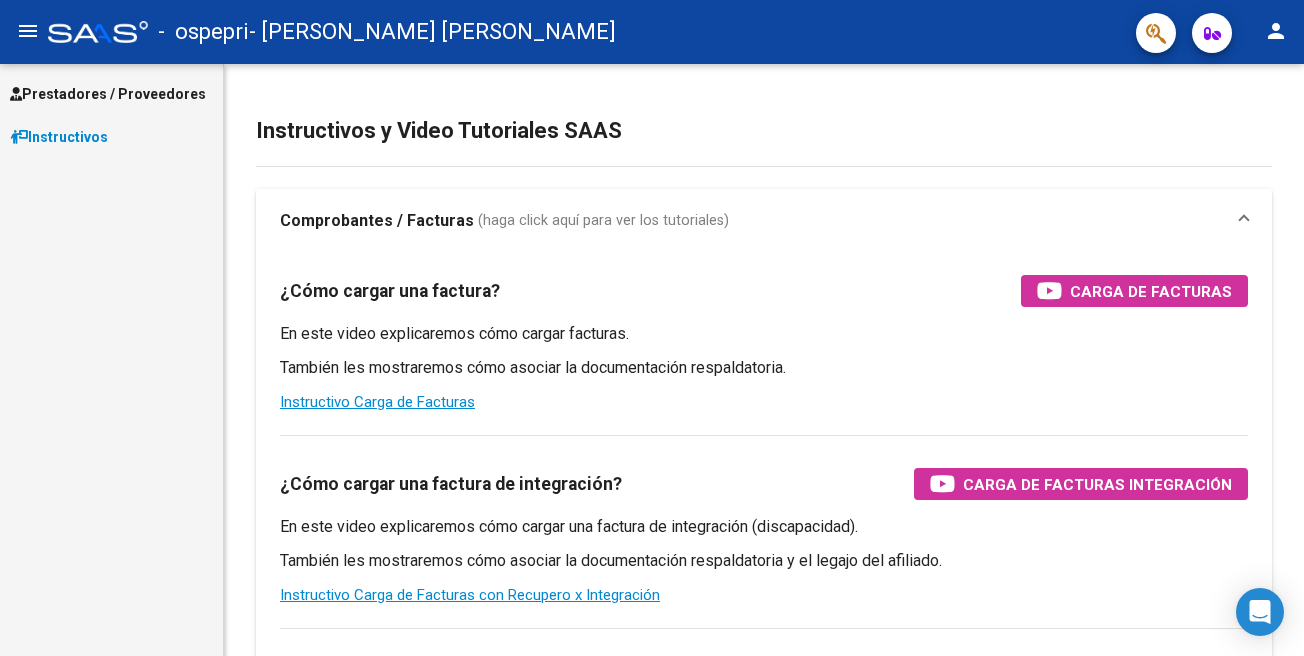 scroll, scrollTop: 0, scrollLeft: 0, axis: both 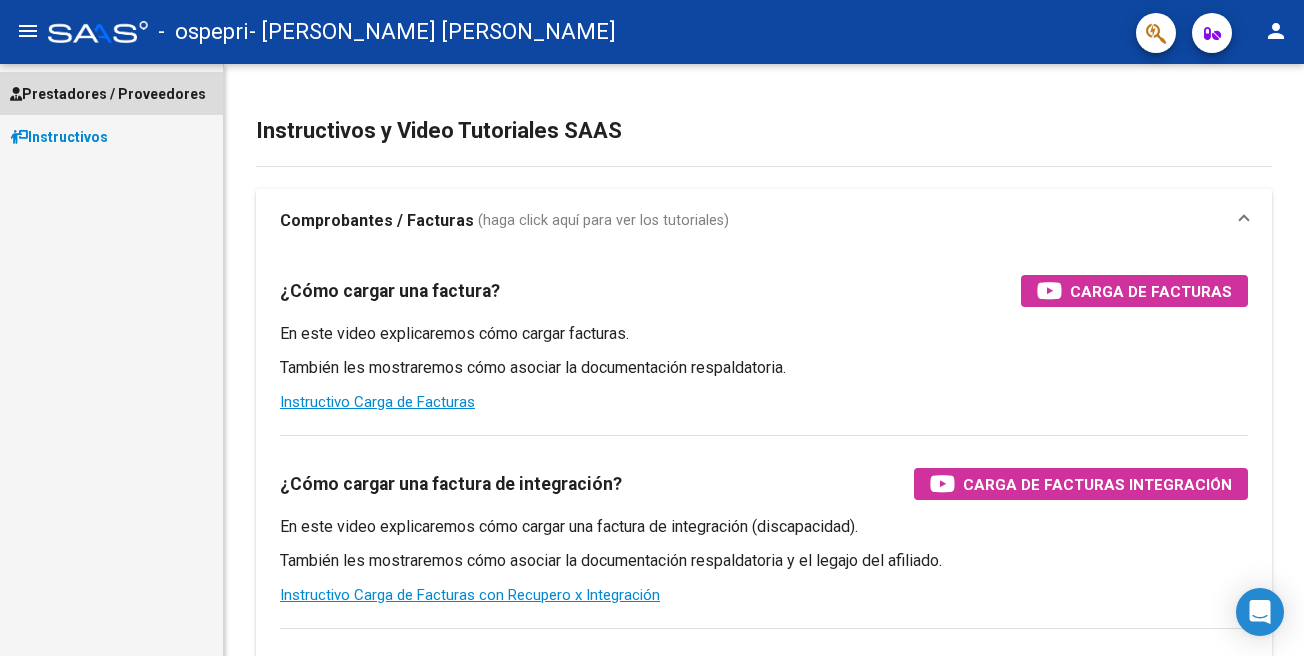 click on "Prestadores / Proveedores" at bounding box center (108, 94) 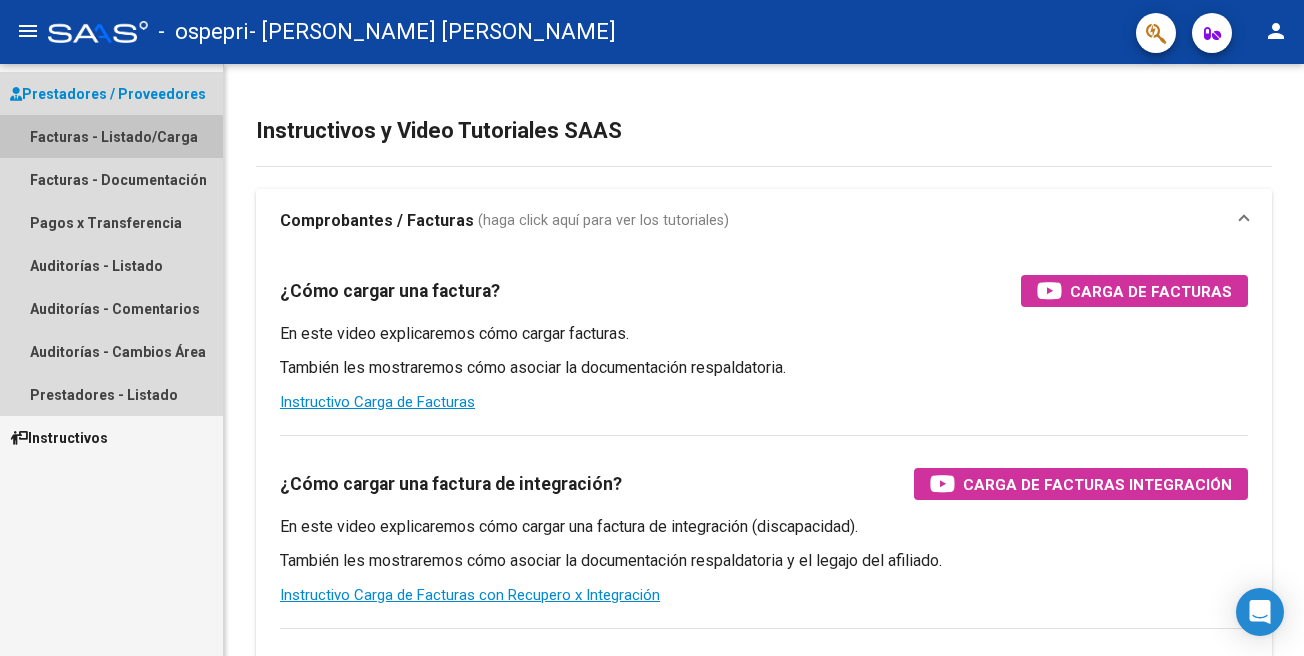 click on "Facturas - Listado/Carga" at bounding box center (111, 136) 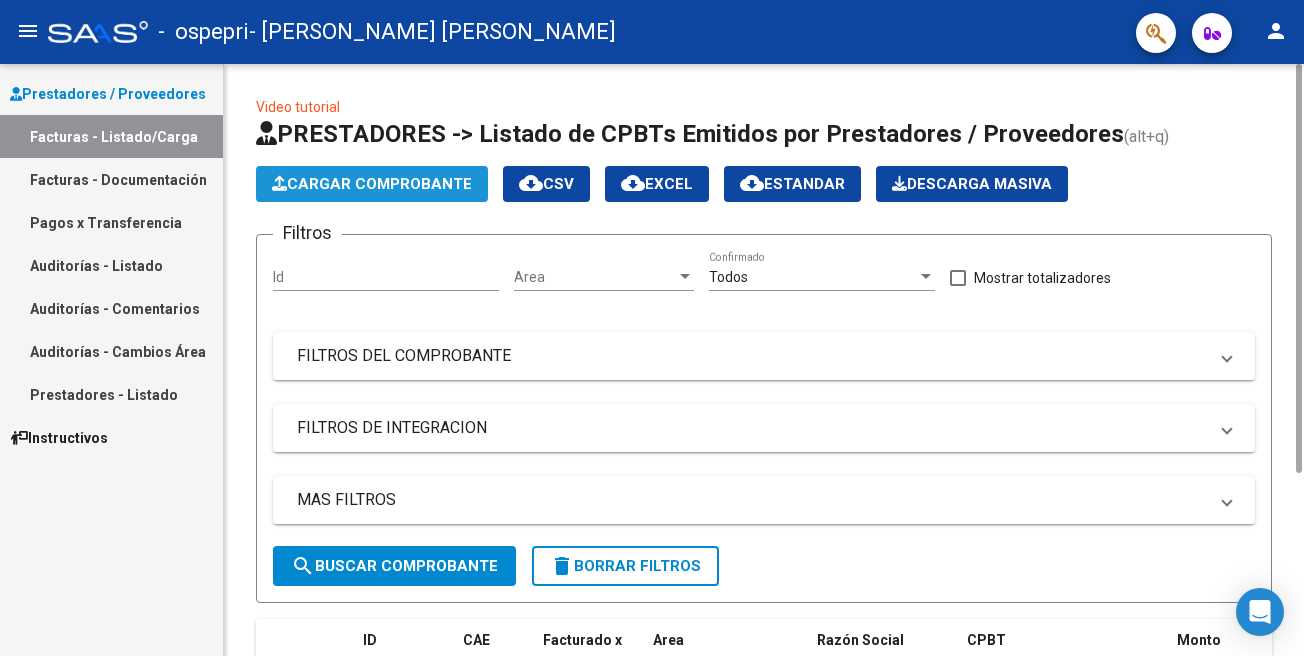 click on "Cargar Comprobante" 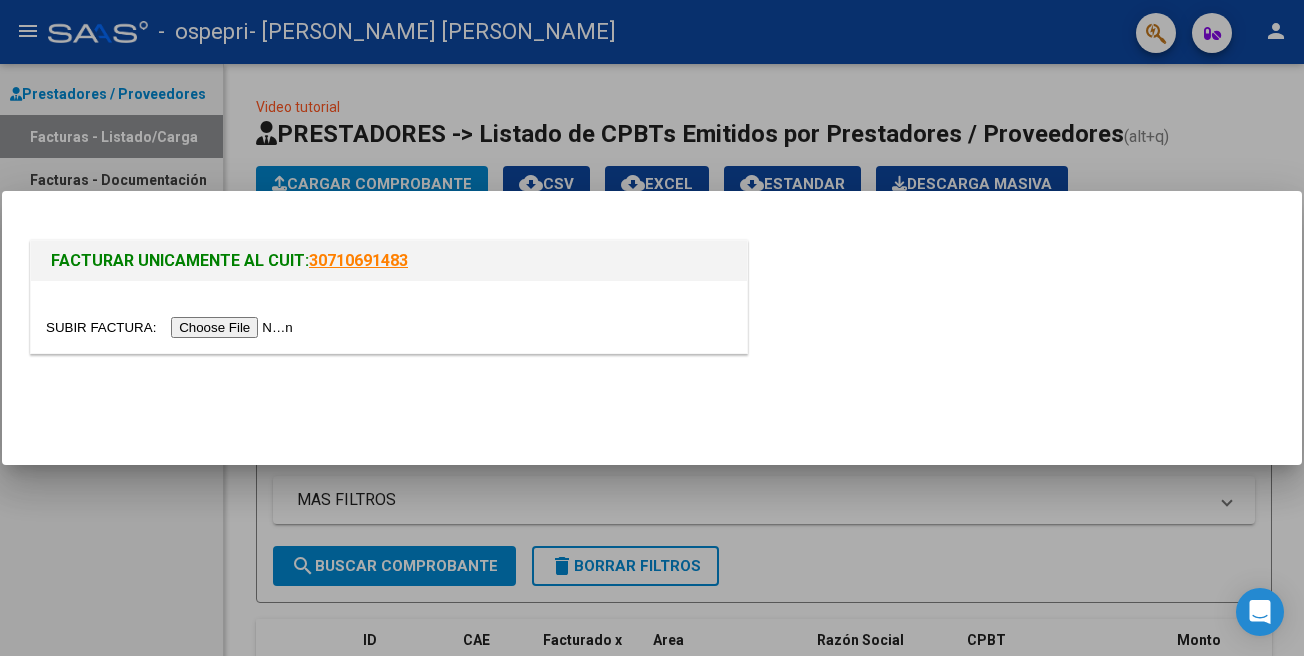 click at bounding box center (172, 327) 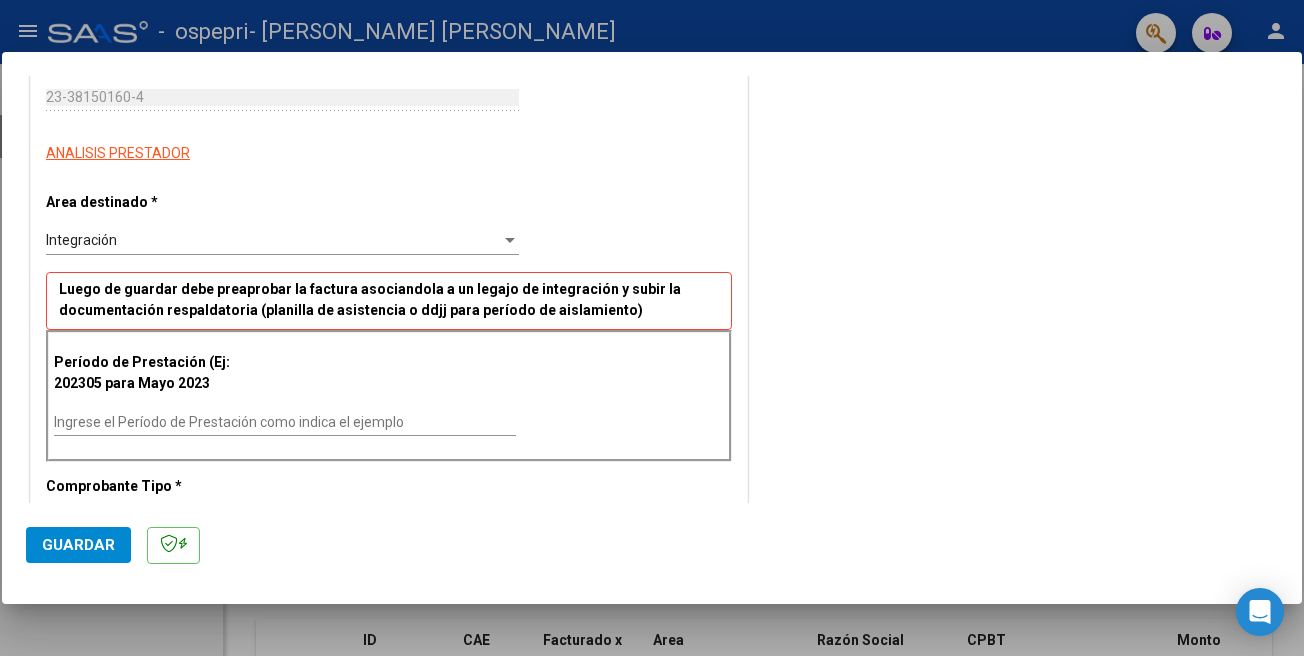 scroll, scrollTop: 308, scrollLeft: 0, axis: vertical 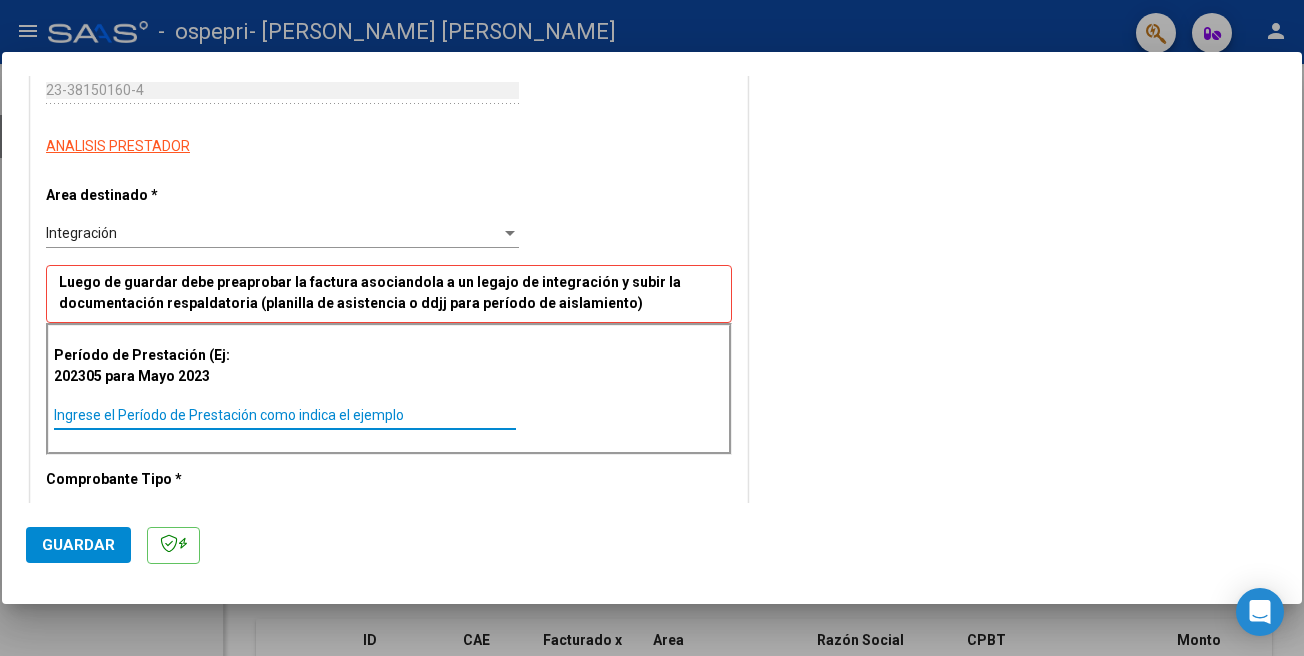 click on "Ingrese el Período de Prestación como indica el ejemplo" at bounding box center [285, 415] 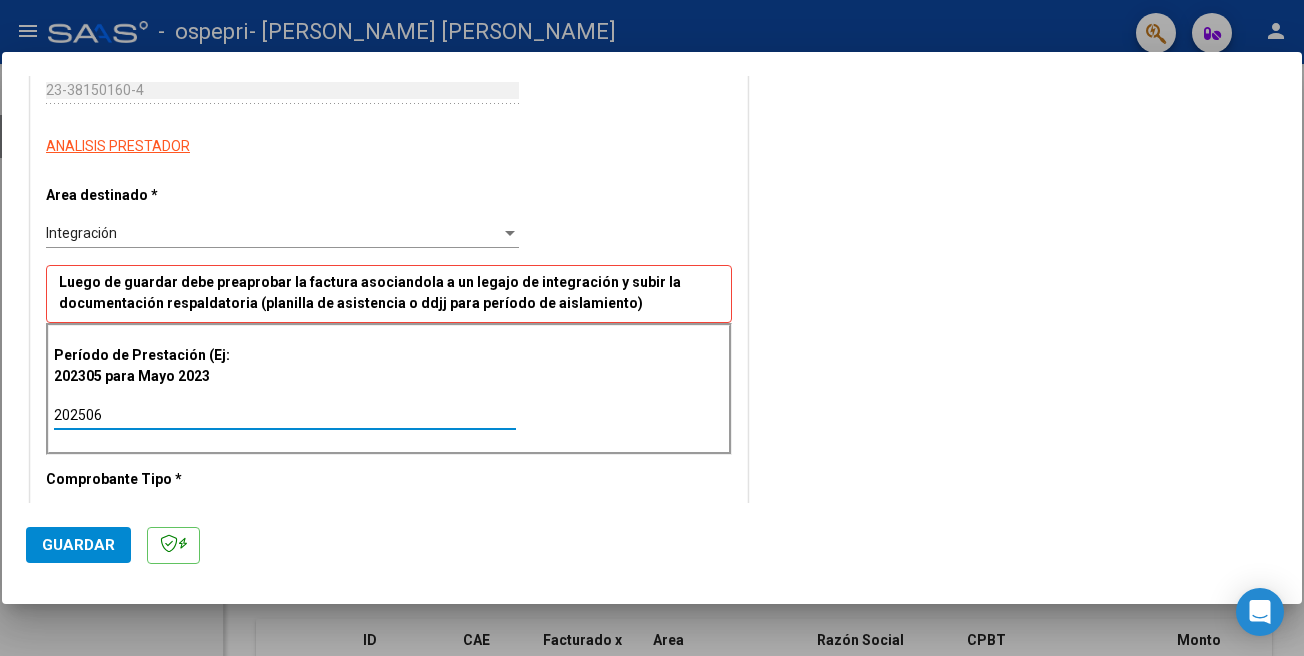 type on "202506" 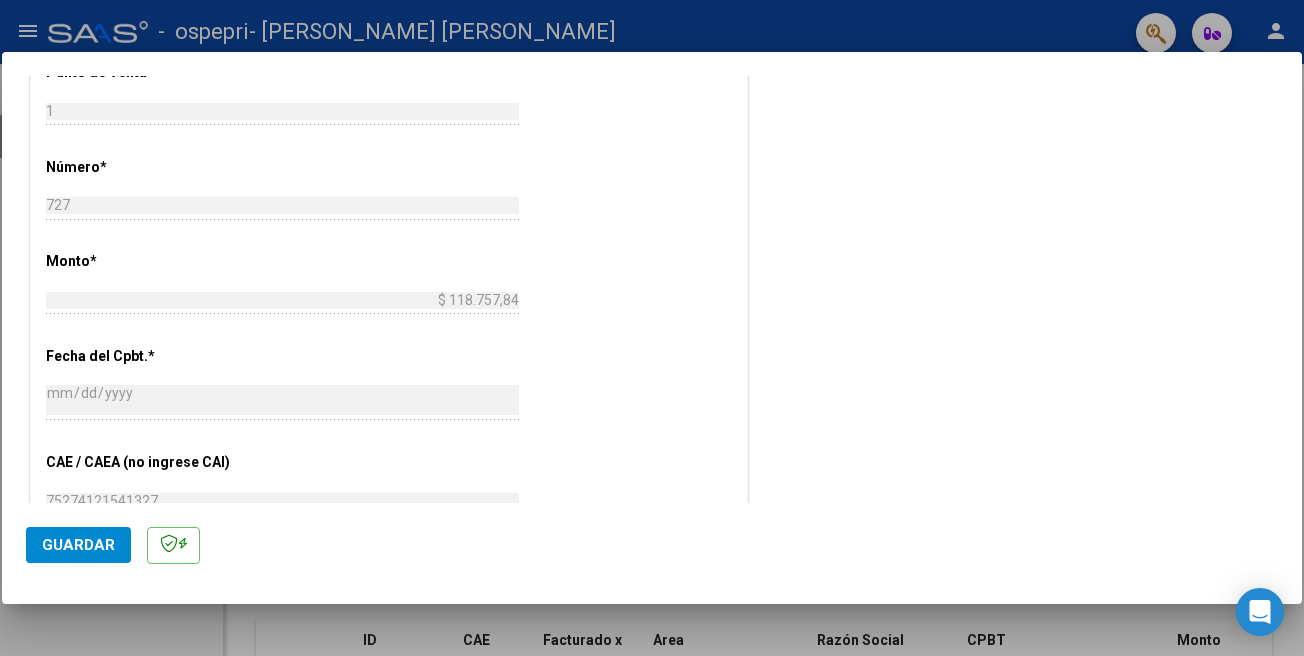 scroll, scrollTop: 812, scrollLeft: 0, axis: vertical 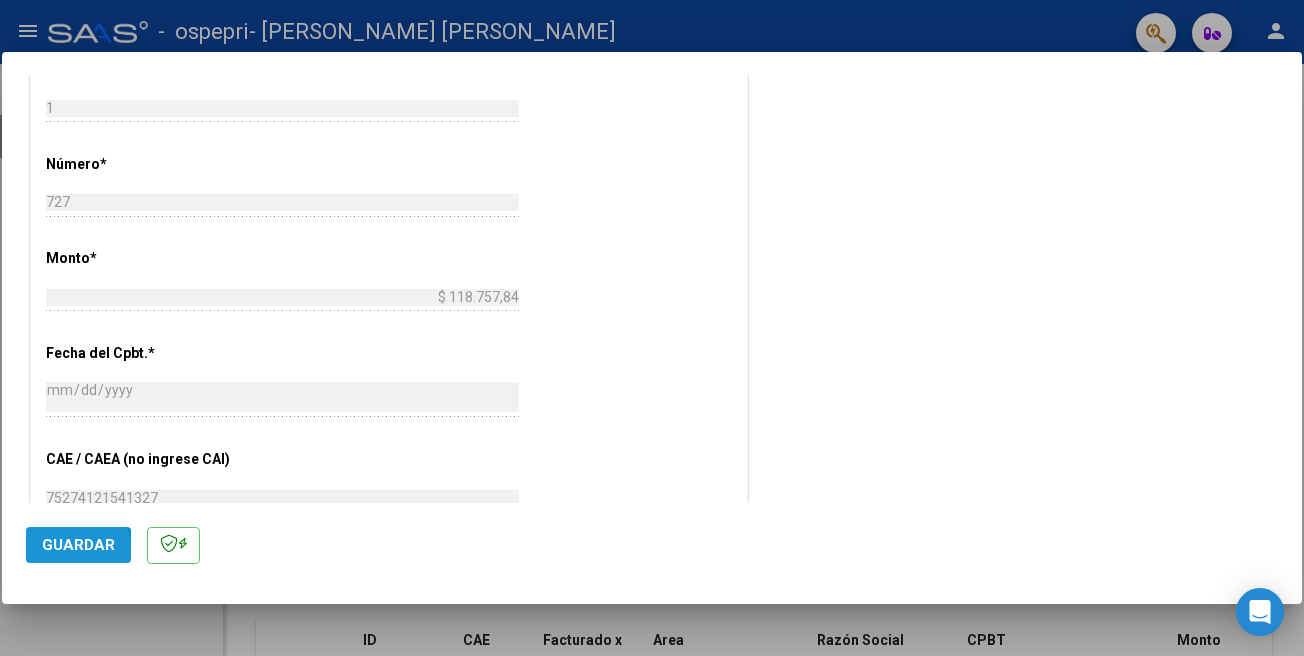 click on "Guardar" 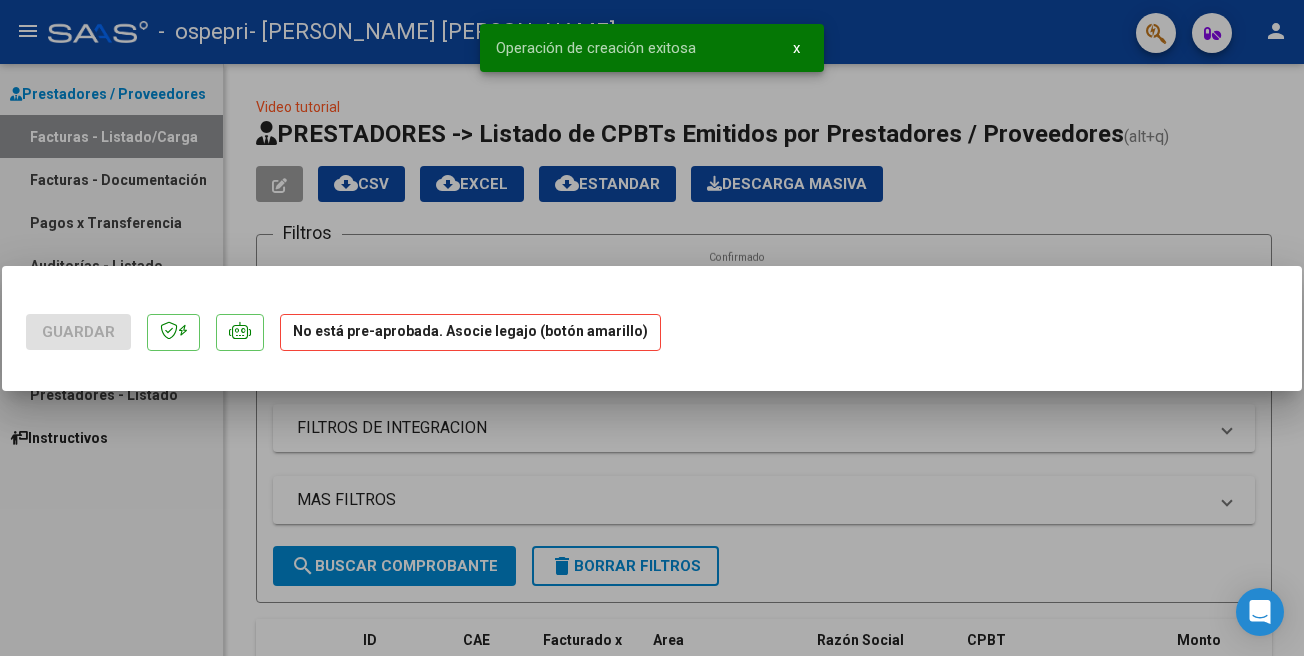 scroll, scrollTop: 0, scrollLeft: 0, axis: both 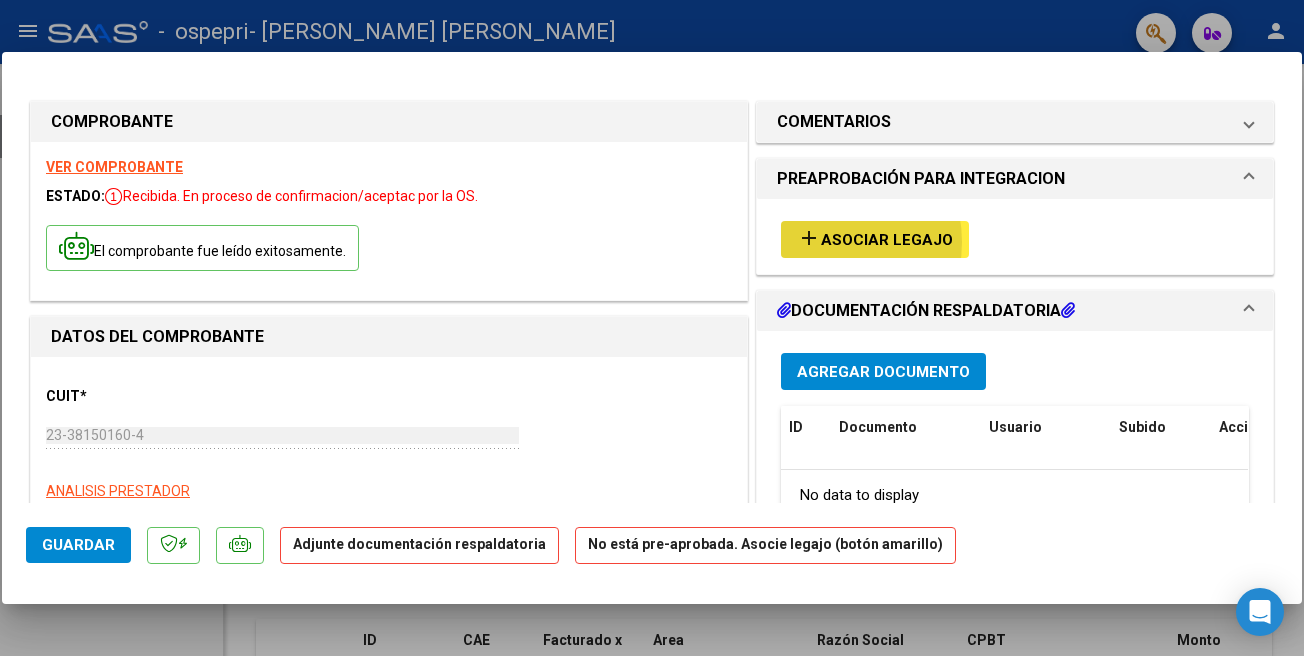 click on "Asociar Legajo" at bounding box center (887, 240) 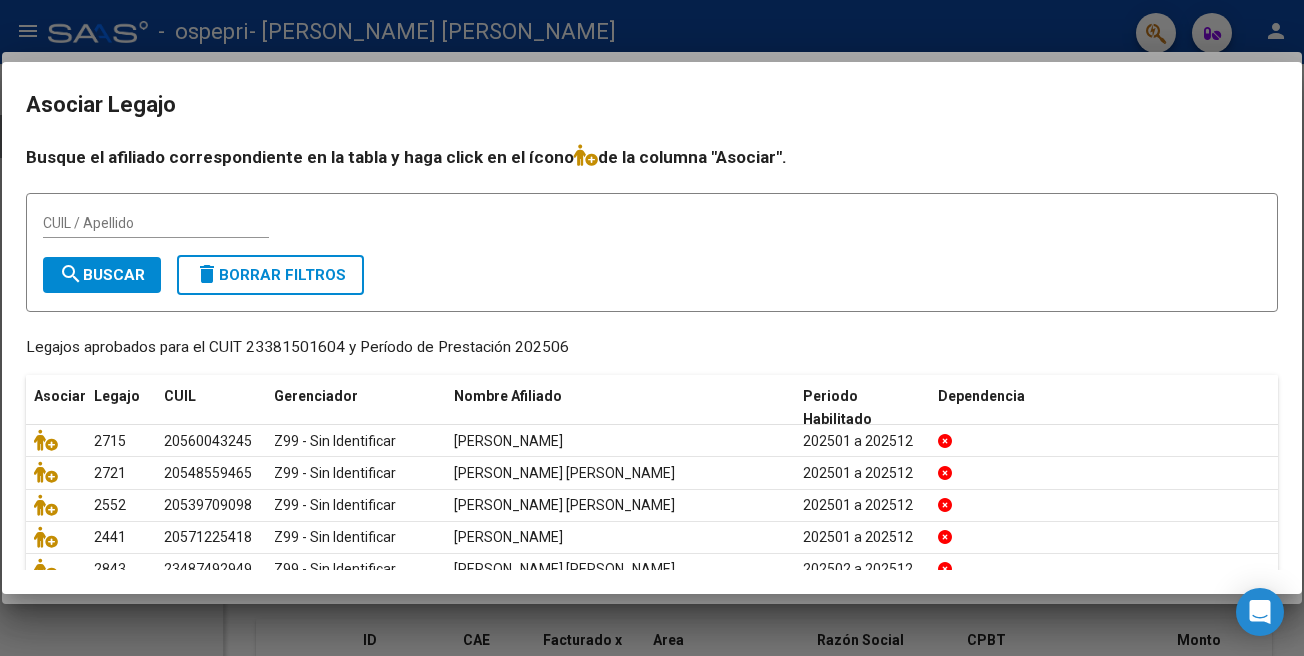 drag, startPoint x: 1303, startPoint y: 211, endPoint x: 1303, endPoint y: 242, distance: 31 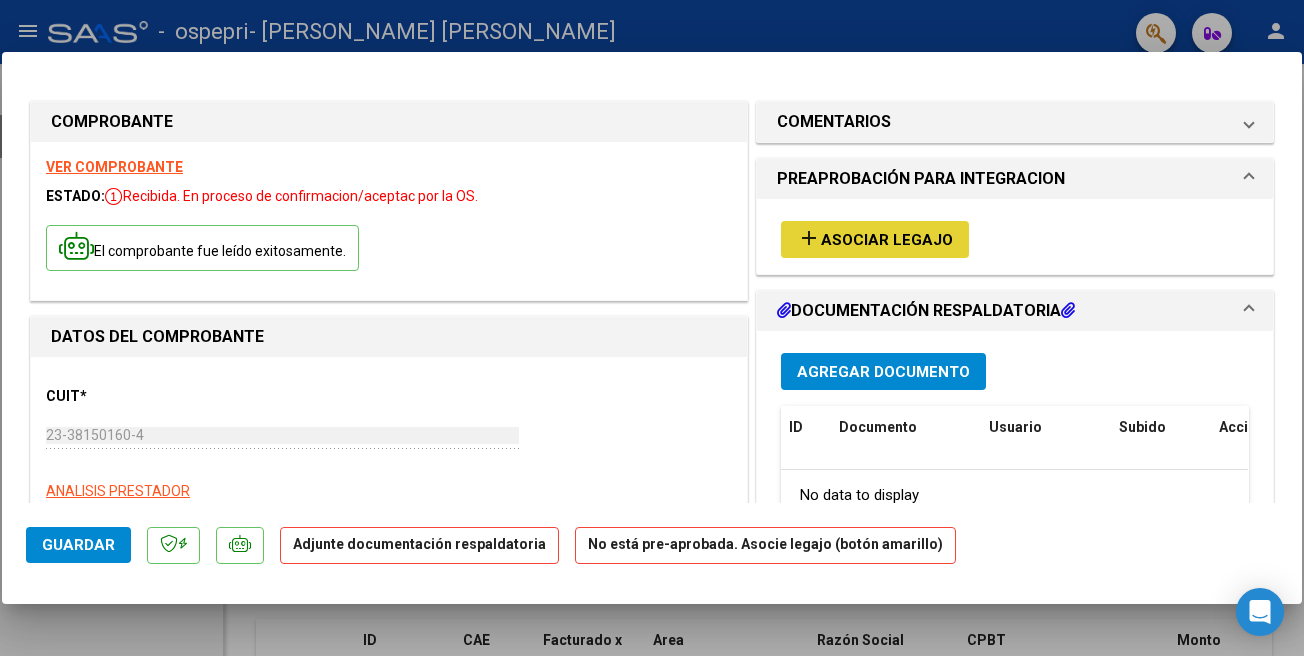 click on "Asociar Legajo" at bounding box center [887, 240] 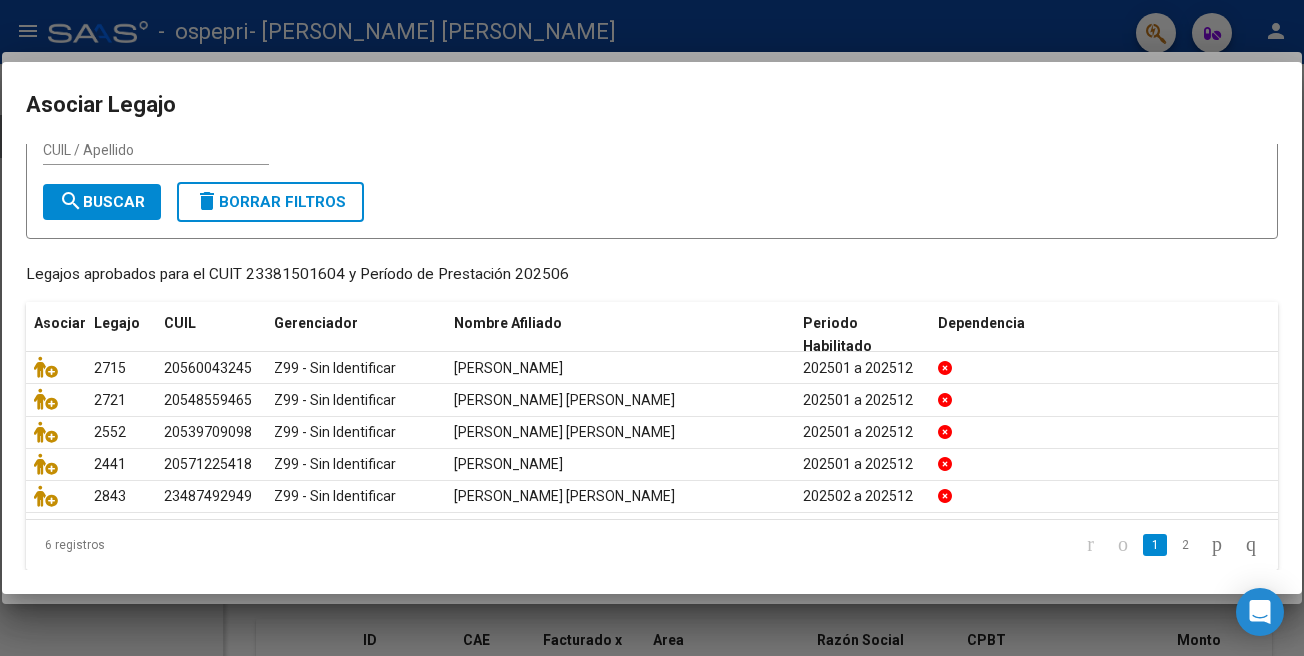 scroll, scrollTop: 89, scrollLeft: 0, axis: vertical 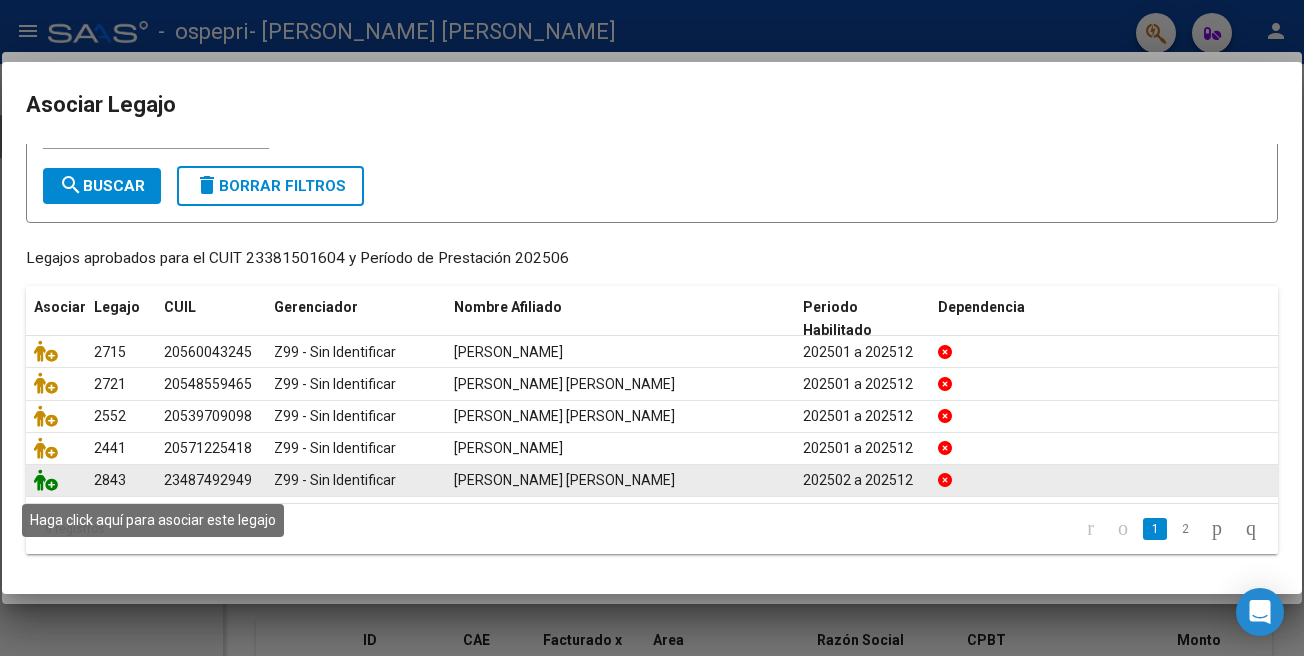 click 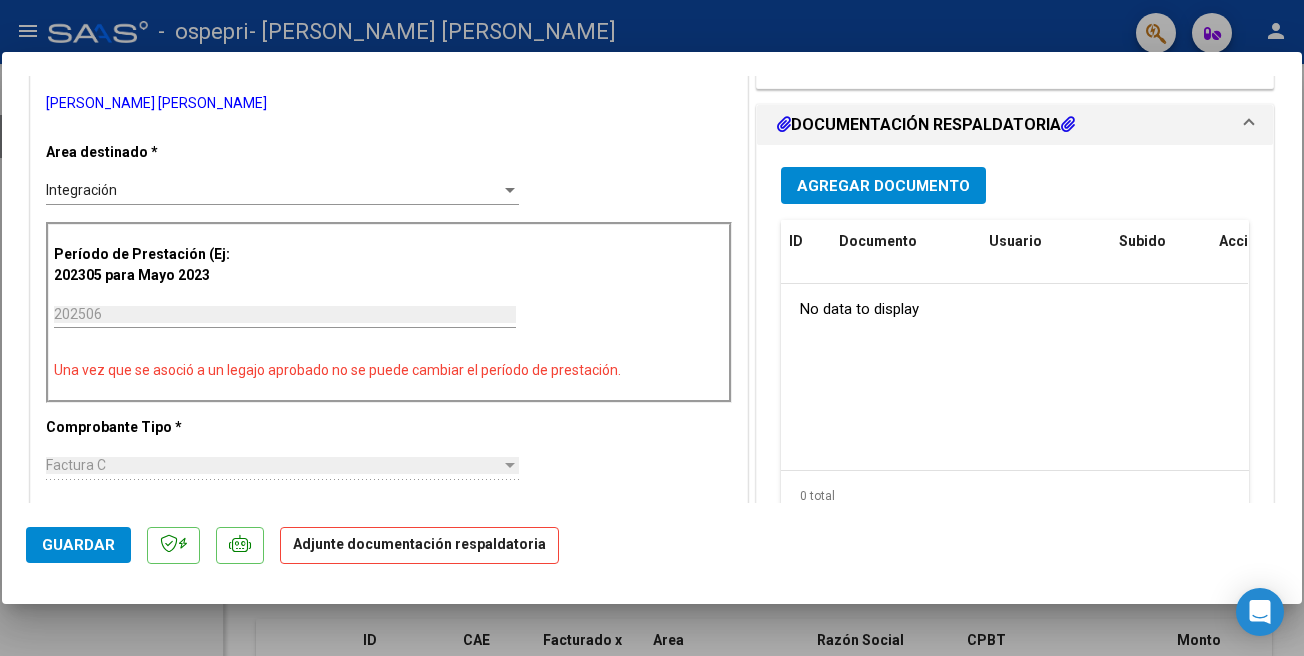 scroll, scrollTop: 427, scrollLeft: 0, axis: vertical 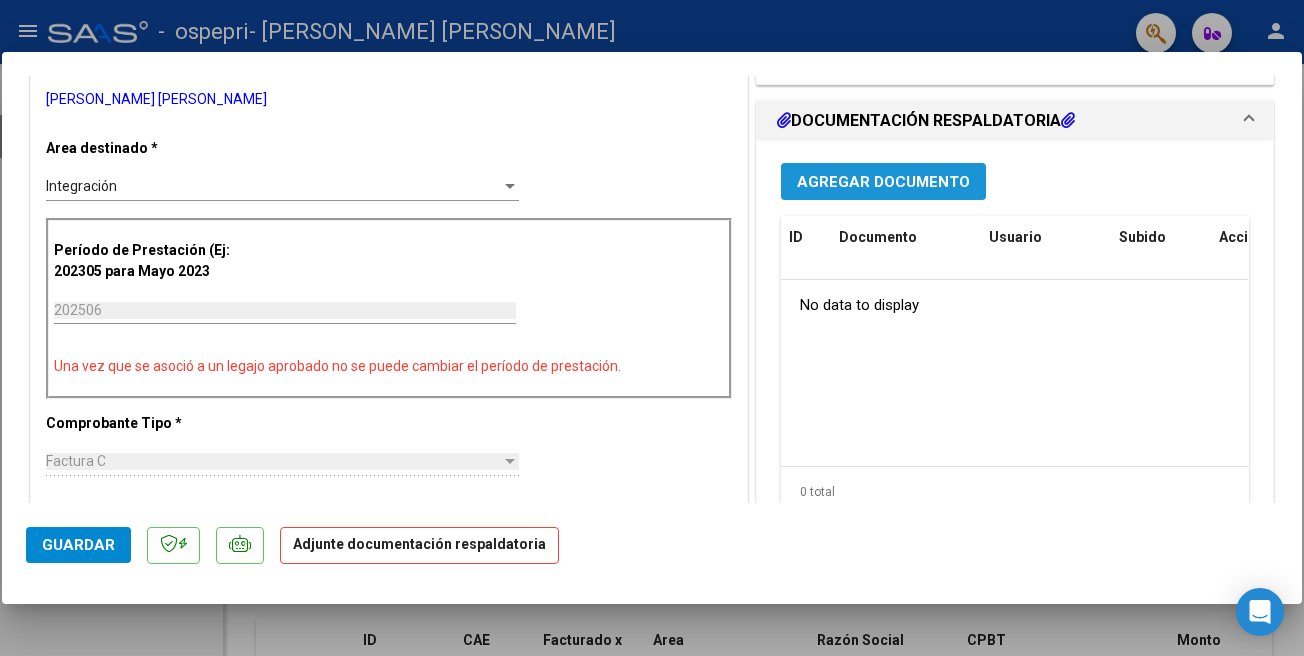 click on "Agregar Documento" at bounding box center [883, 182] 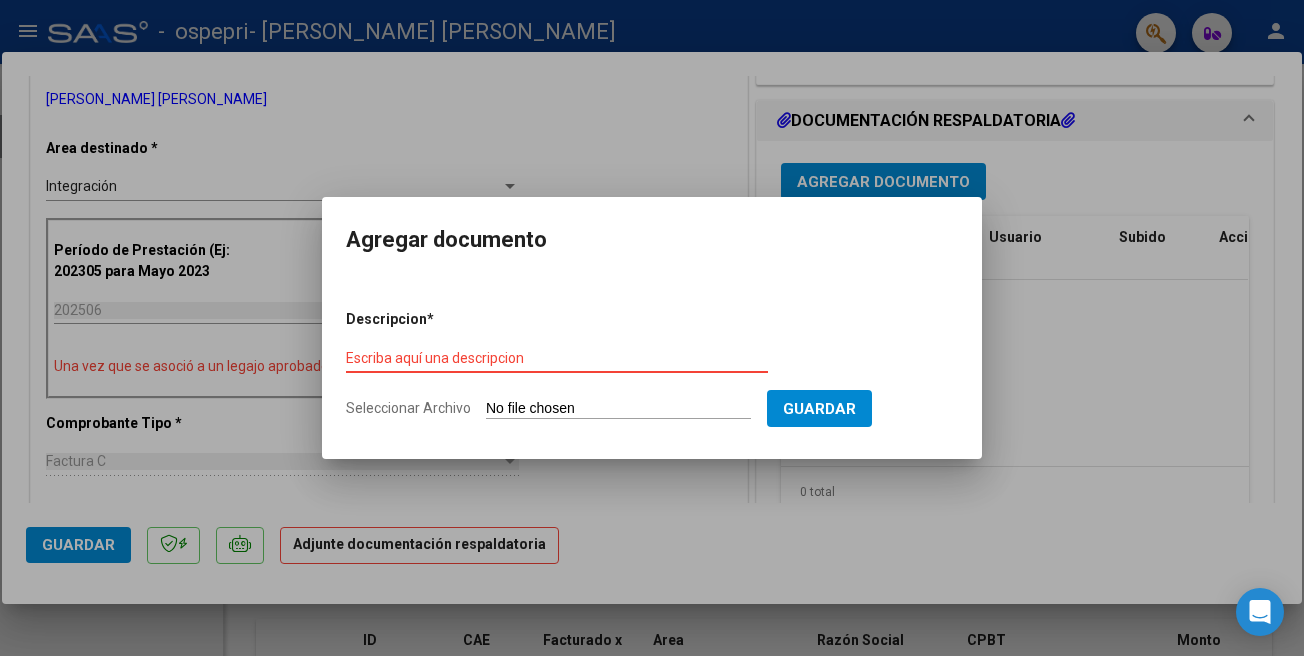 click on "Escriba aquí una descripcion" at bounding box center [557, 358] 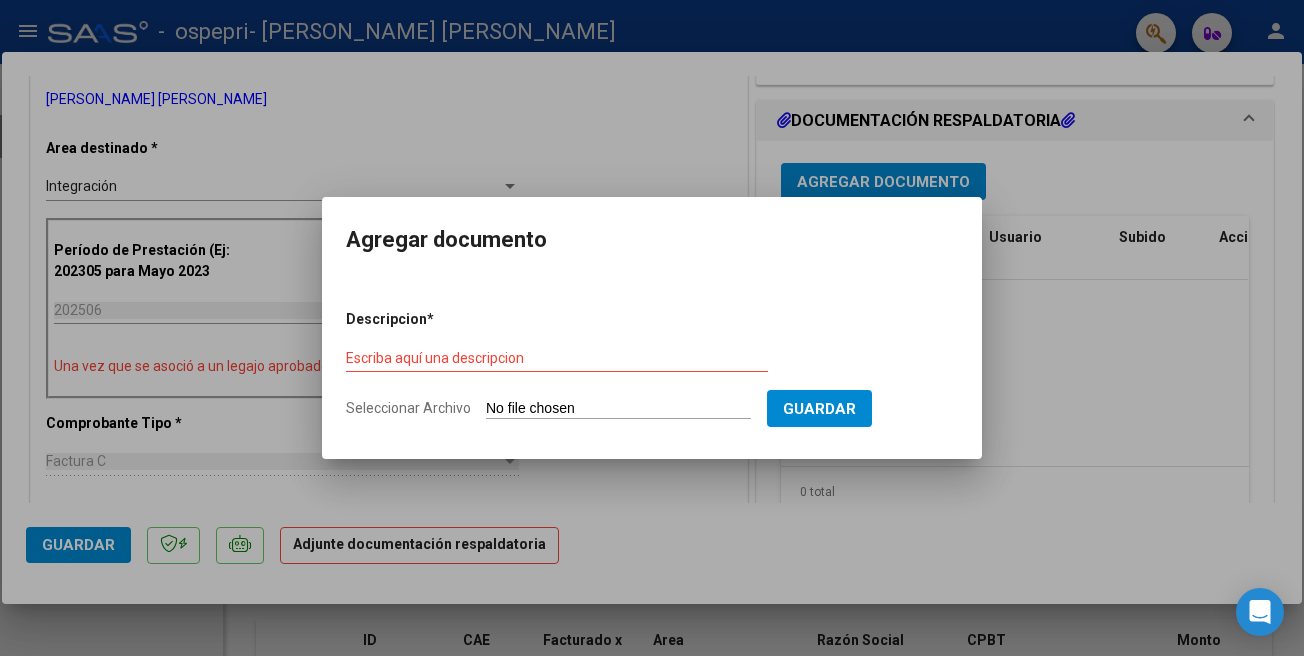 click on "Seleccionar Archivo" at bounding box center (618, 409) 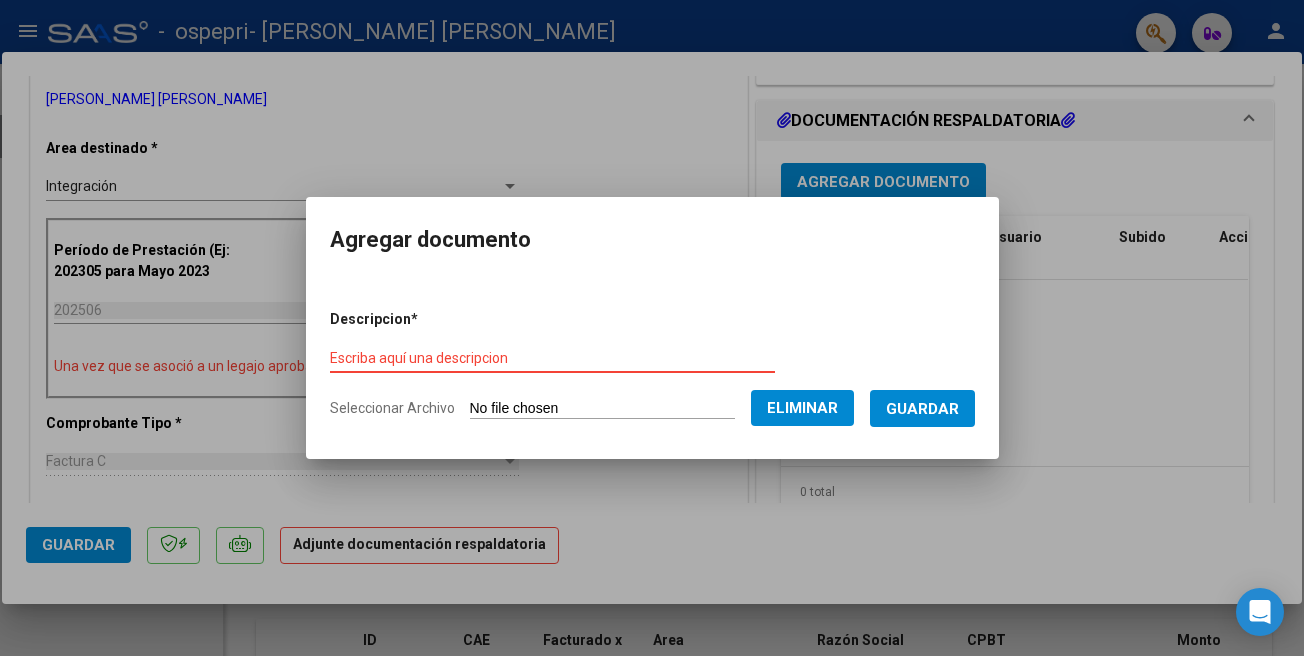 click on "Escriba aquí una descripcion" at bounding box center [552, 358] 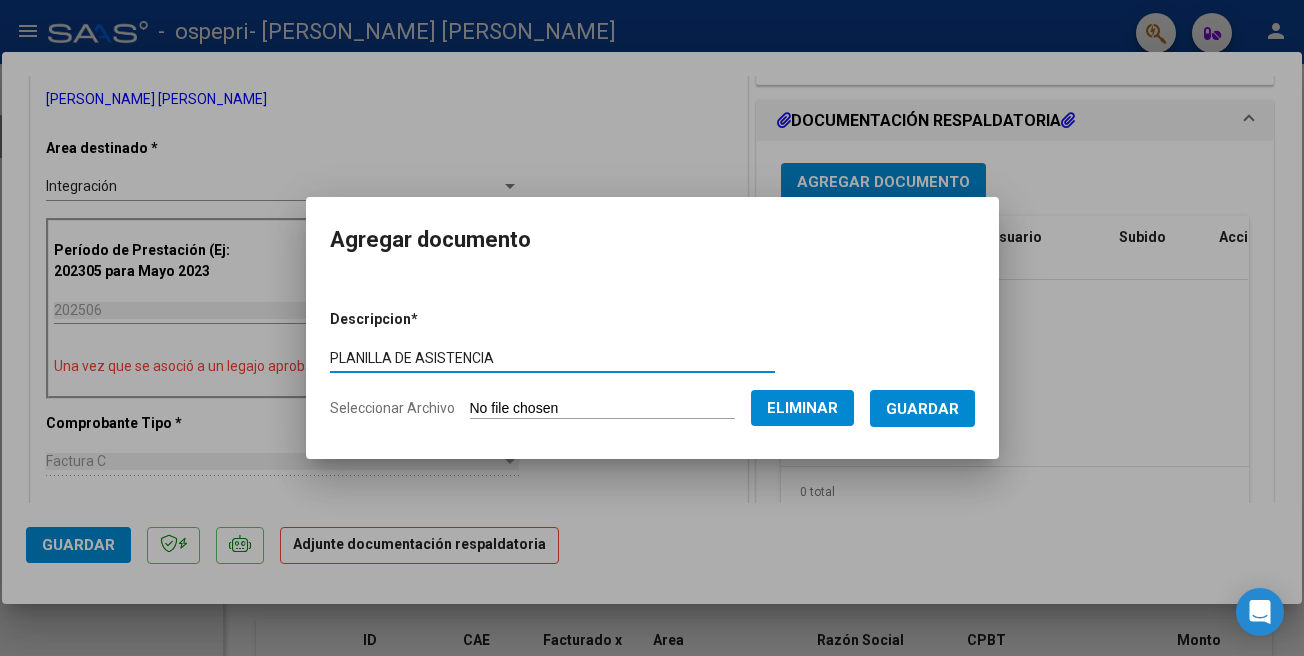 type on "PLANILLA DE ASISTENCIA" 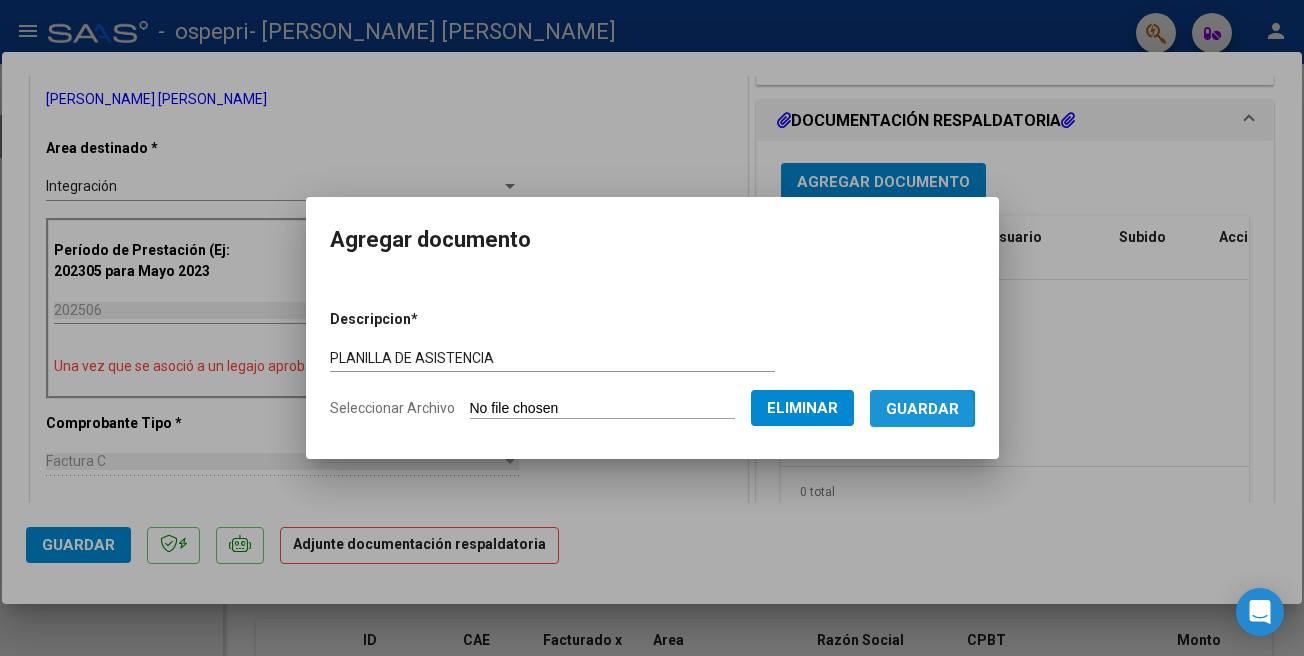 click on "Guardar" at bounding box center (922, 409) 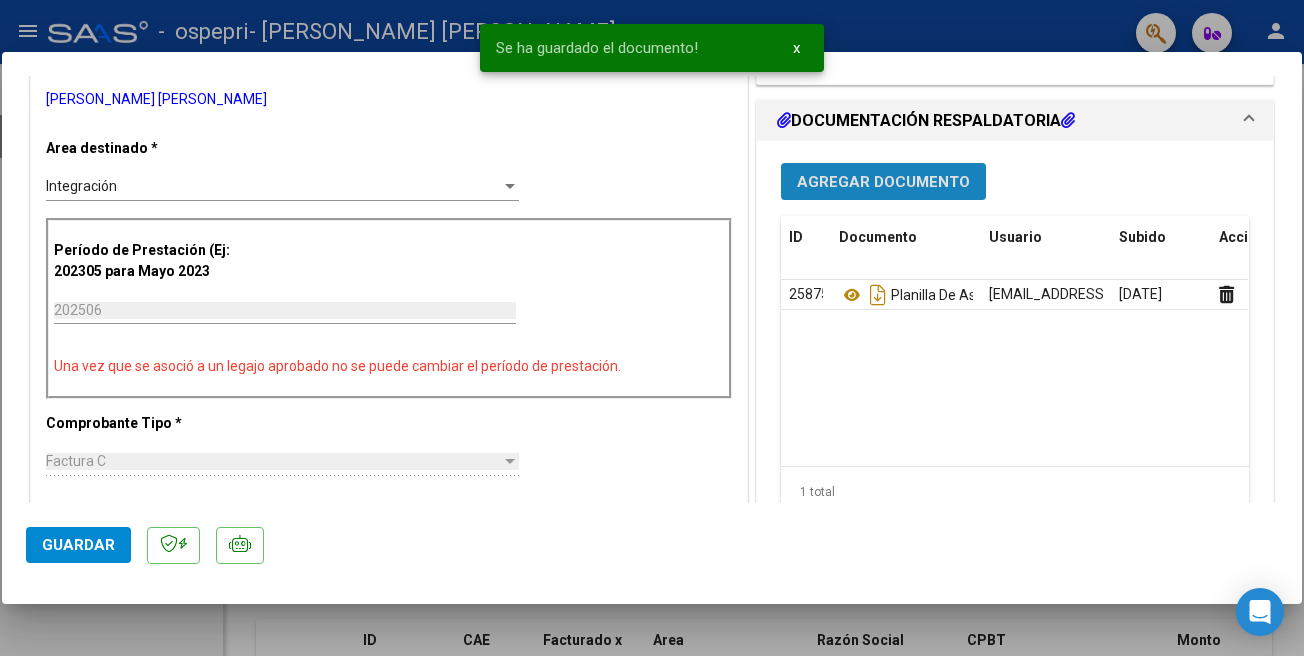 click on "Agregar Documento" at bounding box center (883, 182) 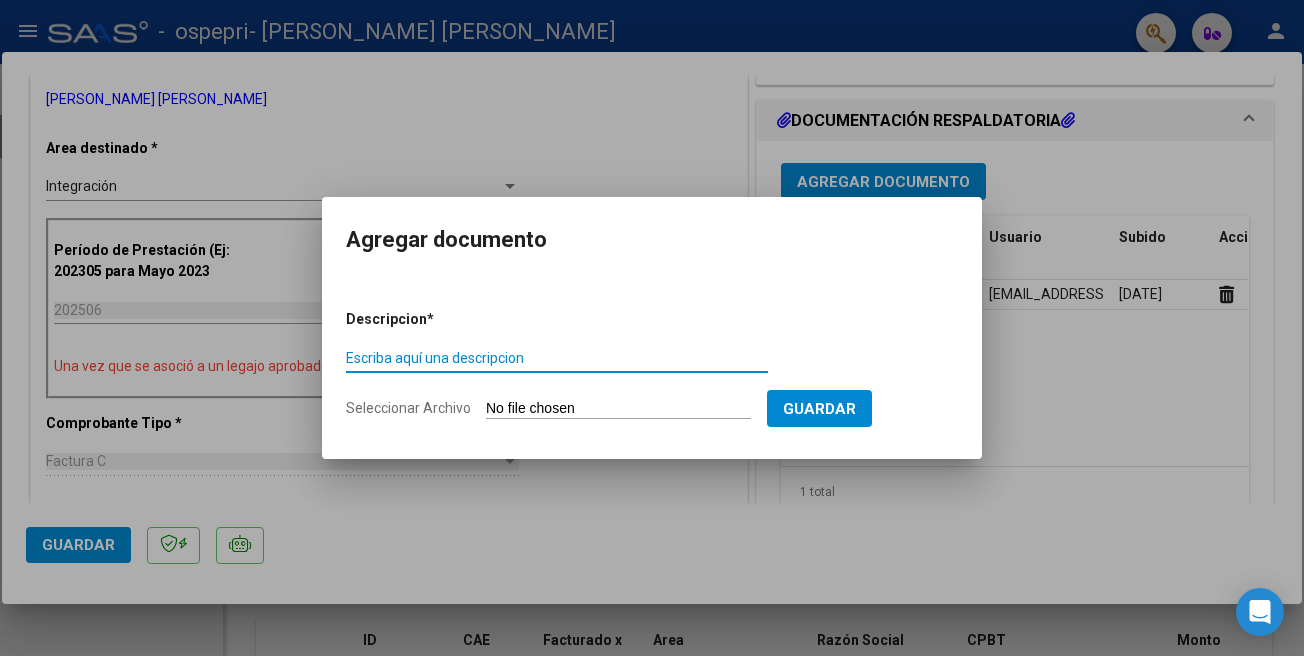 click on "Escriba aquí una descripcion" at bounding box center (557, 358) 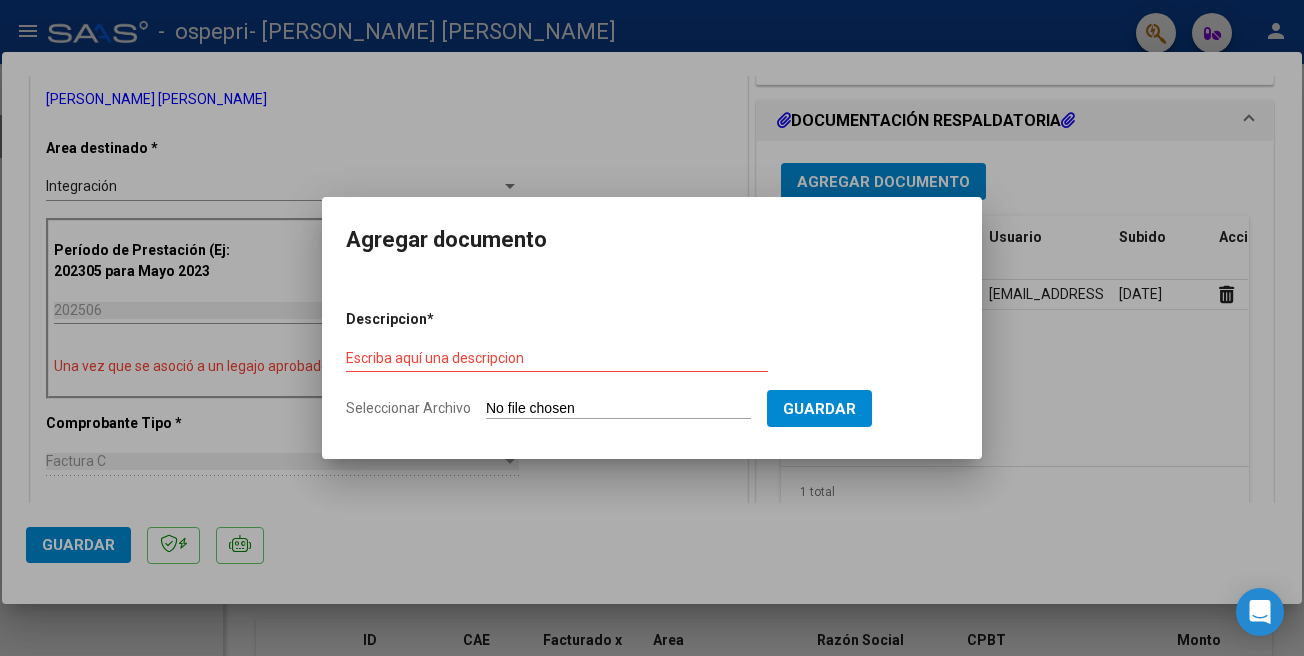 click on "Seleccionar Archivo" at bounding box center (618, 409) 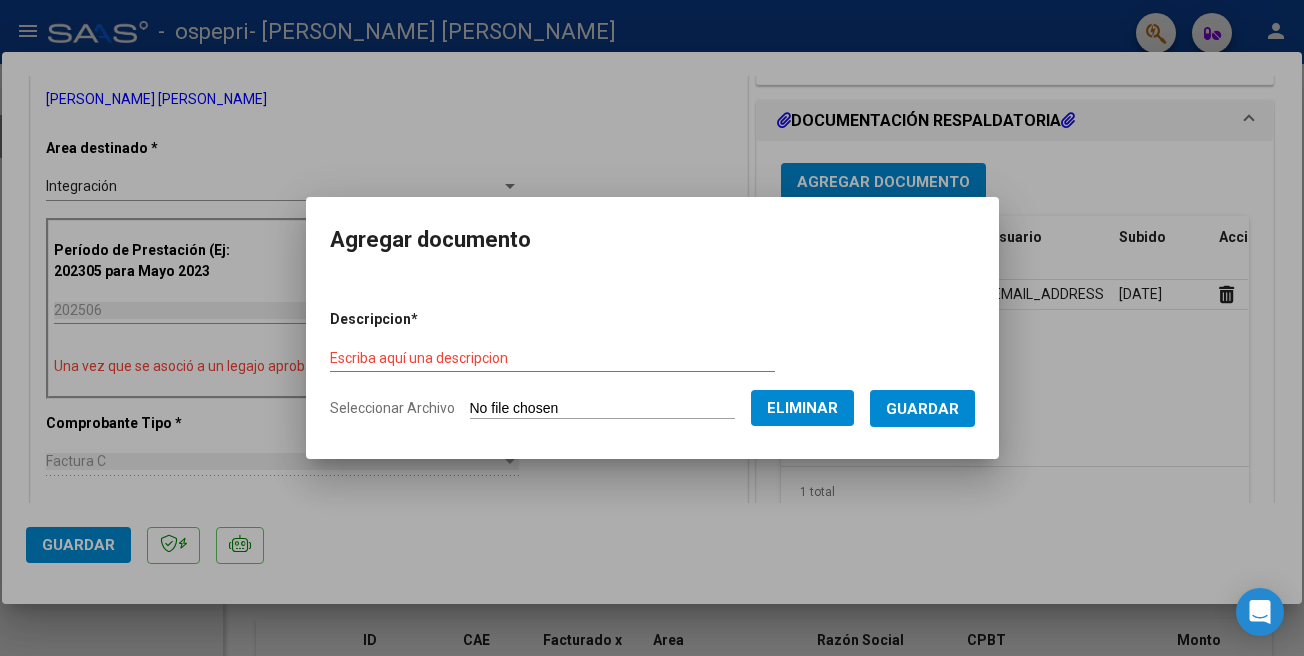 click on "Escriba aquí una descripcion" at bounding box center [552, 358] 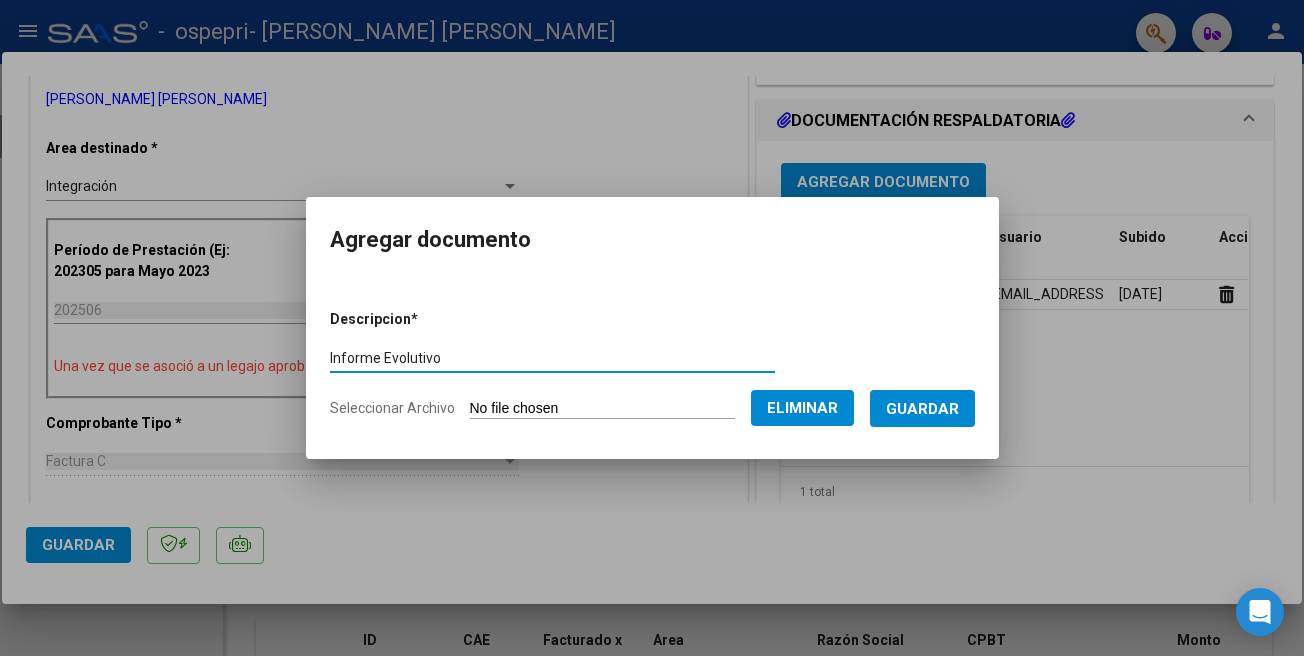 type on "Informe Evolutivo" 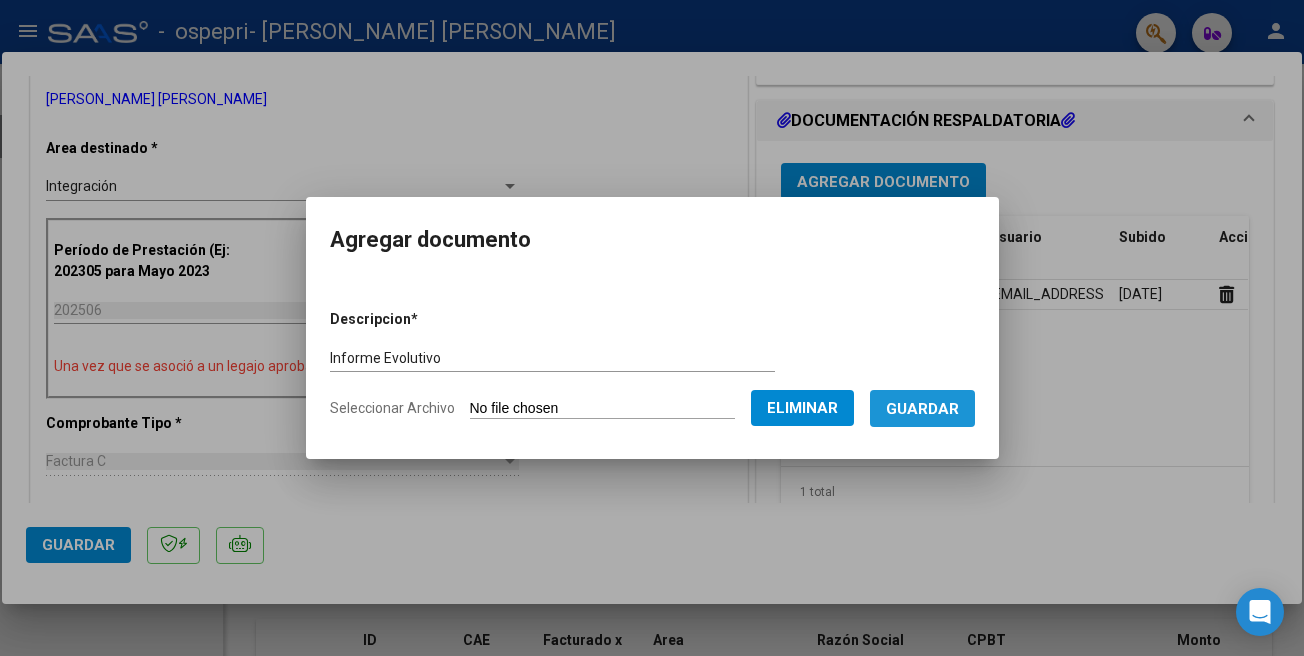 click on "Guardar" at bounding box center (922, 409) 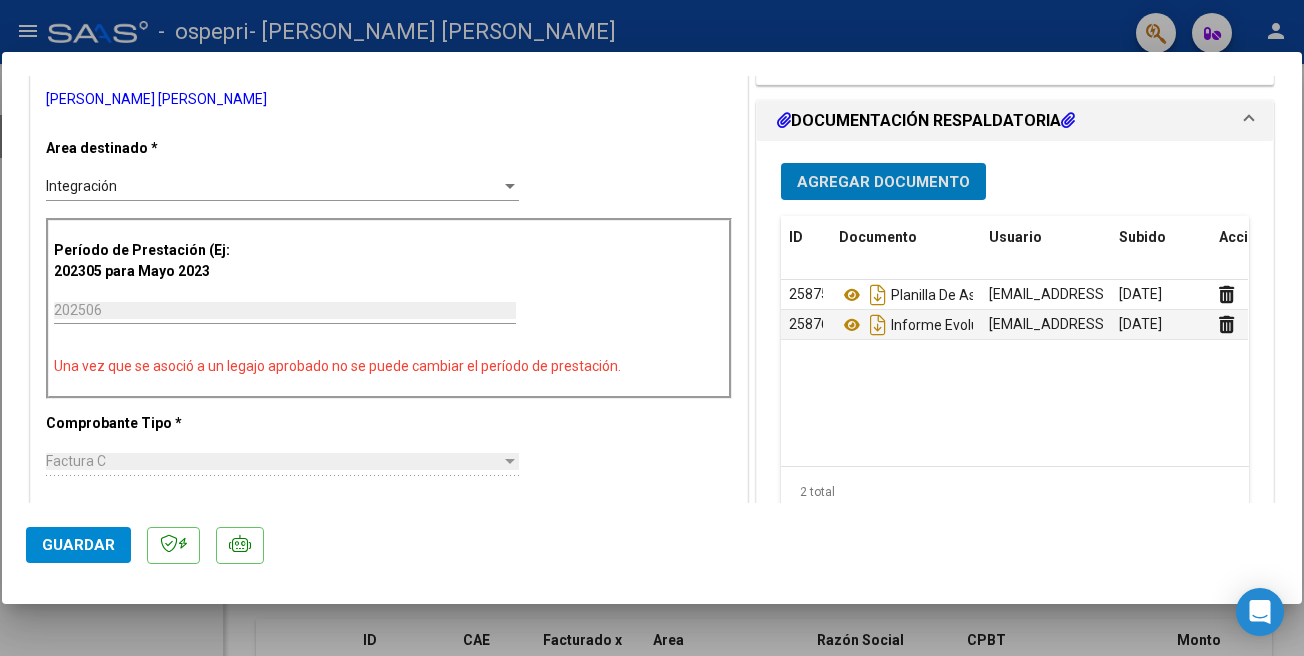 click on "Guardar" 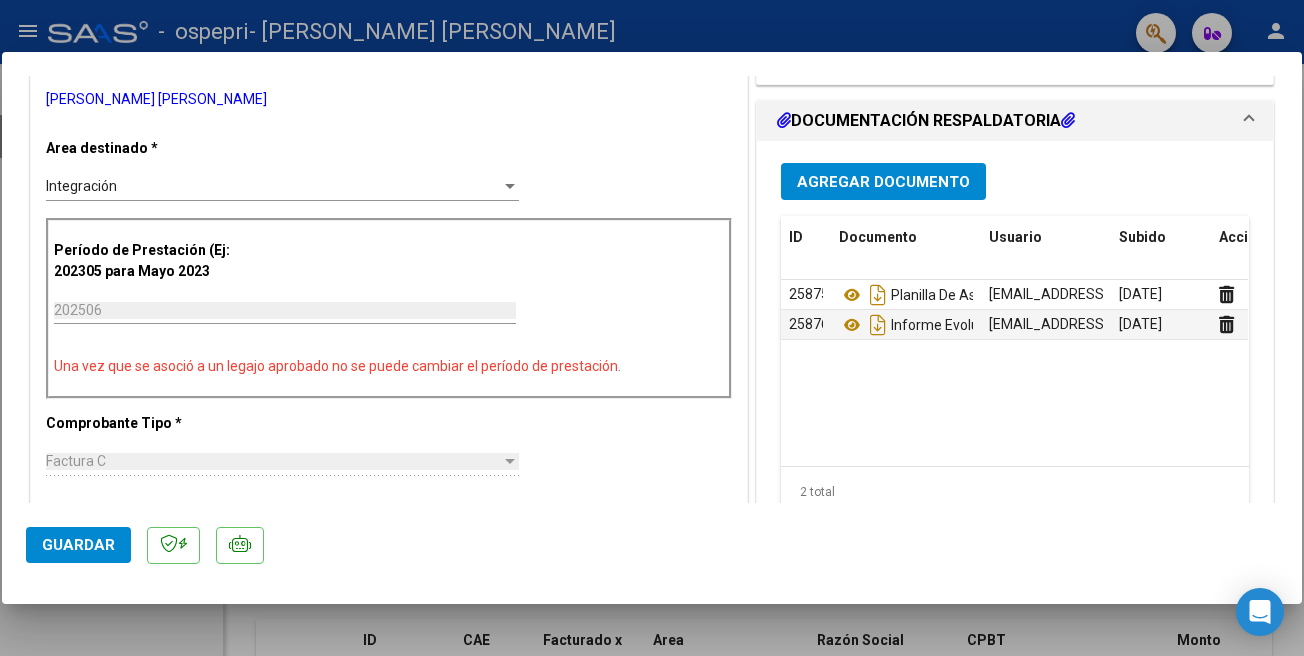 click at bounding box center [1249, 121] 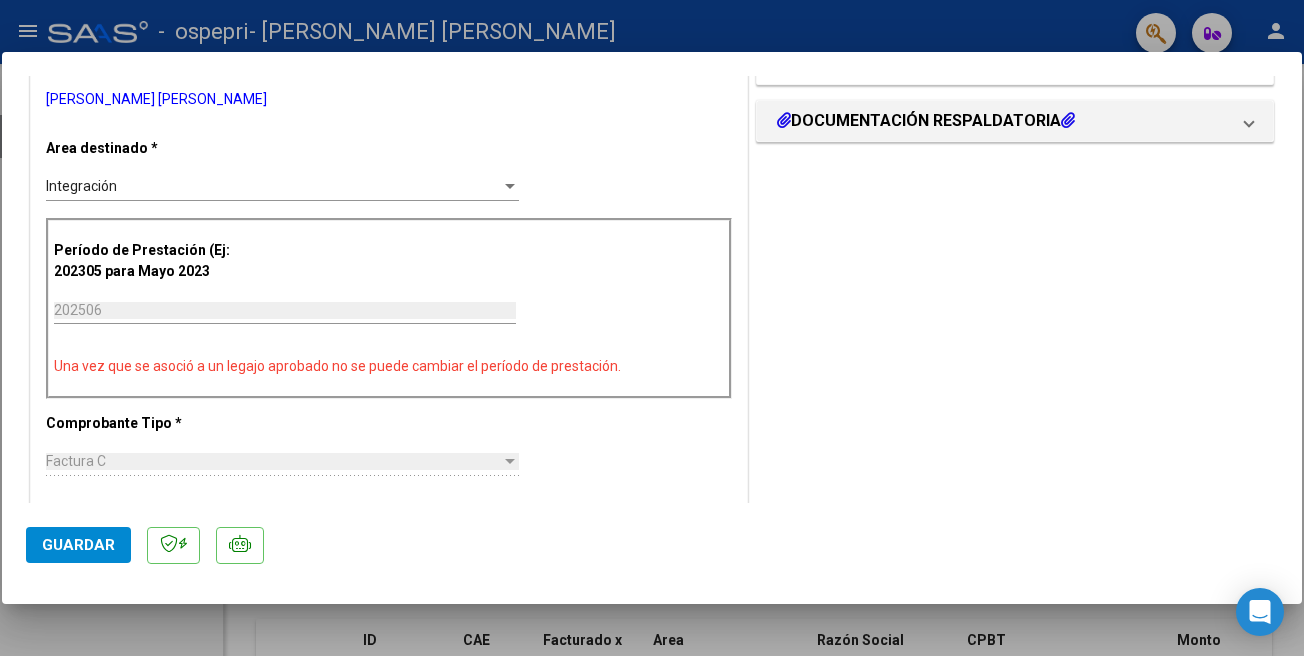 scroll, scrollTop: 0, scrollLeft: 0, axis: both 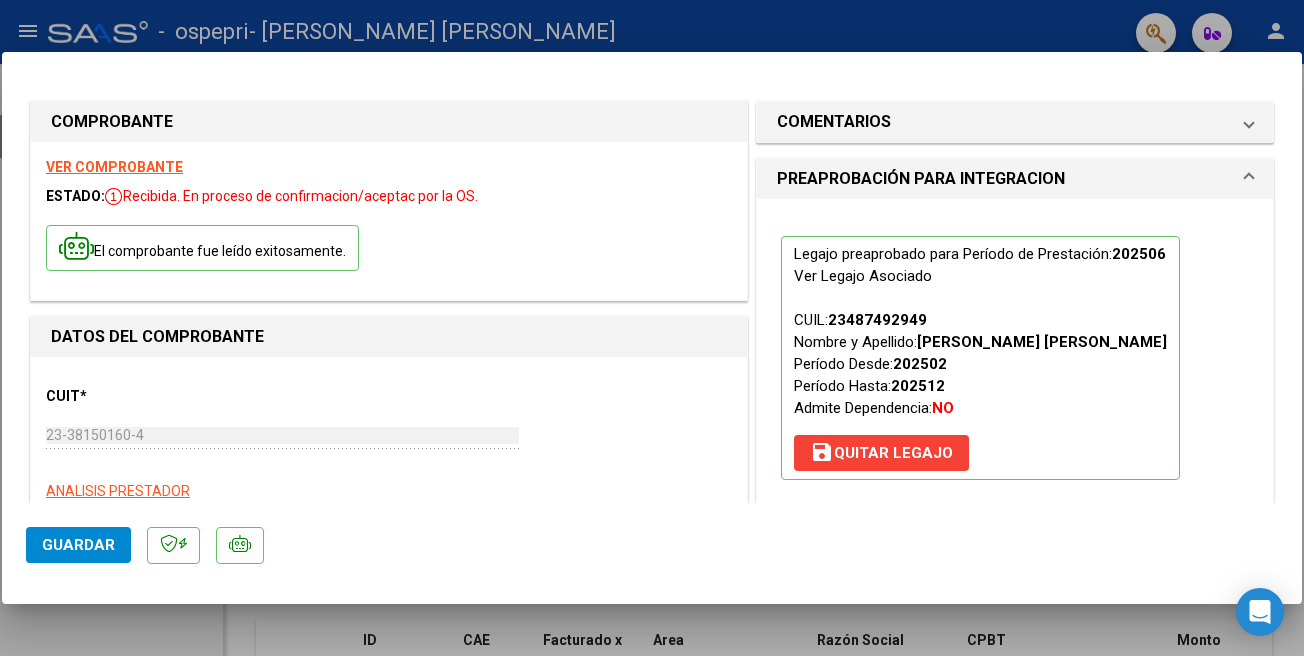 click on "COMPROBANTE VER COMPROBANTE       ESTADO:   Recibida. En proceso de confirmacion/aceptac por la OS.     El comprobante fue leído exitosamente.  DATOS DEL COMPROBANTE CUIT  *   23-38150160-4 Ingresar CUIT  ANALISIS PRESTADOR  CASTILLO CAMILA ELIZABETH  ARCA Padrón  Area destinado * Integración Seleccionar Area Período de Prestación (Ej: 202305 para Mayo 2023    202506 Ingrese el Período de Prestación como indica el ejemplo   Una vez que se asoció a un legajo aprobado no se puede cambiar el período de prestación.   Comprobante Tipo * Factura C Seleccionar Tipo Punto de Venta  *   1 Ingresar el Nro.  Número  *   727 Ingresar el Nro.  Monto  *   $ 118.757,84 Ingresar el monto  Fecha del Cpbt.  *   2025-07-03 Ingresar la fecha  CAE / CAEA (no ingrese CAI)    75274121541327 Ingresar el CAE o CAEA (no ingrese CAI)  Fecha de Vencimiento    Ingresar la fecha  Ref. Externa    Ingresar la ref.  N° Liquidación    Ingresar el N° Liquidación  COMENTARIOS Comentarios del Prestador / Gerenciador:  202506 ID" at bounding box center (652, 327) 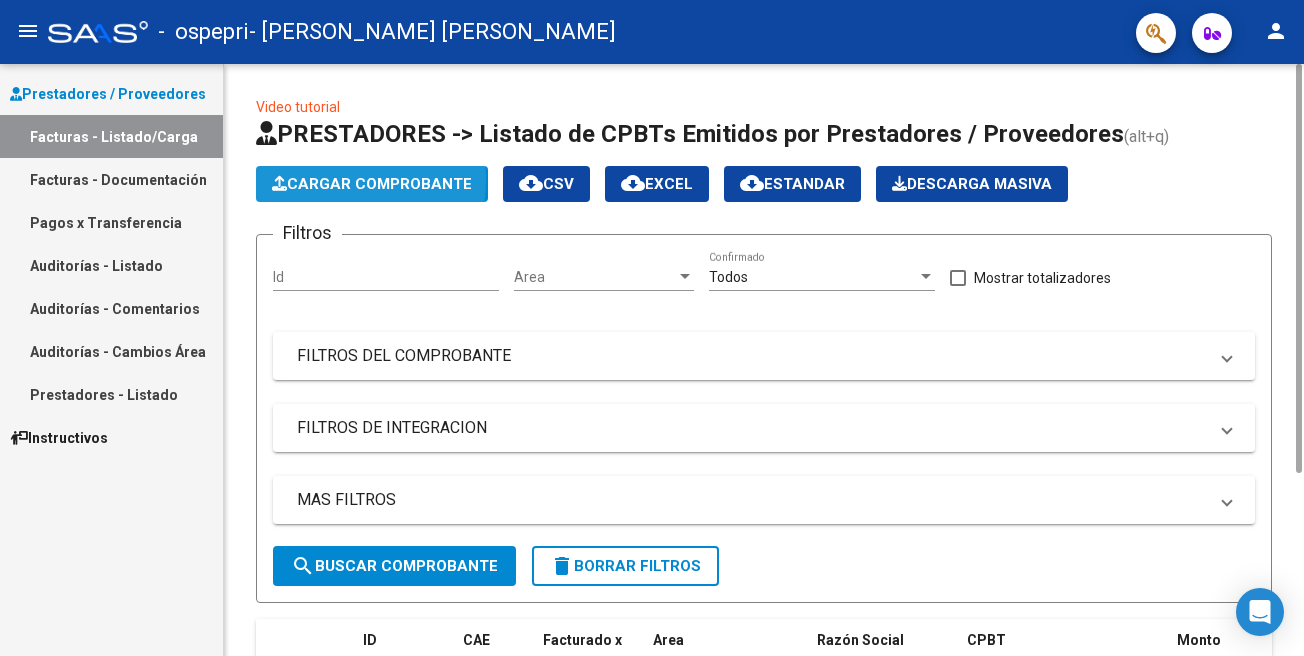 click on "Cargar Comprobante" 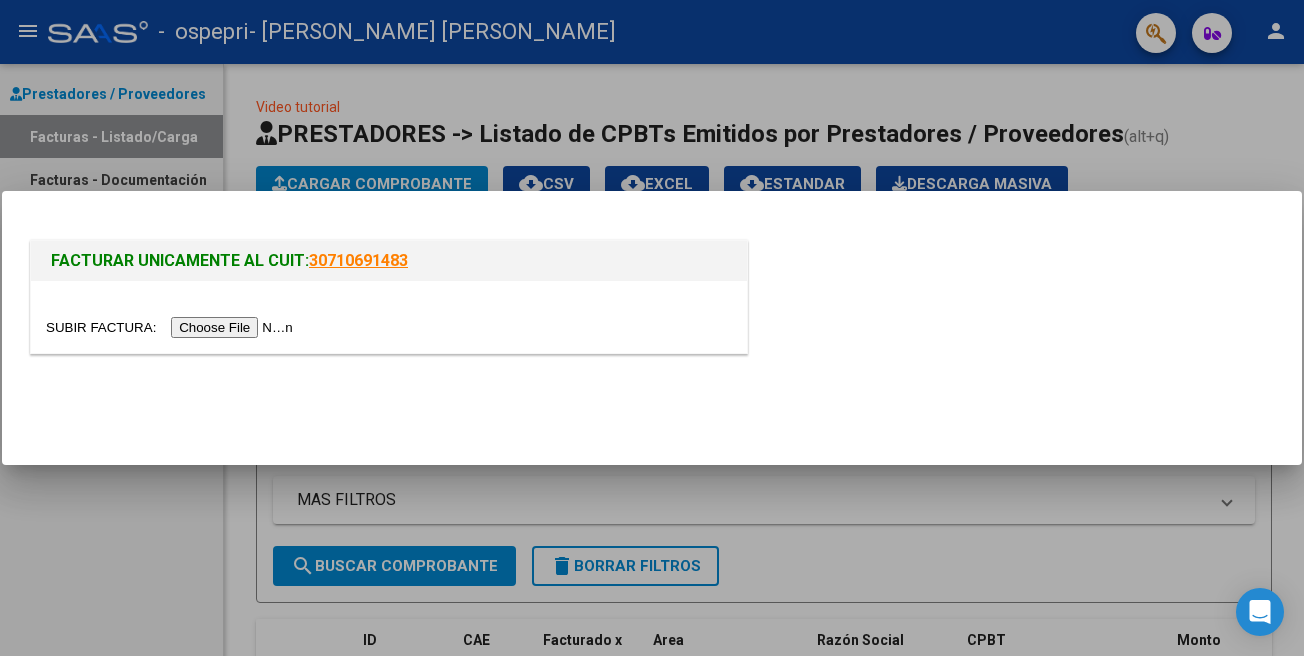 click at bounding box center (172, 327) 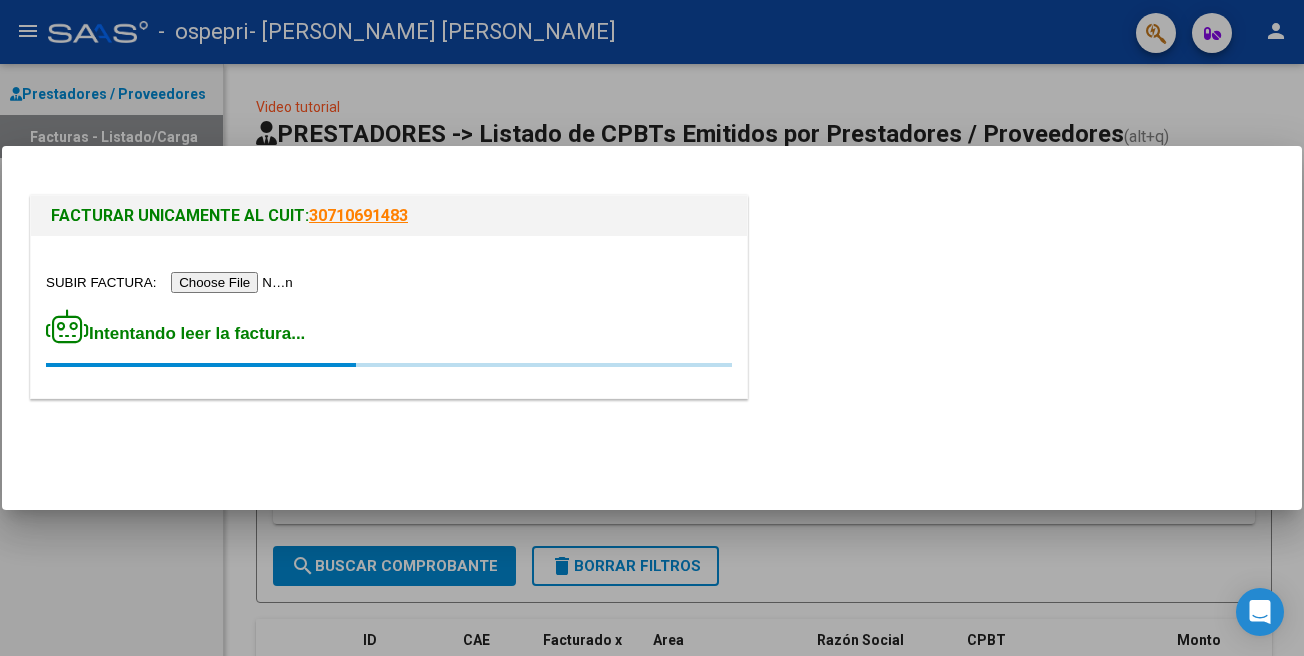 click at bounding box center (652, 328) 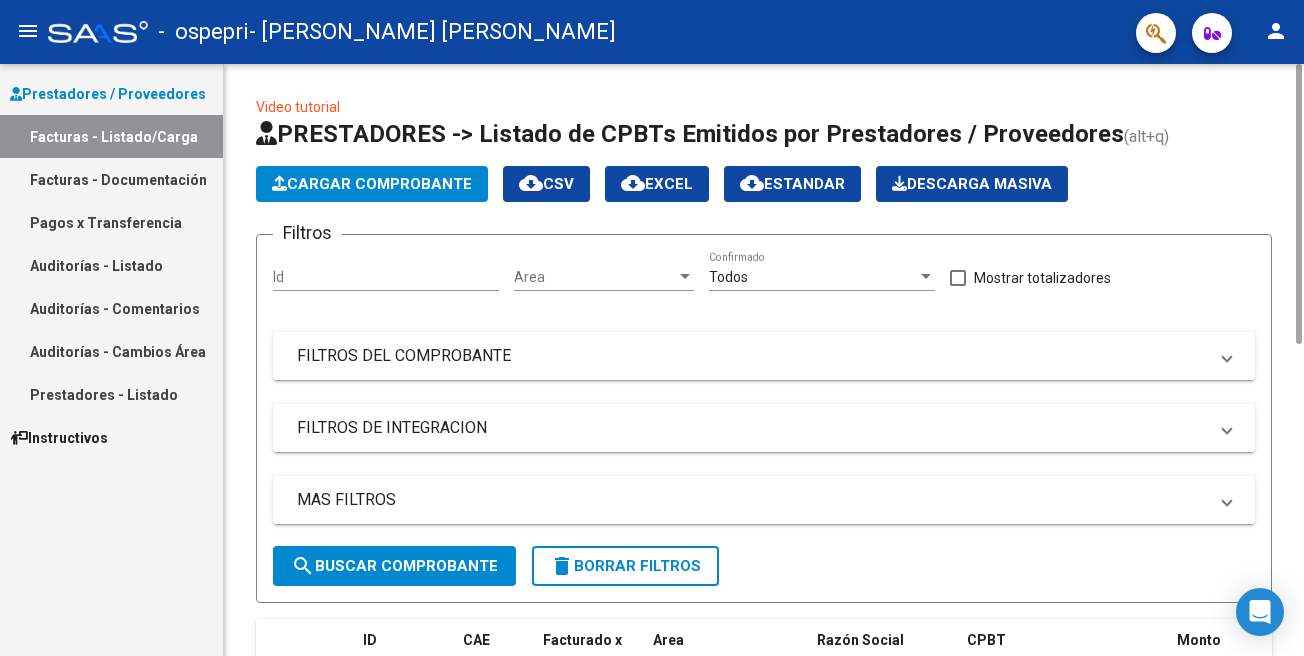 scroll, scrollTop: 0, scrollLeft: 0, axis: both 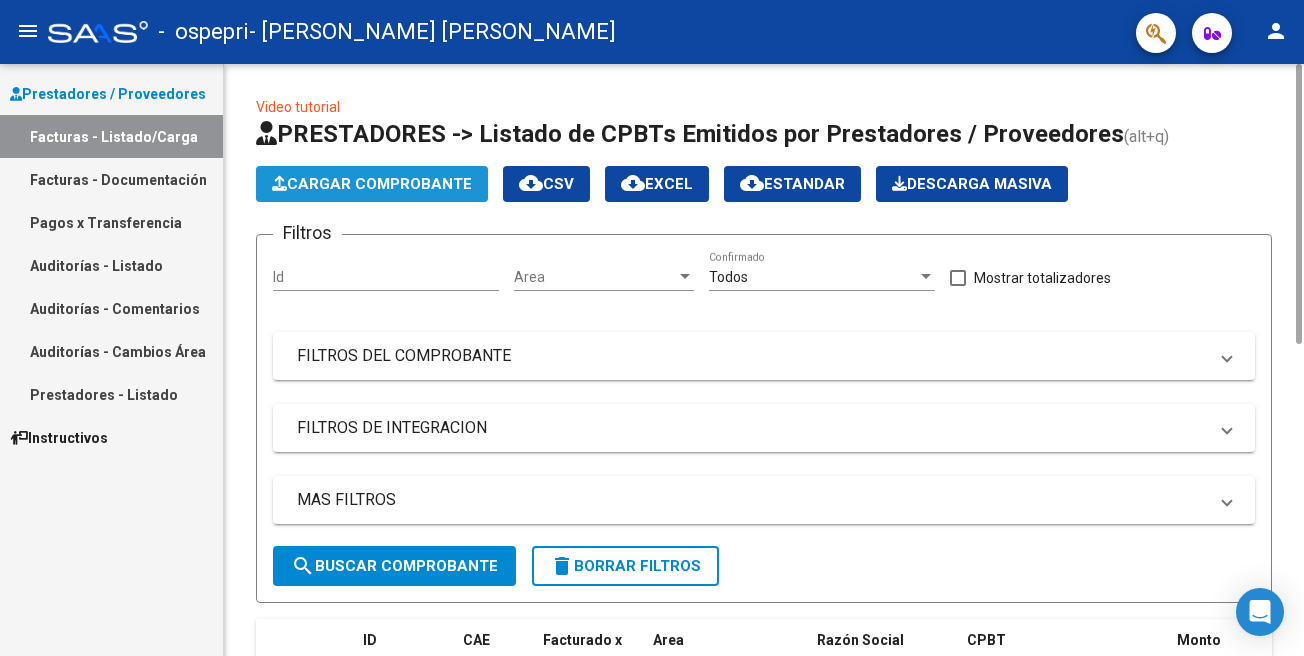 click on "Cargar Comprobante" 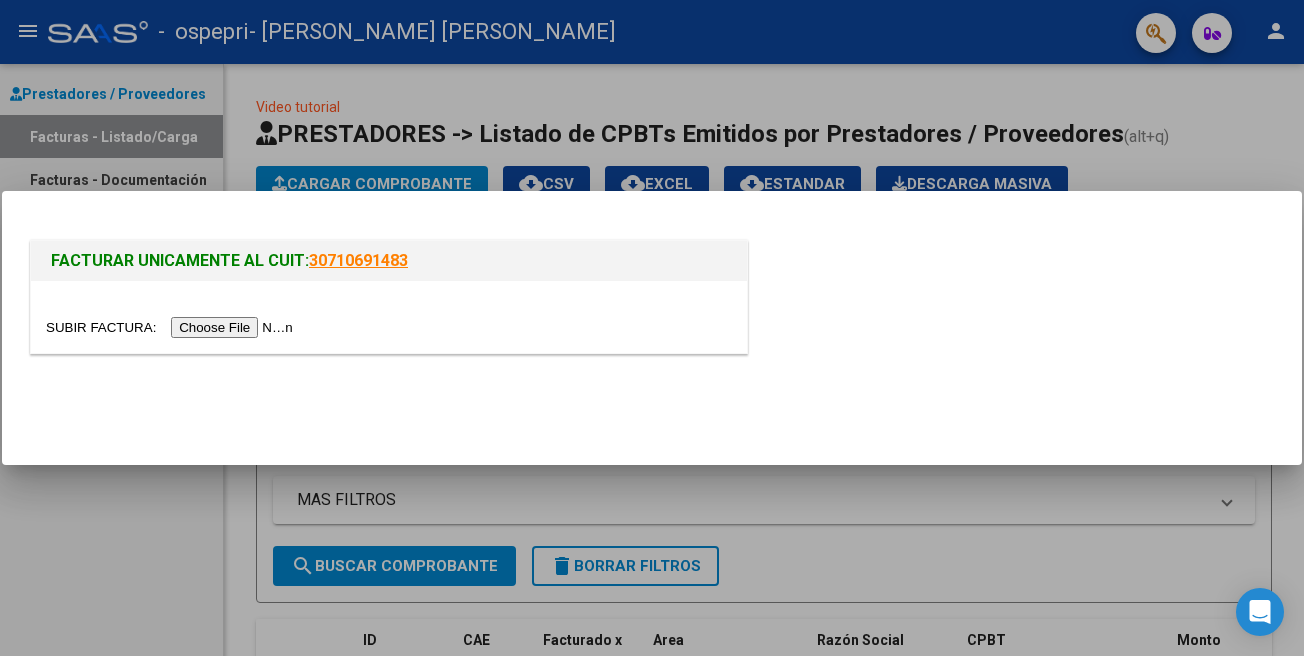 click at bounding box center (172, 327) 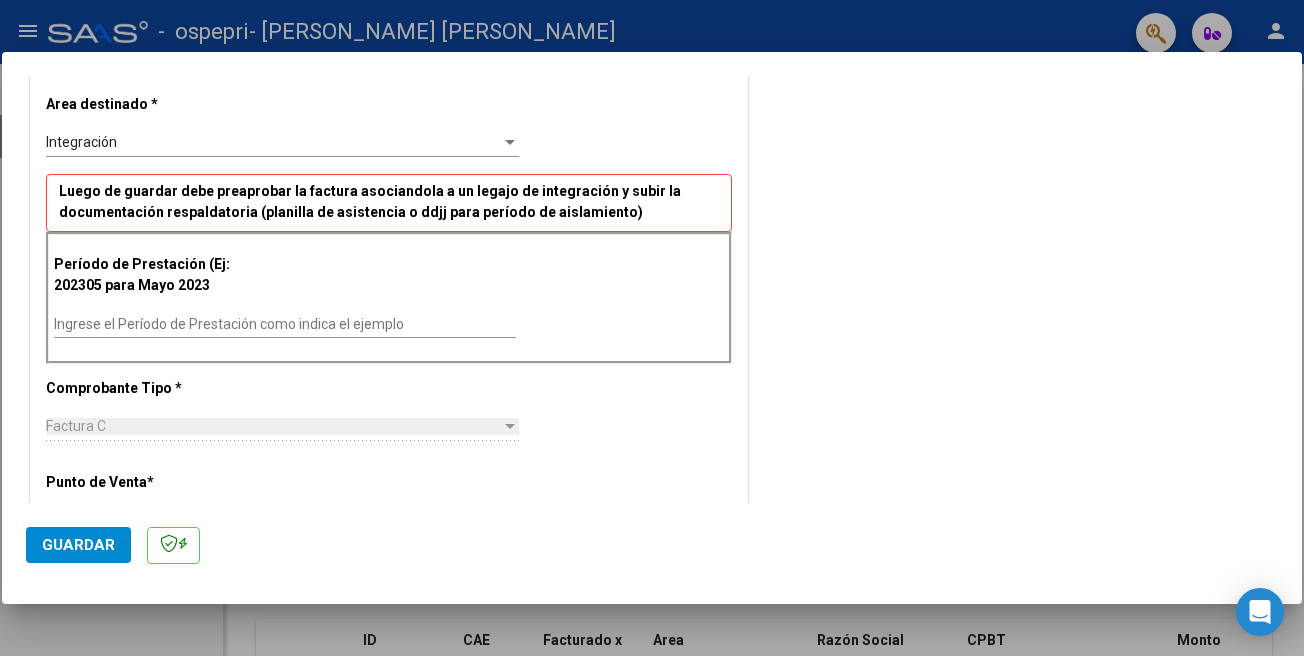 scroll, scrollTop: 406, scrollLeft: 0, axis: vertical 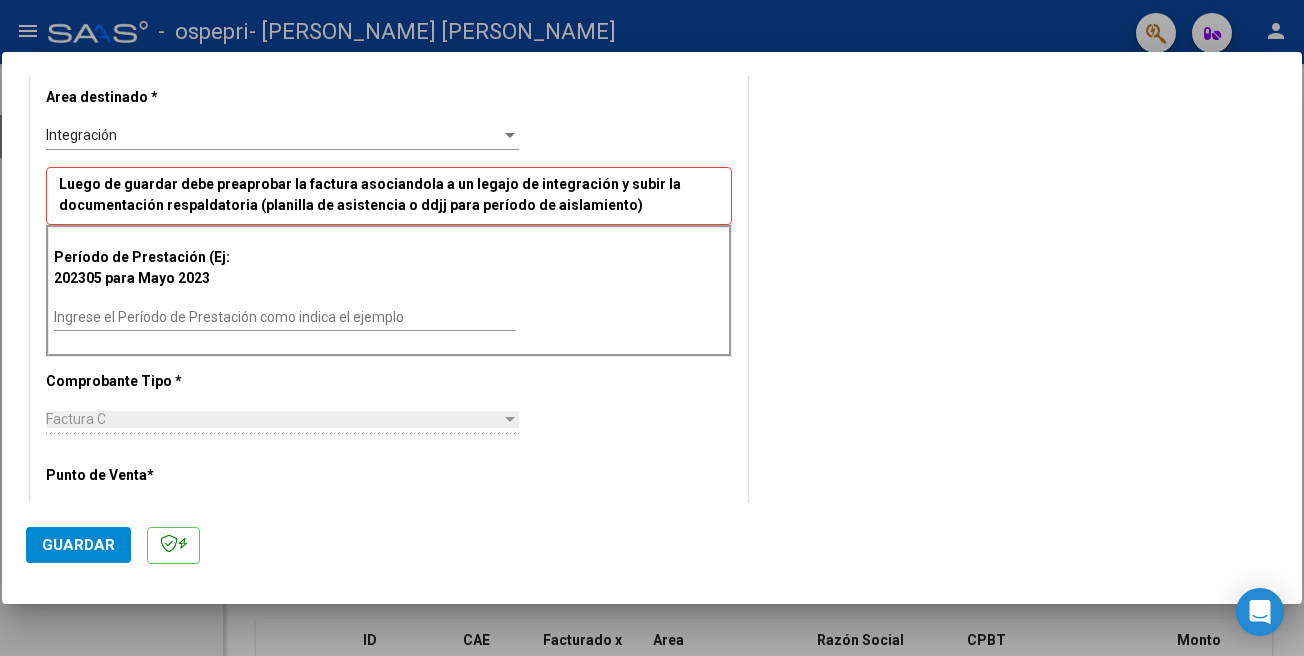 click on "Ingrese el Período de Prestación como indica el ejemplo" at bounding box center (285, 317) 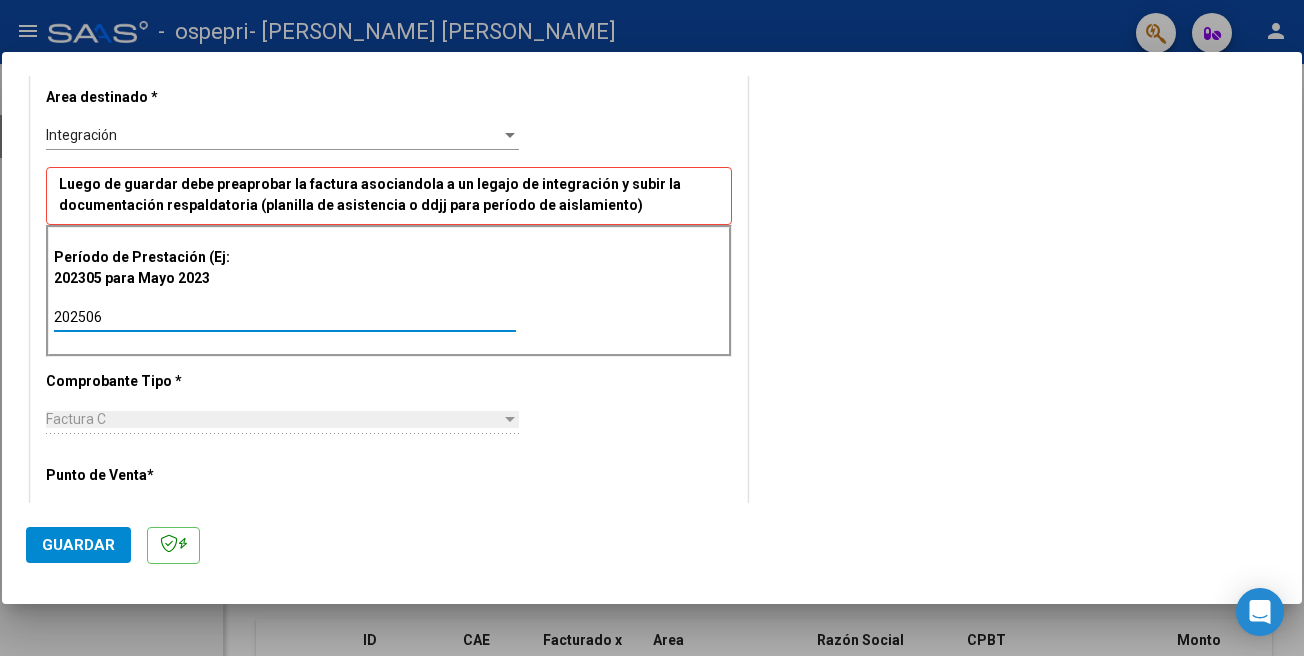 type on "202506" 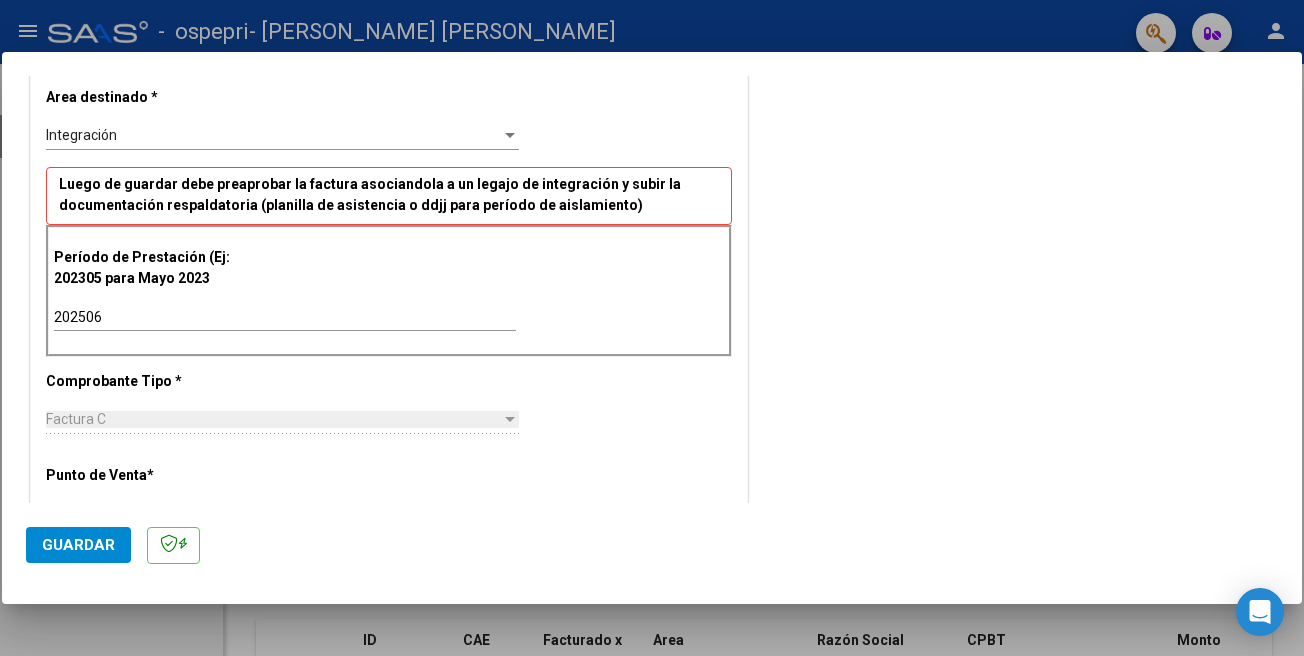 drag, startPoint x: 1303, startPoint y: 230, endPoint x: 1303, endPoint y: 276, distance: 46 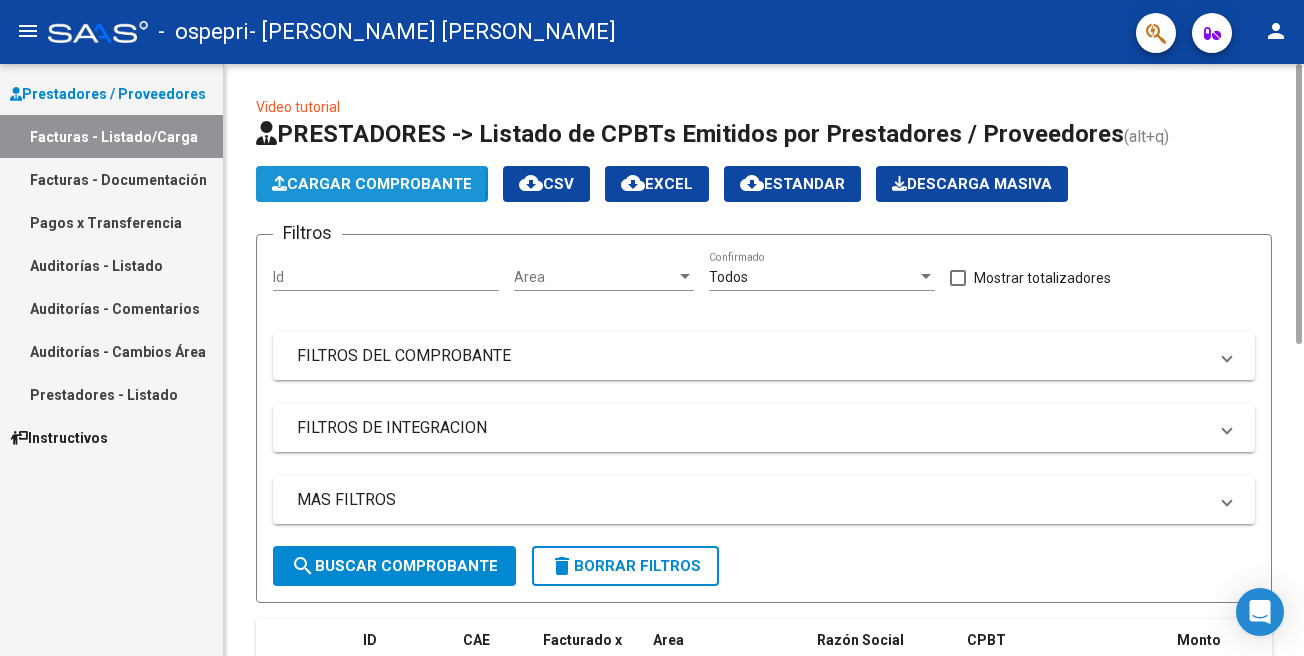 click on "Cargar Comprobante" 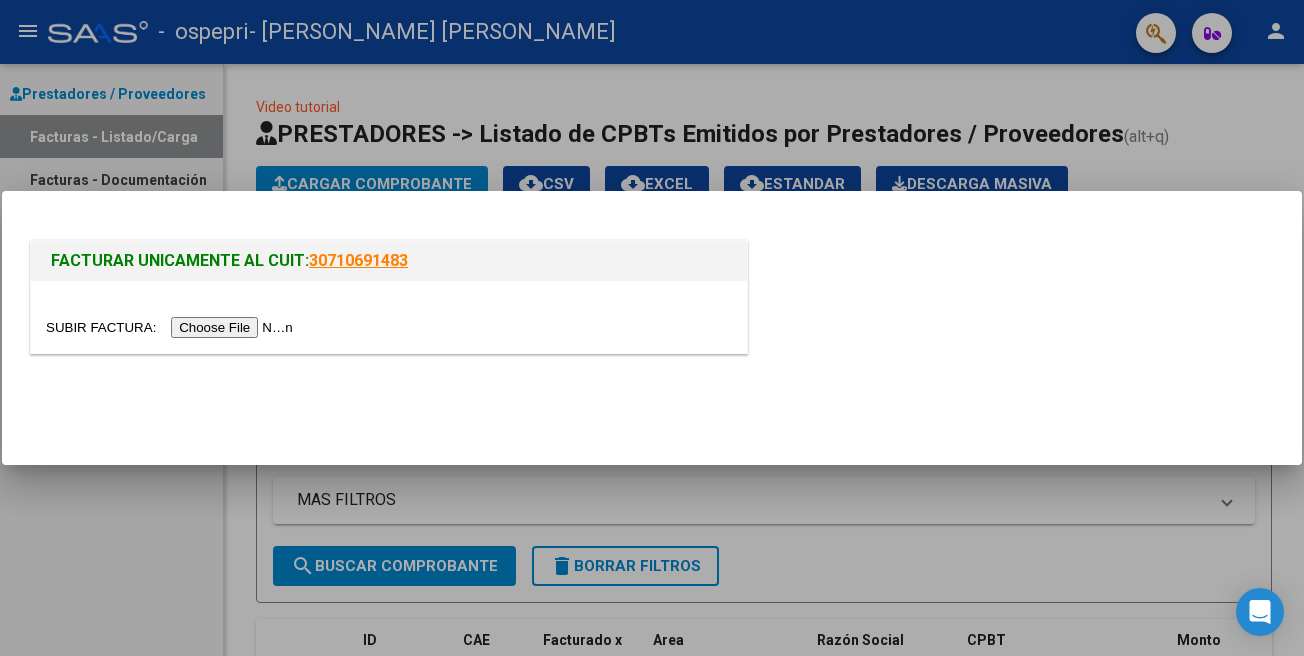 click at bounding box center (172, 327) 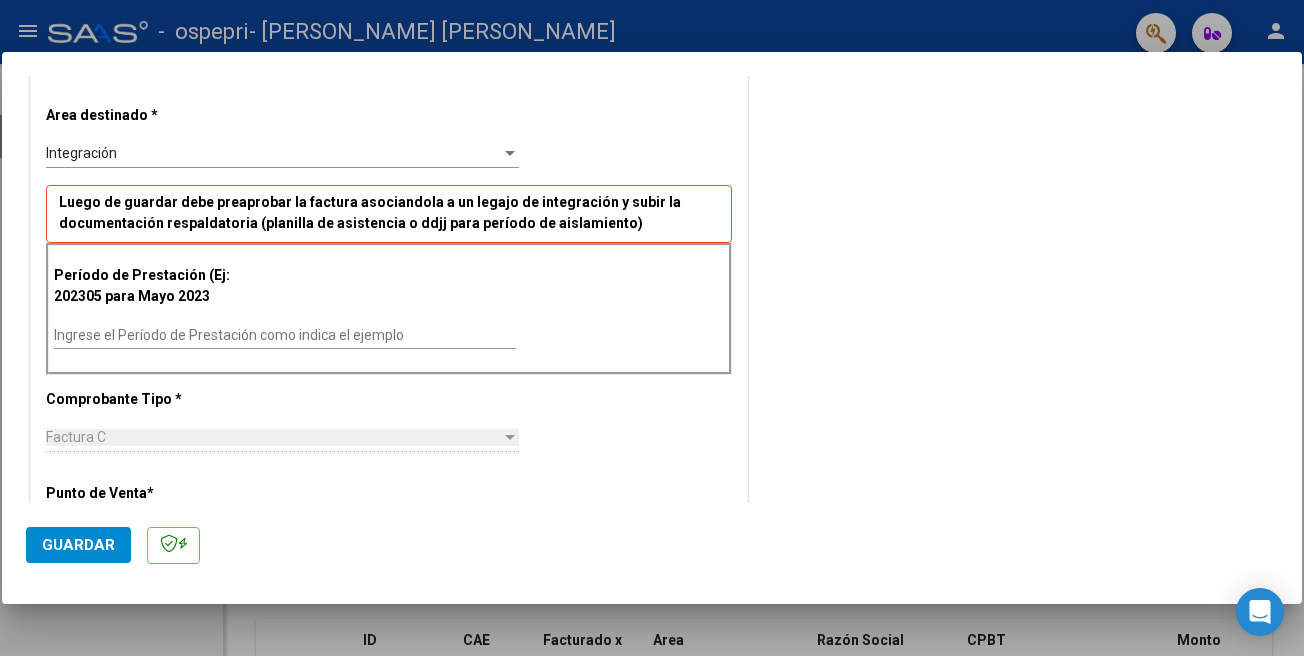 scroll, scrollTop: 399, scrollLeft: 0, axis: vertical 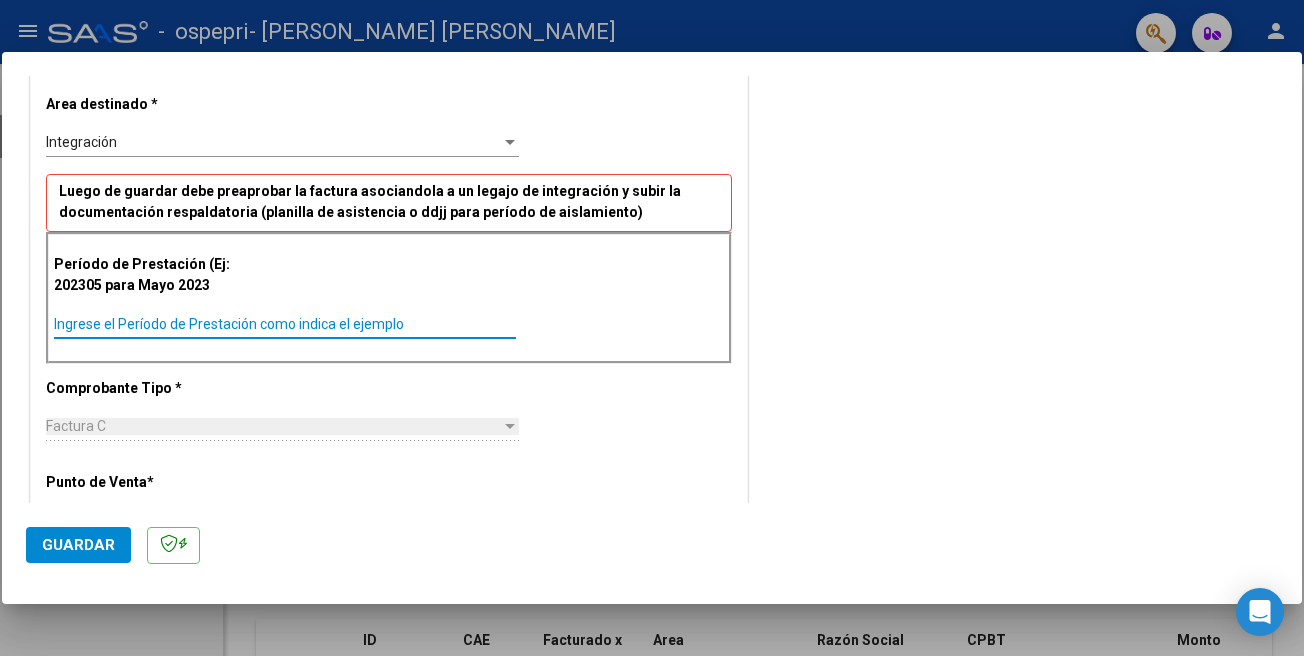 click on "Ingrese el Período de Prestación como indica el ejemplo" at bounding box center (285, 324) 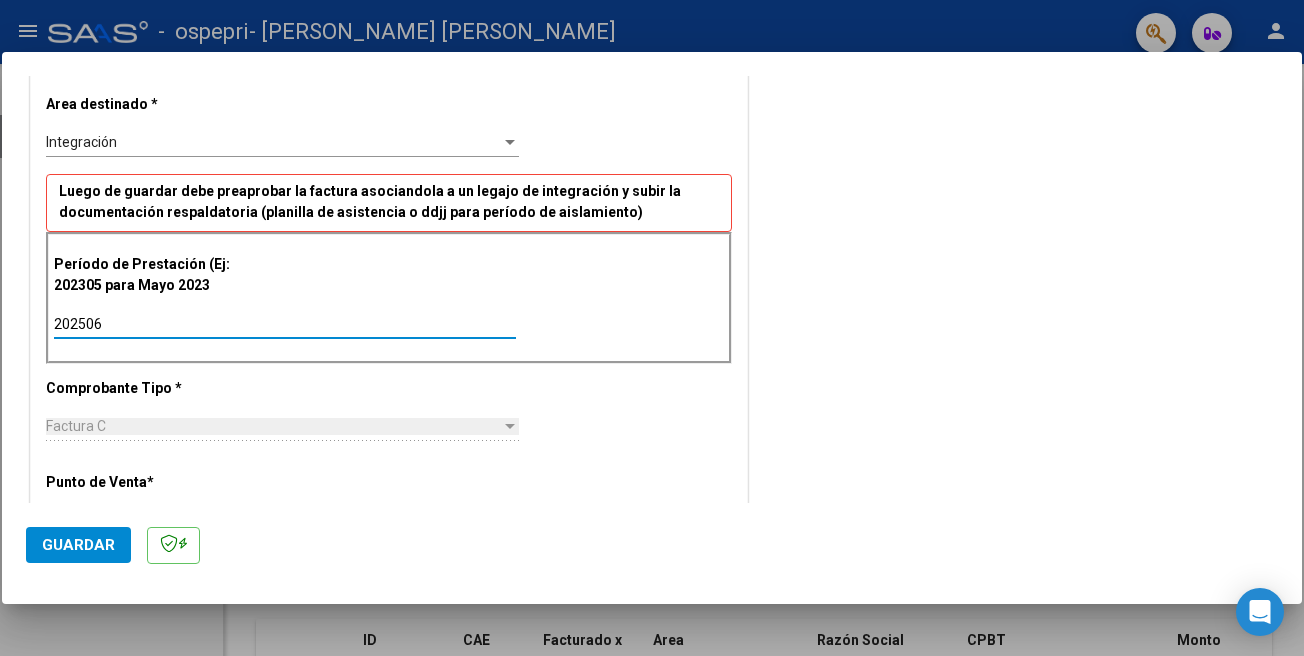 type on "202506" 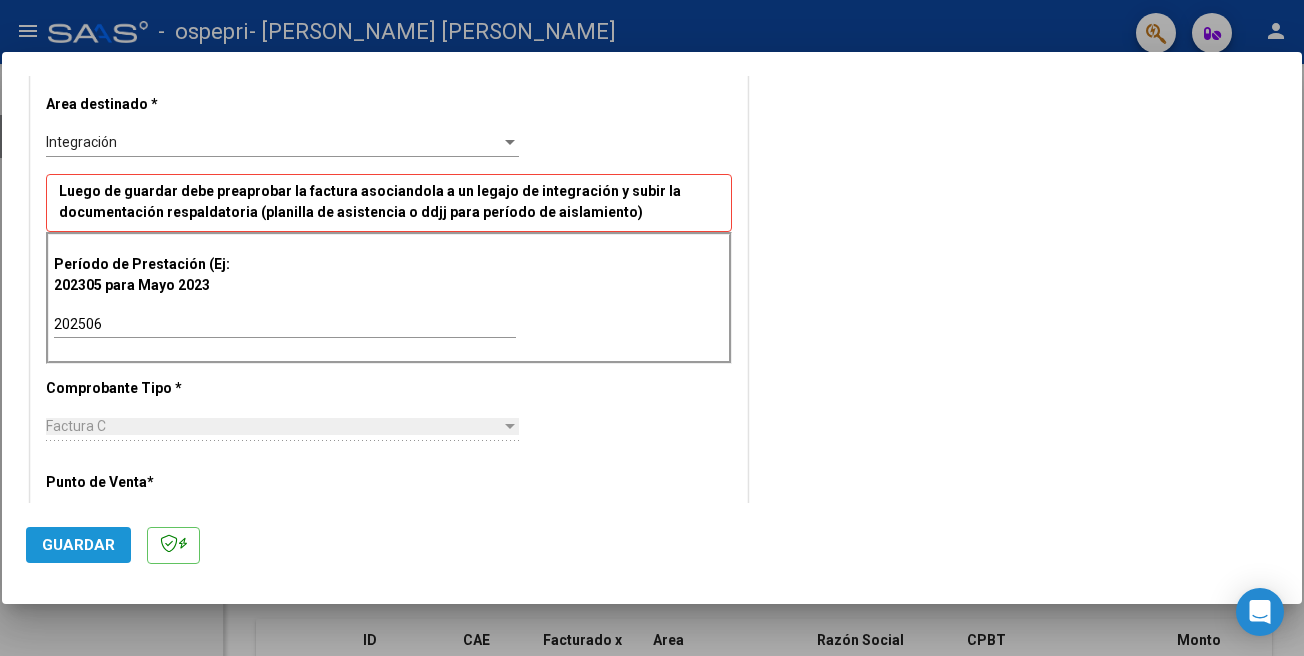 click on "Guardar" 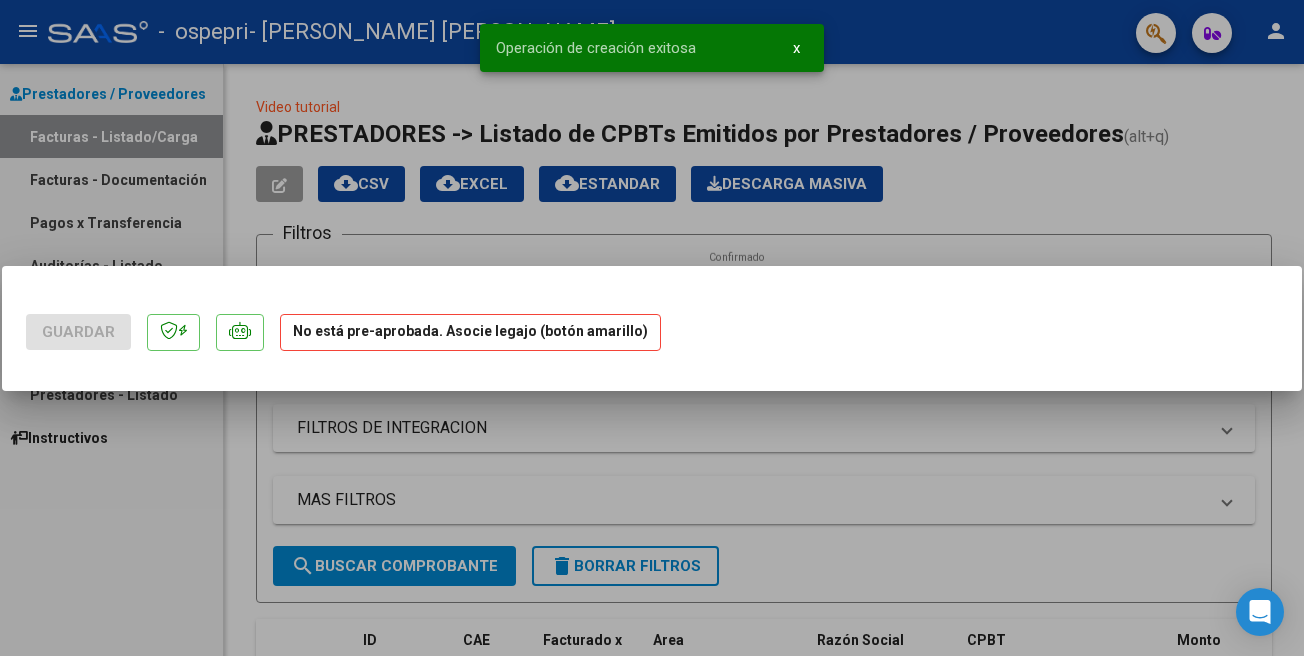 scroll, scrollTop: 0, scrollLeft: 0, axis: both 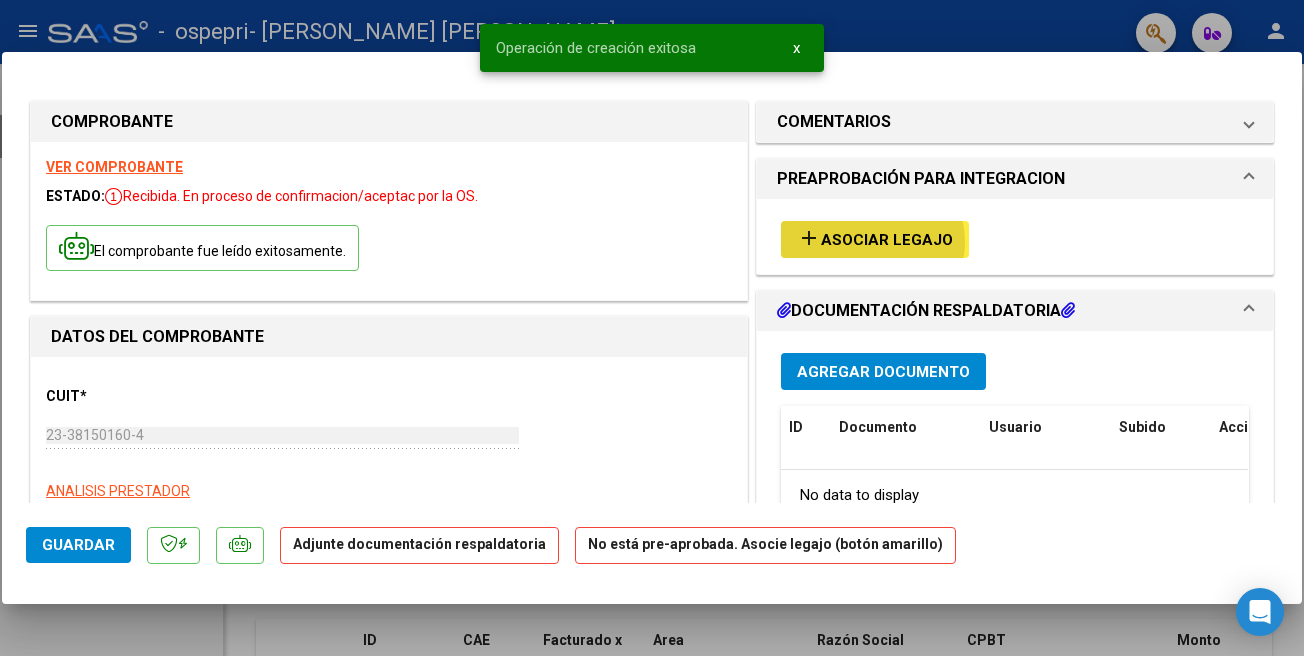 click on "Asociar Legajo" at bounding box center (887, 240) 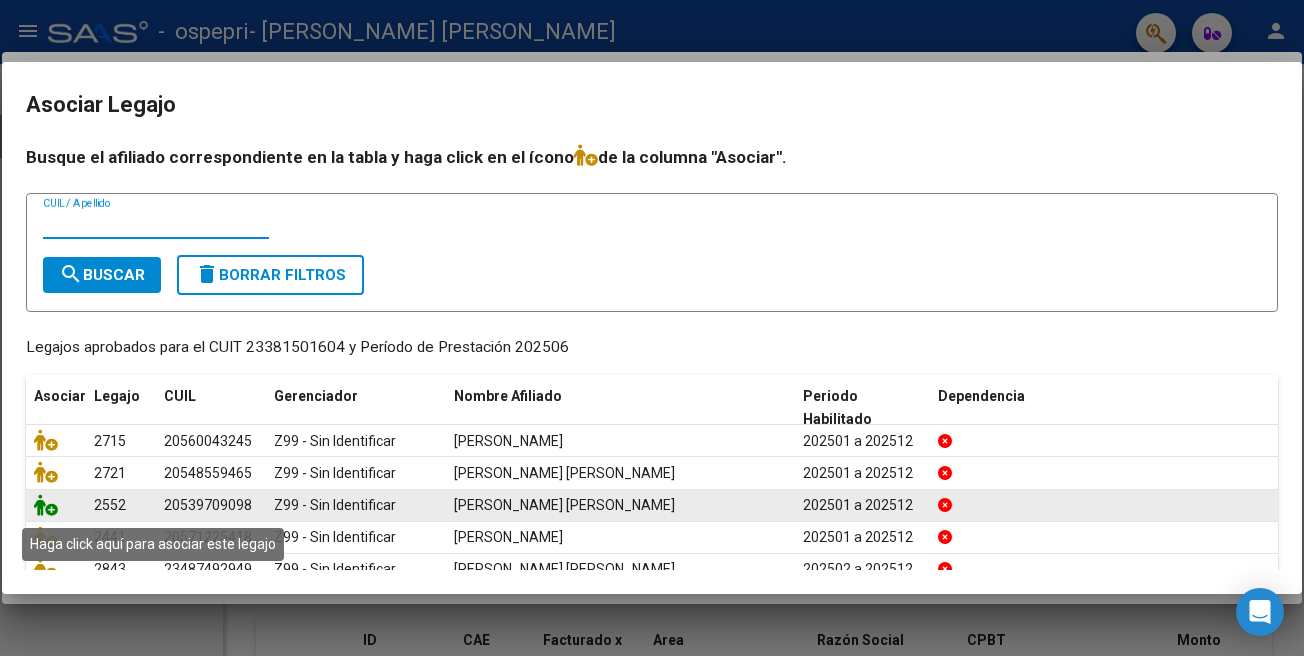 click 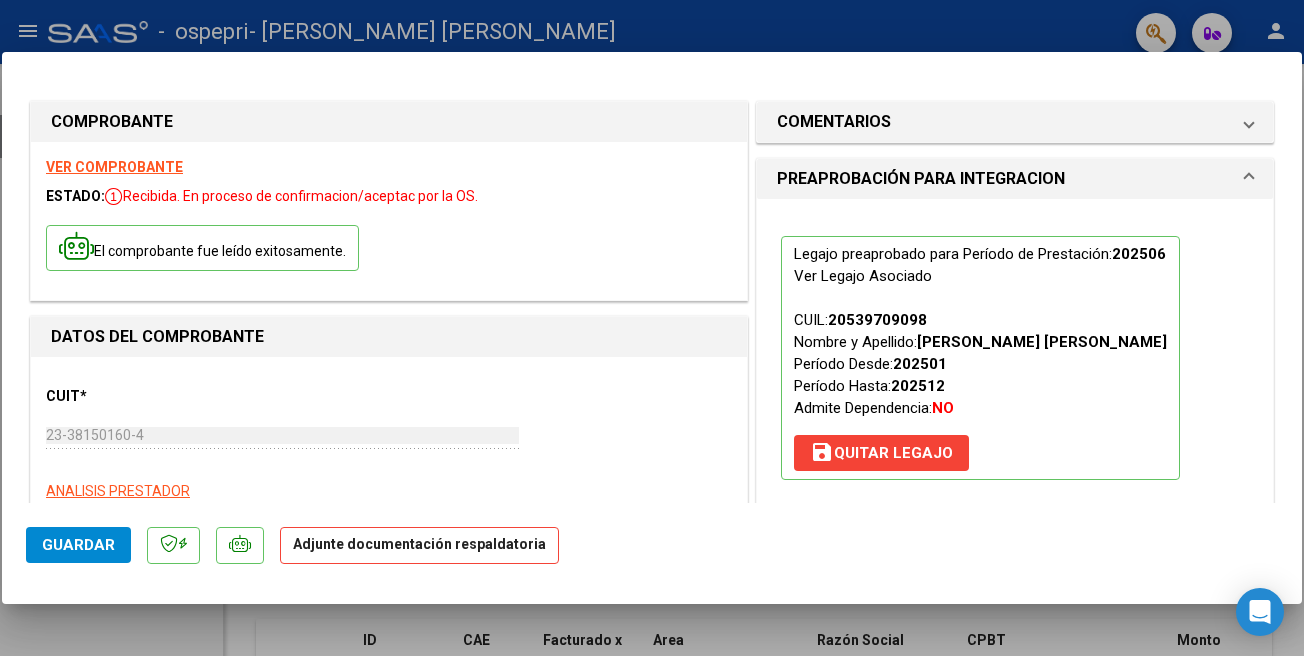 scroll, scrollTop: 341, scrollLeft: 0, axis: vertical 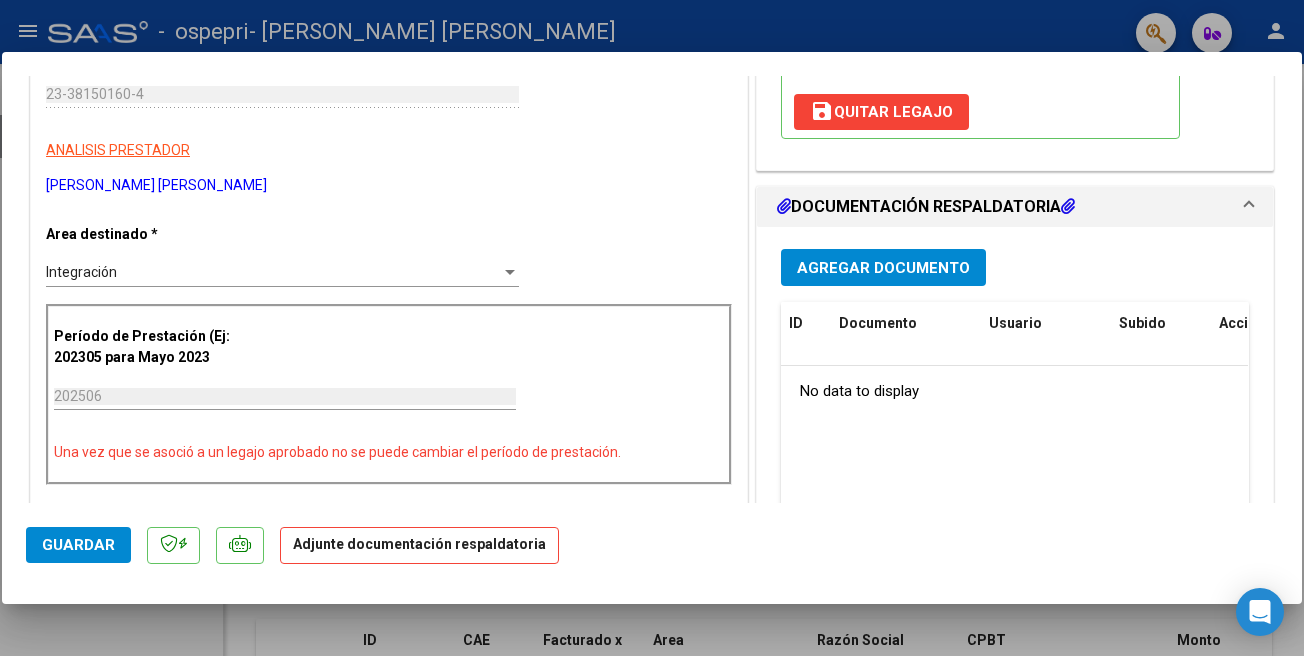 click on "Agregar Documento" at bounding box center (883, 268) 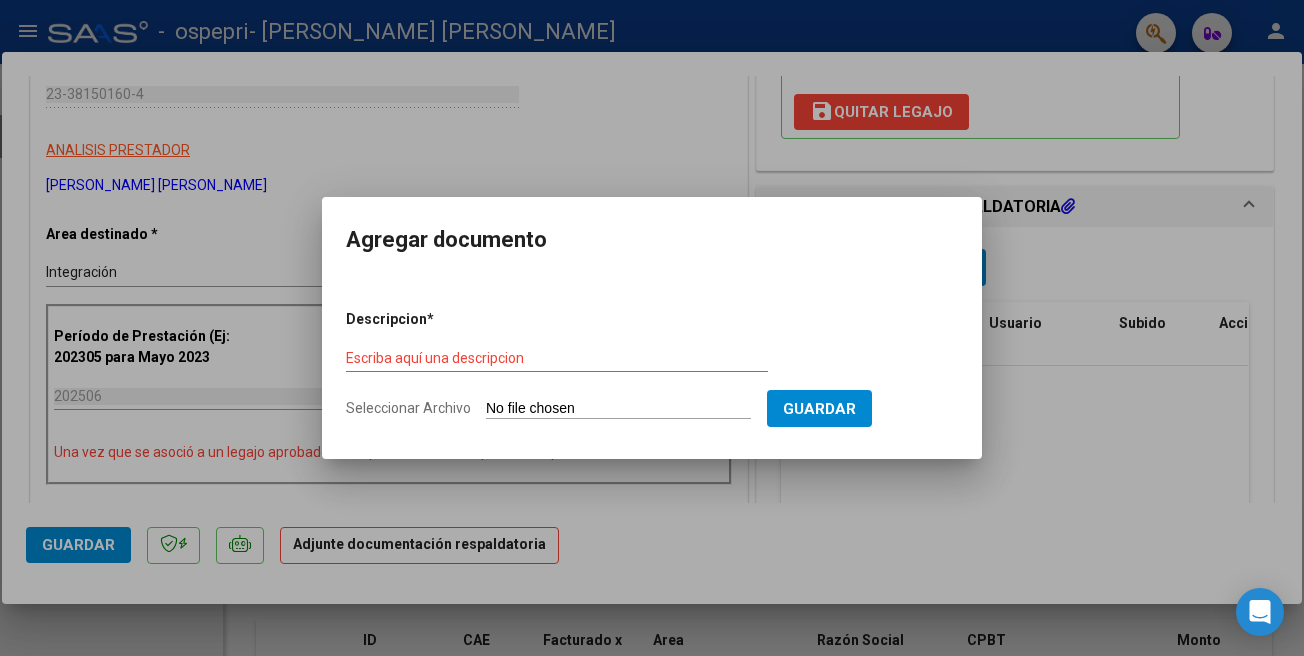 click on "Seleccionar Archivo" at bounding box center (618, 409) 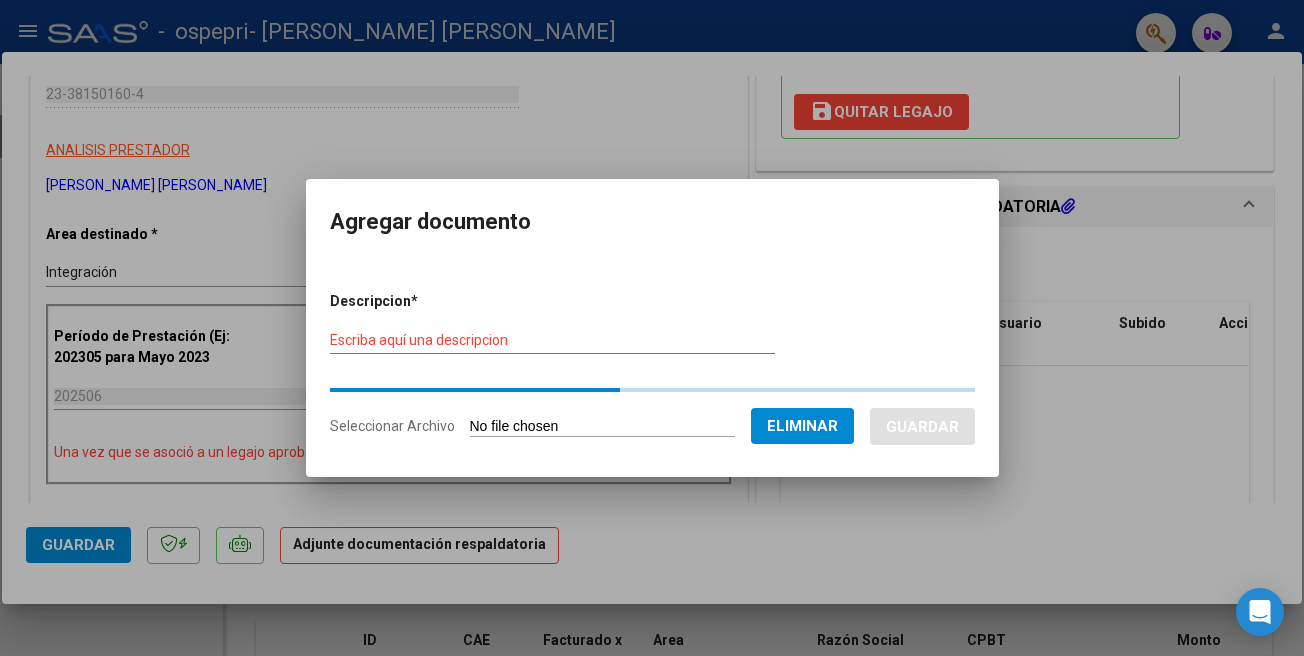 click on "Escriba aquí una descripcion" at bounding box center [552, 348] 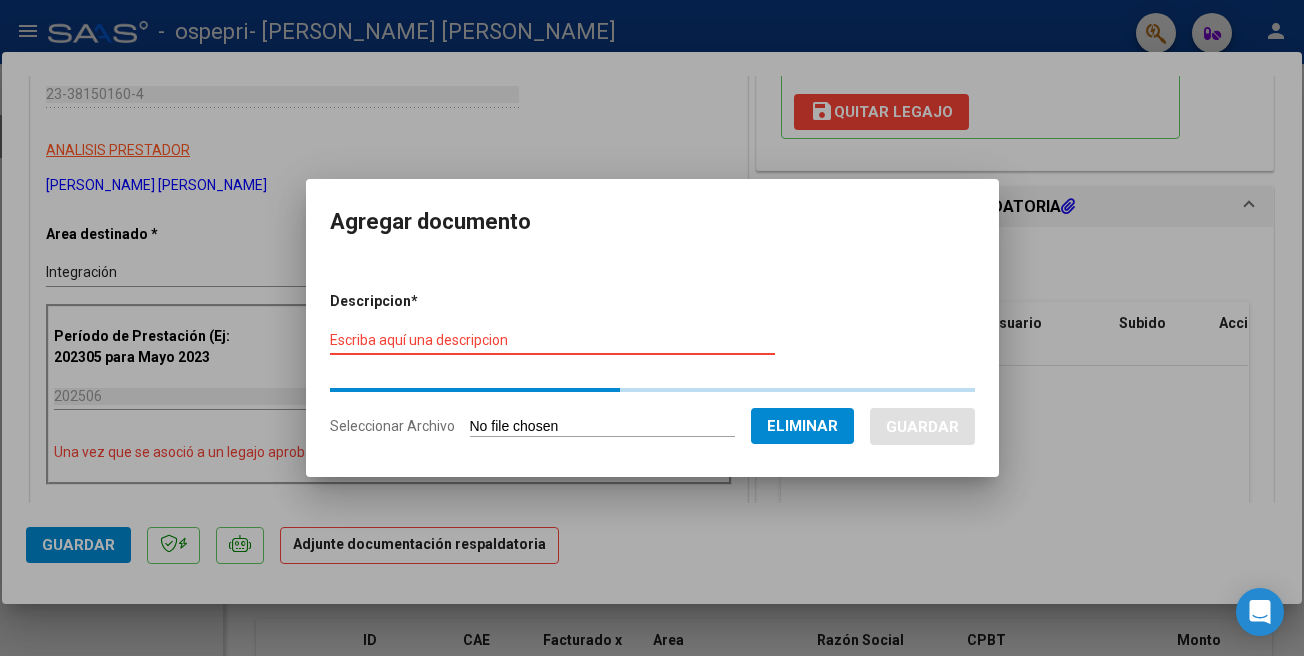 click on "Escriba aquí una descripcion" at bounding box center [552, 340] 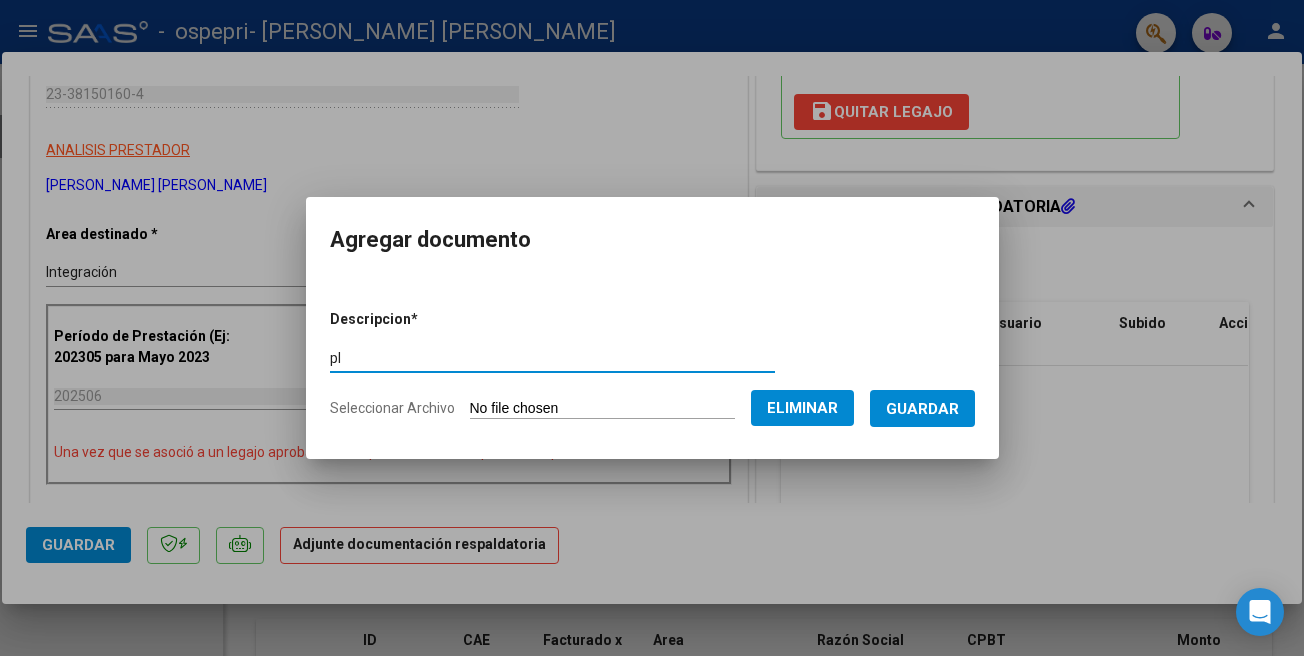 type on "p" 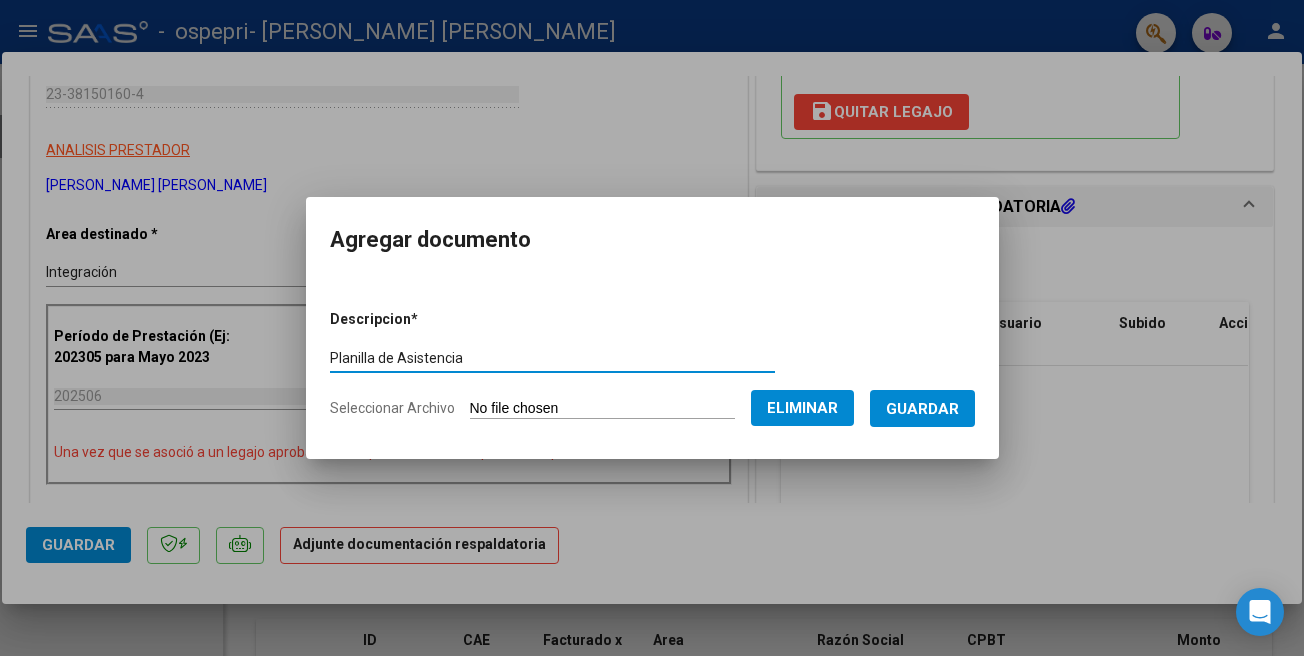 type on "Planilla de Asistencia" 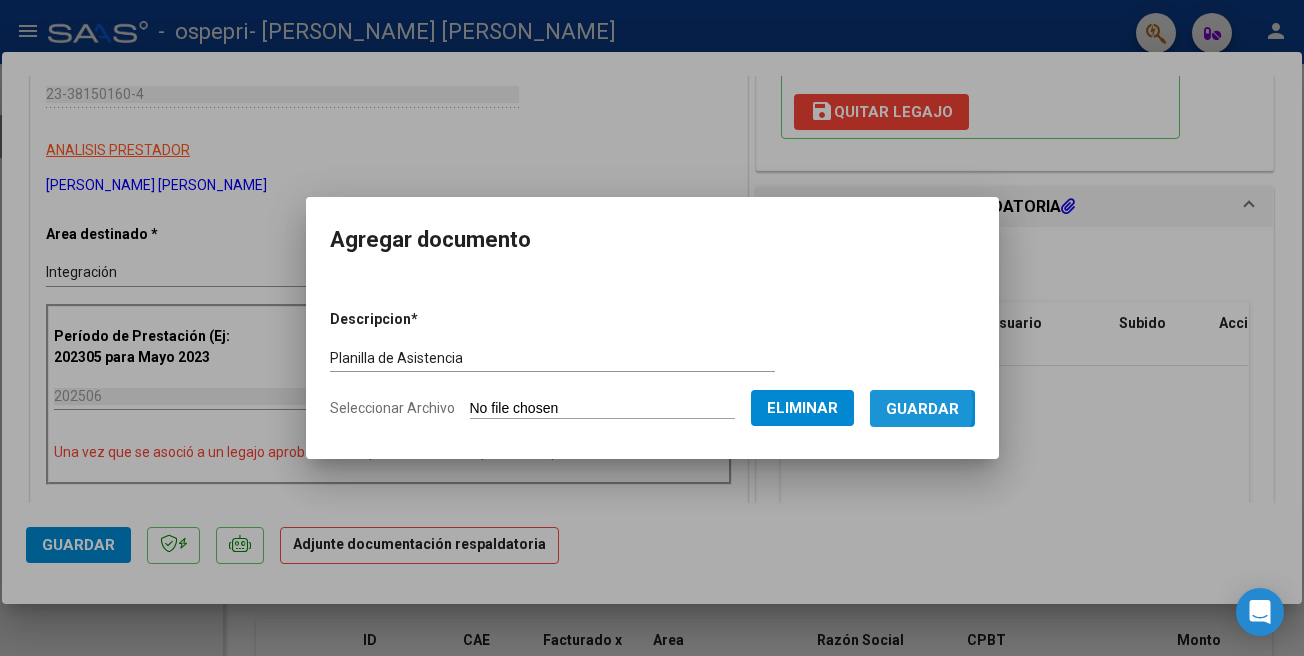 click on "Guardar" at bounding box center (922, 409) 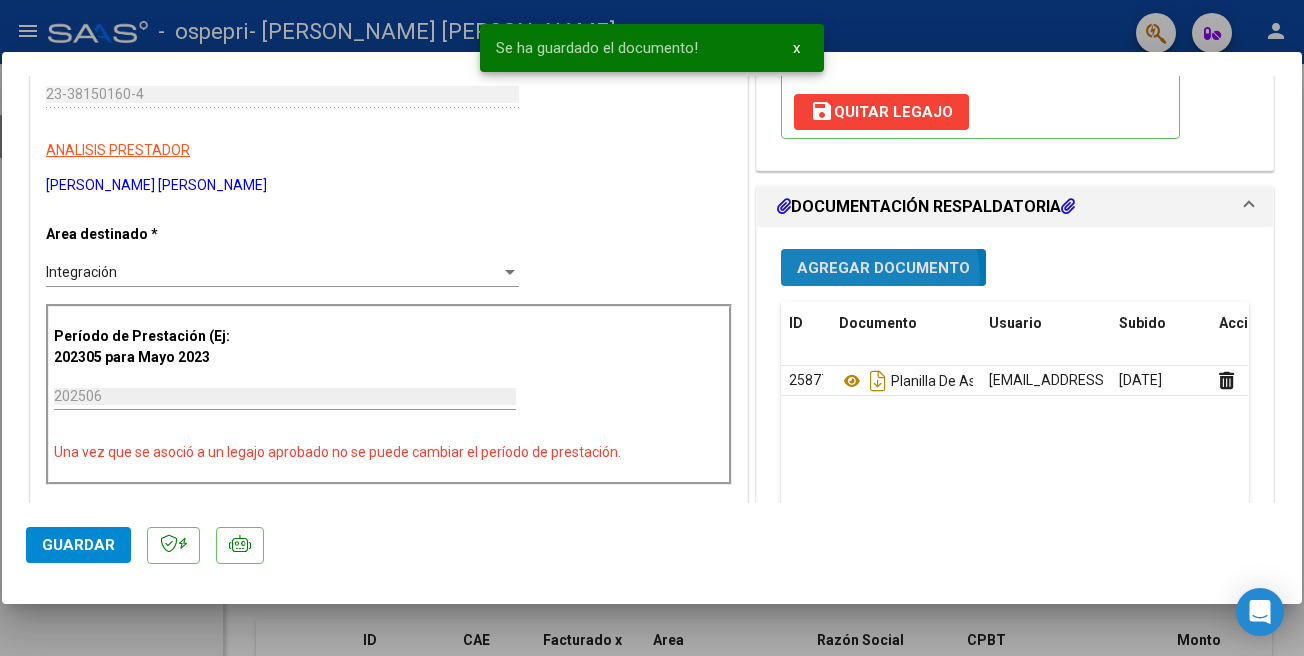 click on "Agregar Documento" at bounding box center (883, 268) 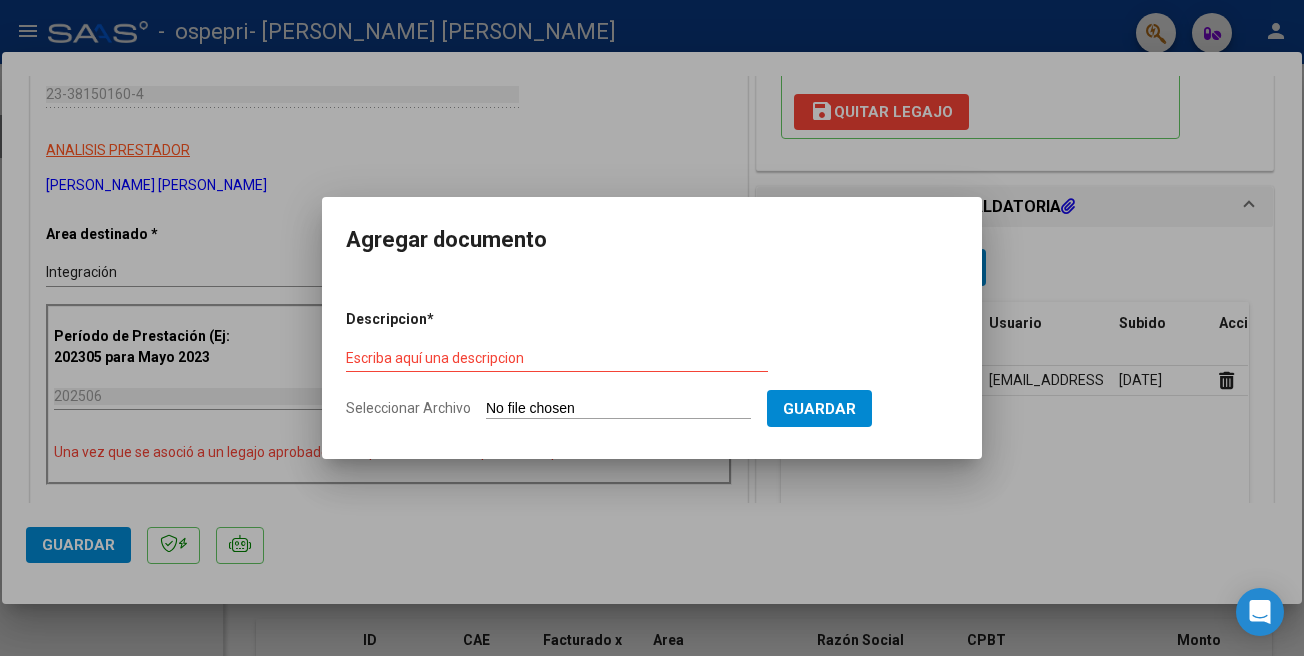 click on "Seleccionar Archivo" at bounding box center [618, 409] 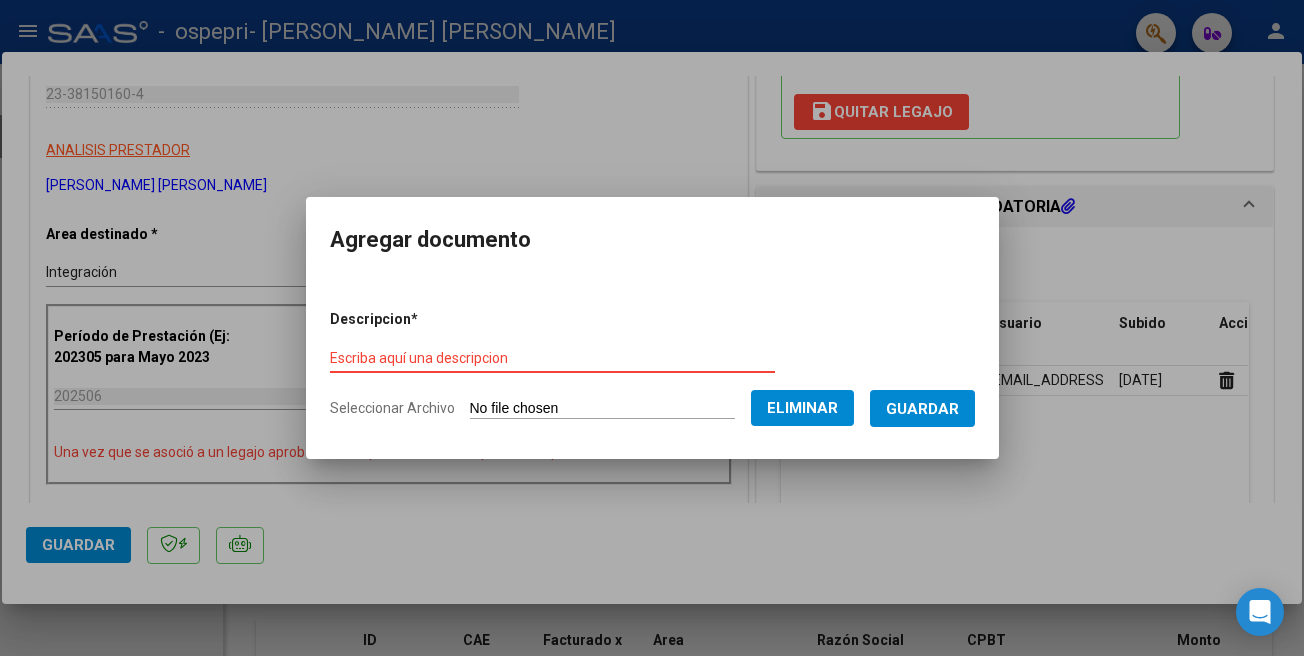 click on "Escriba aquí una descripcion" at bounding box center [552, 358] 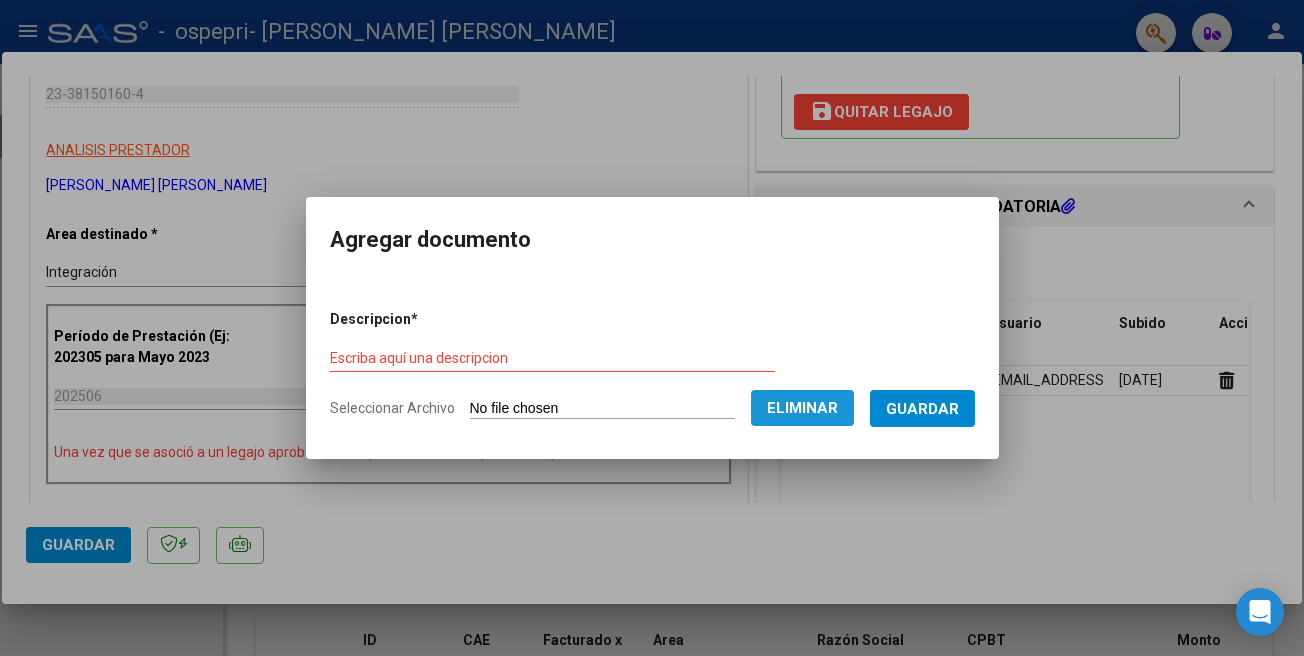 click on "Eliminar" 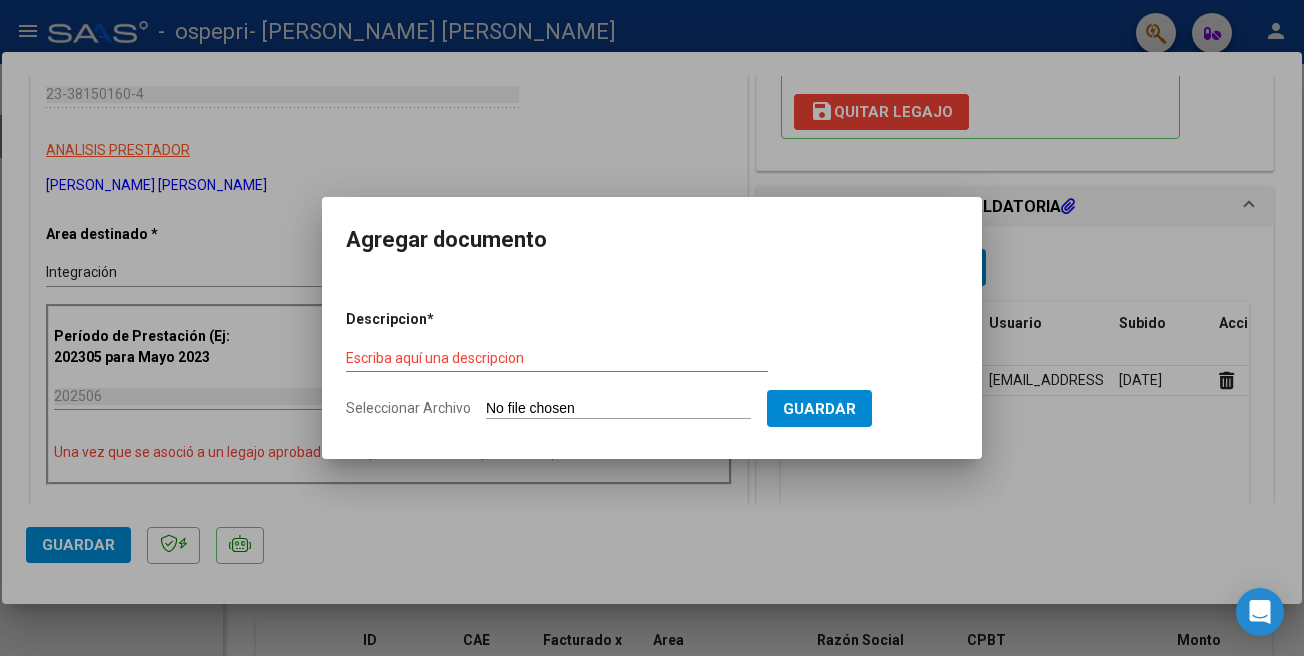 click on "Seleccionar Archivo" at bounding box center (618, 409) 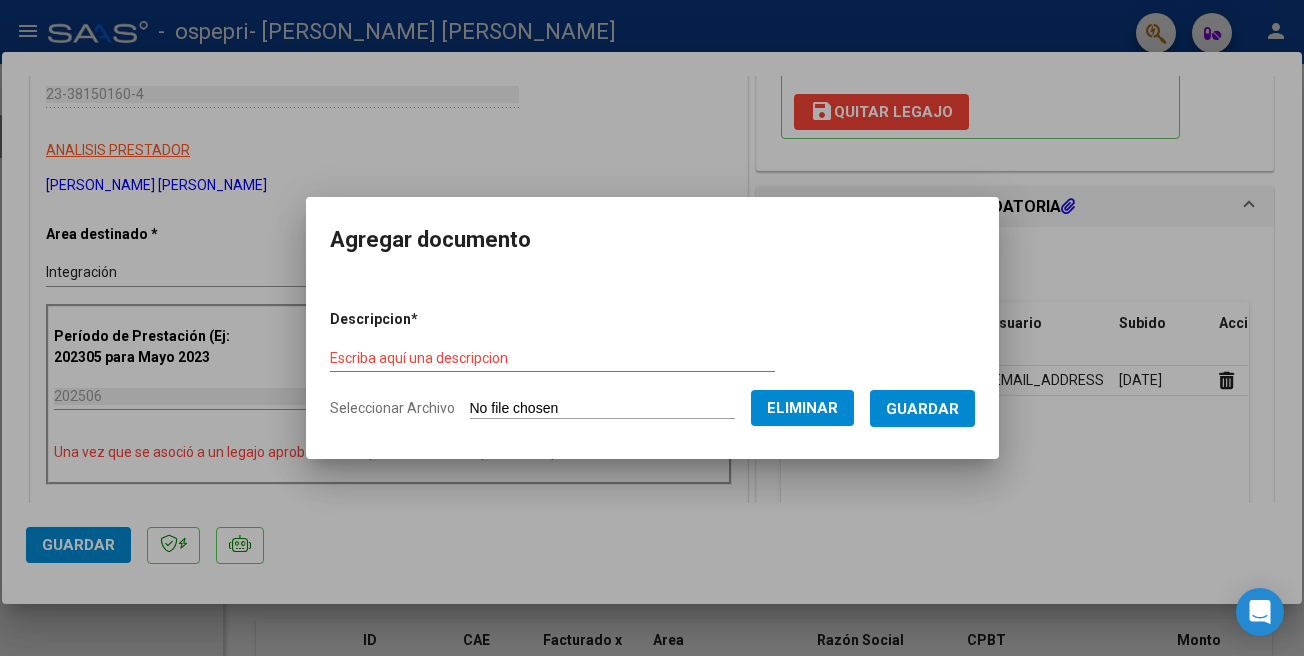 click on "Escriba aquí una descripcion" at bounding box center [552, 358] 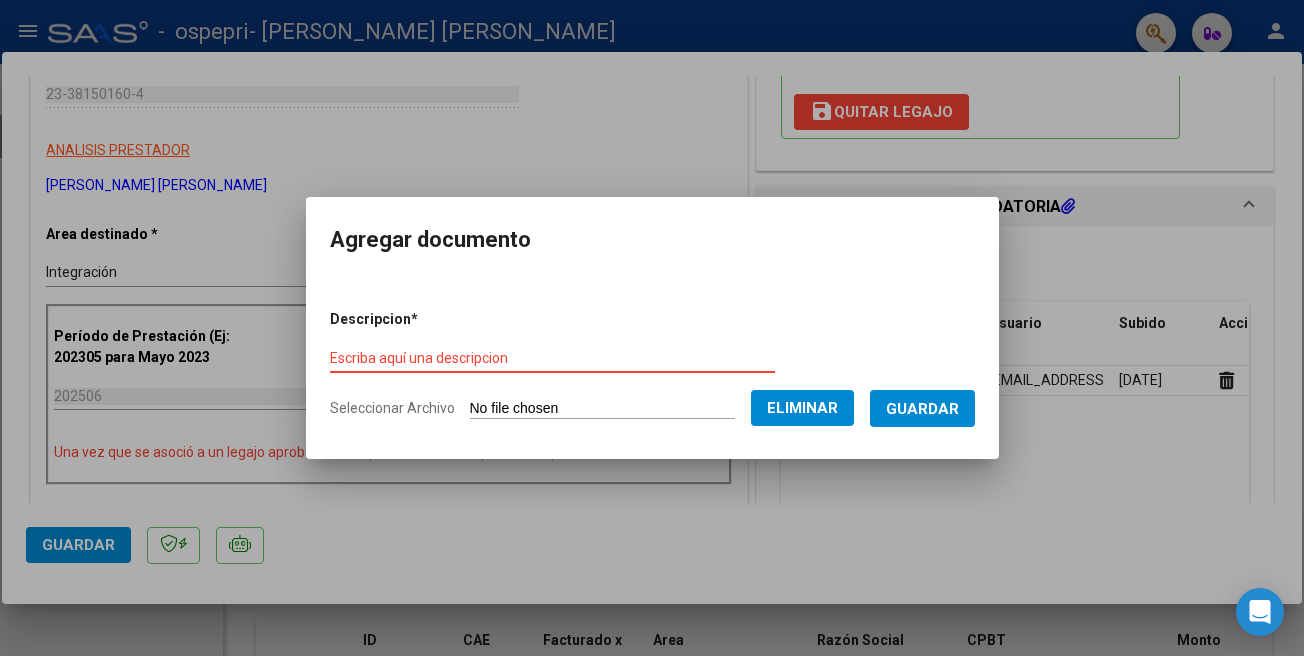 type on "i" 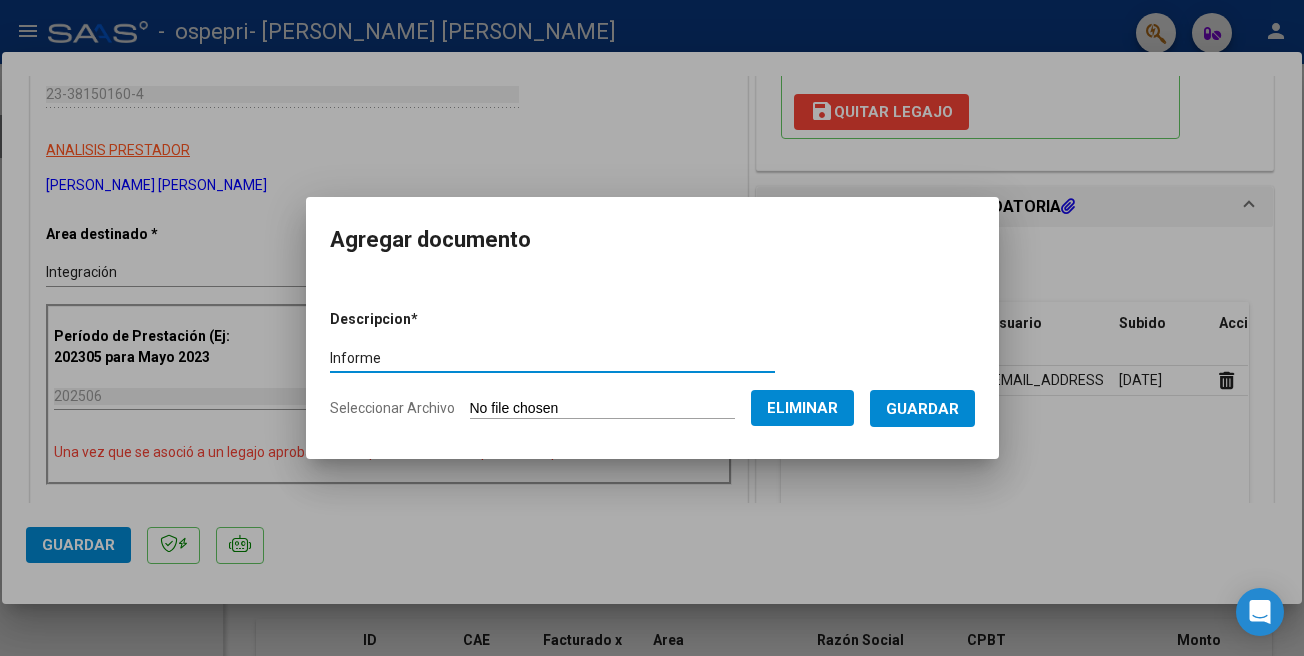 type on "Informe" 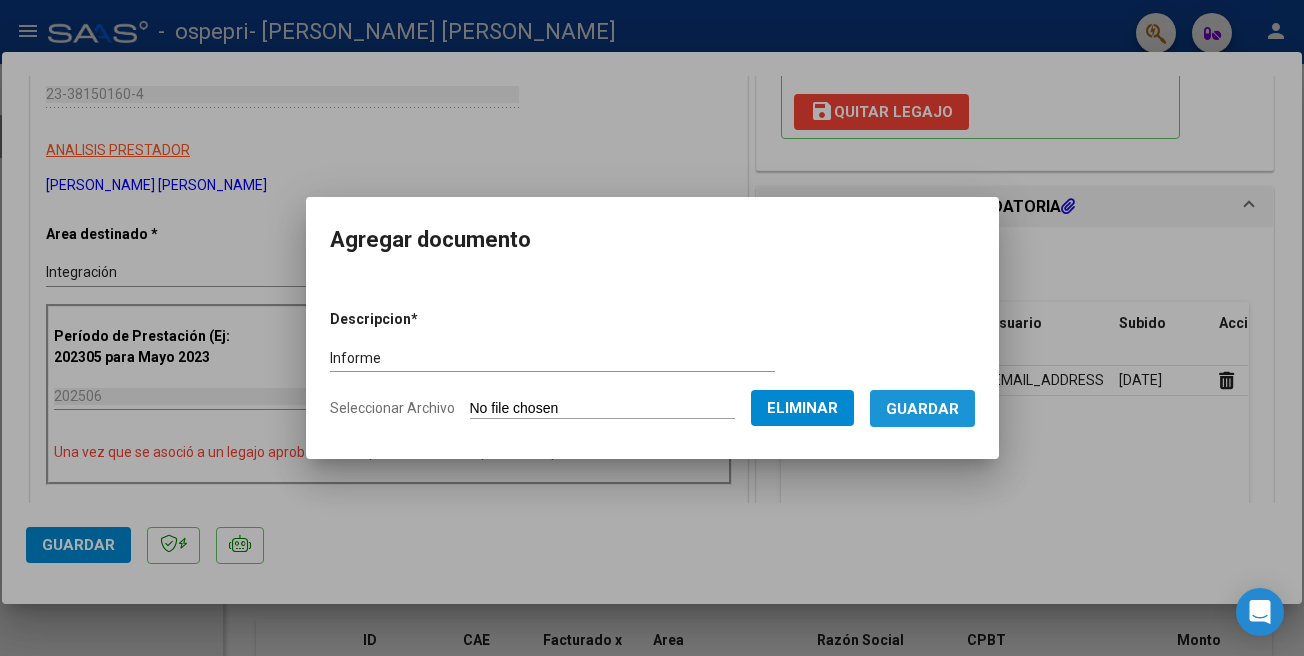 click on "Guardar" at bounding box center [922, 409] 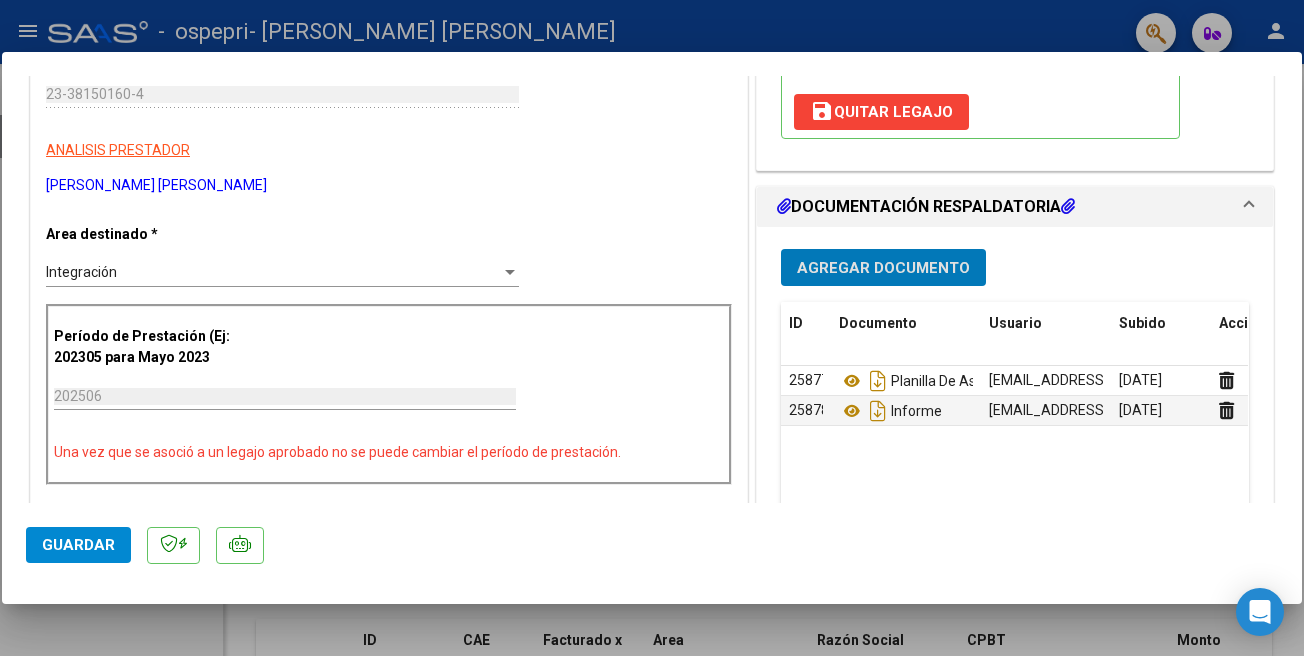 click on "Guardar" 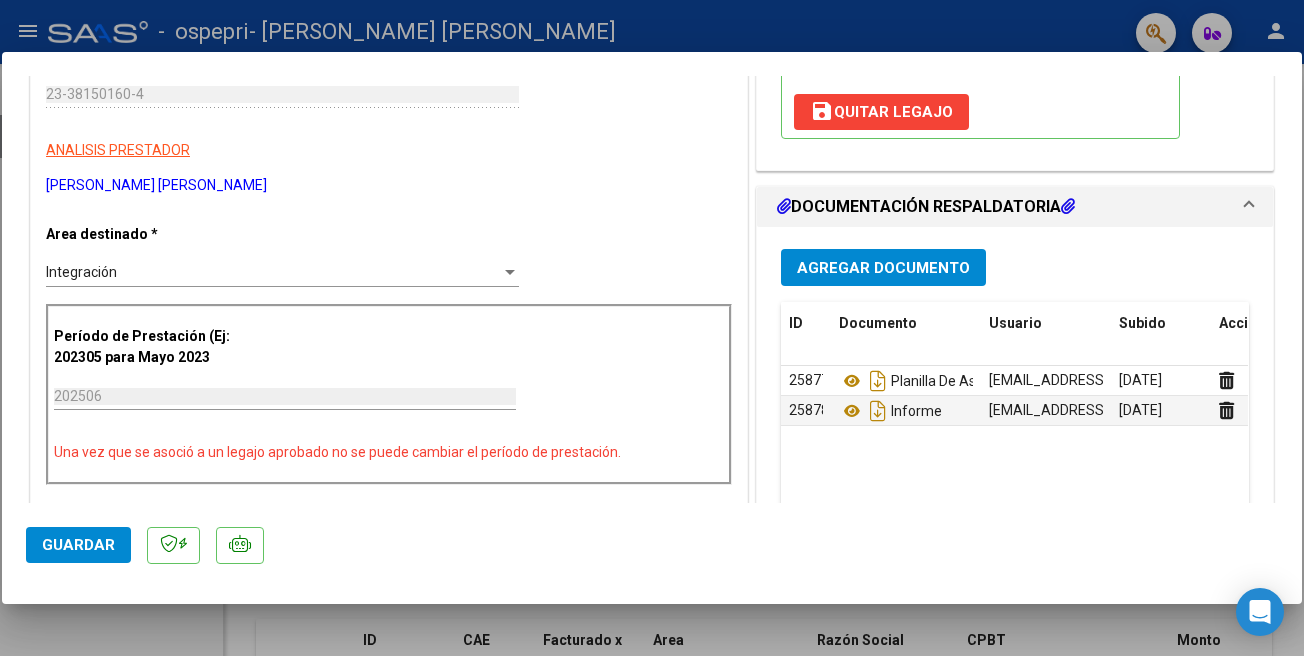 click at bounding box center [652, 328] 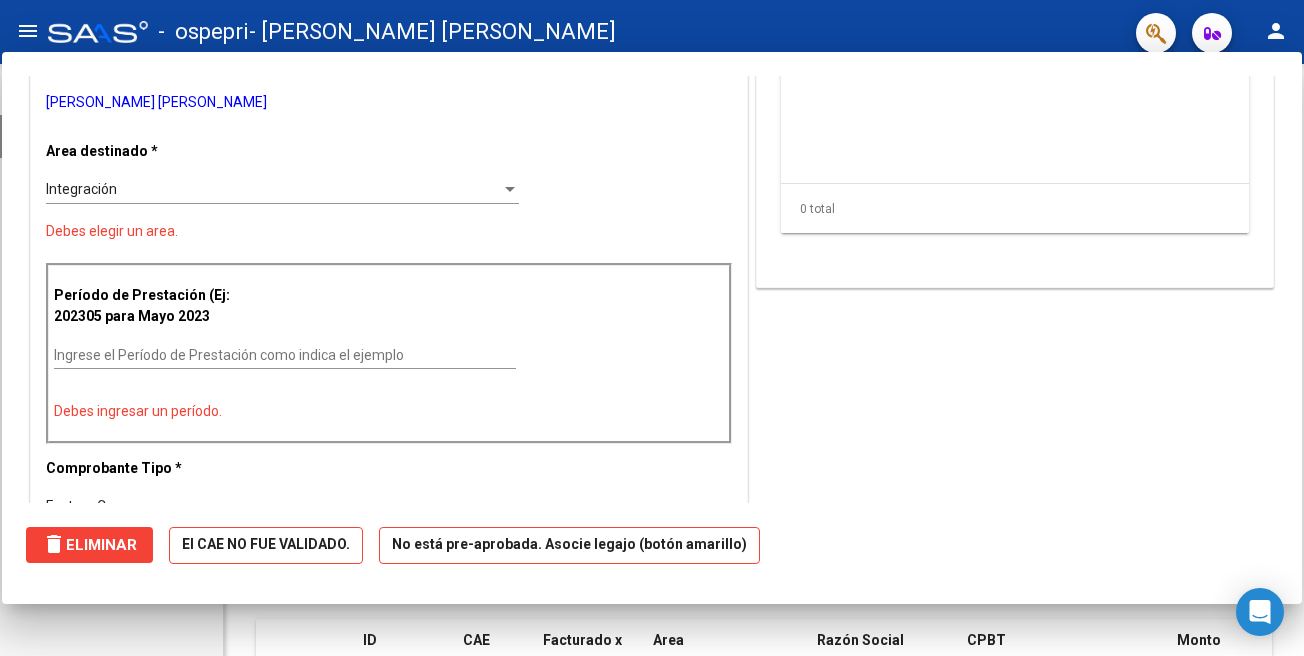 scroll, scrollTop: 0, scrollLeft: 0, axis: both 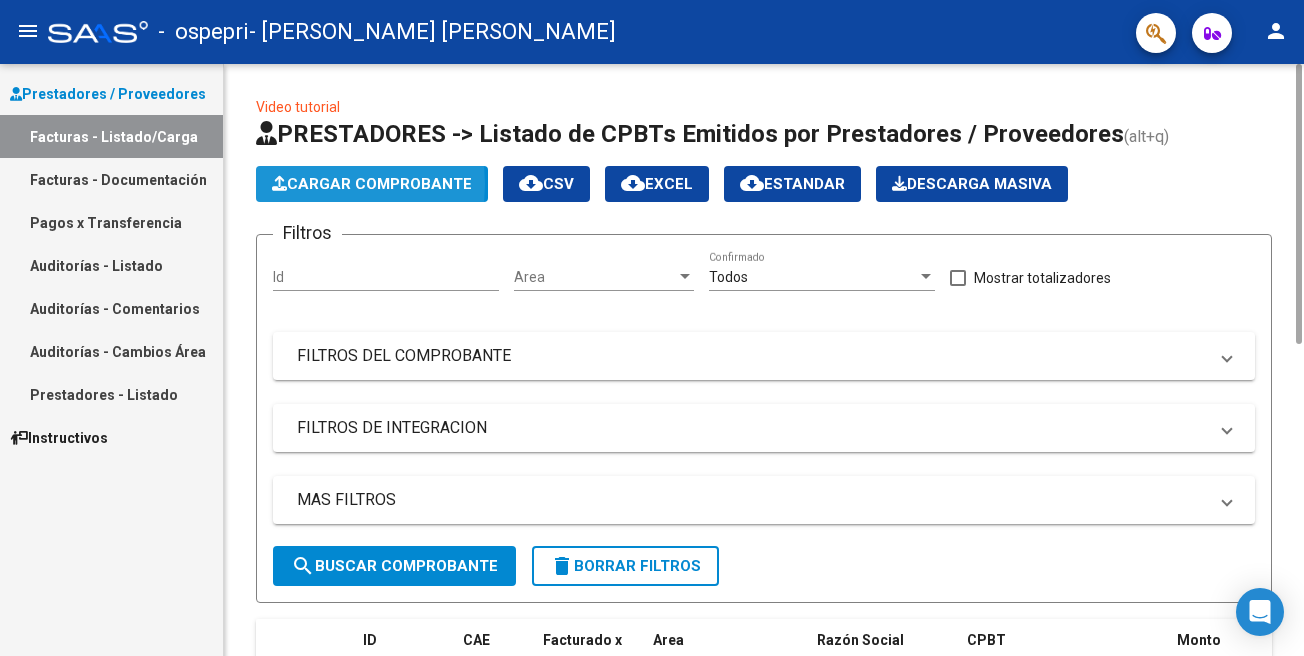 click on "Cargar Comprobante" 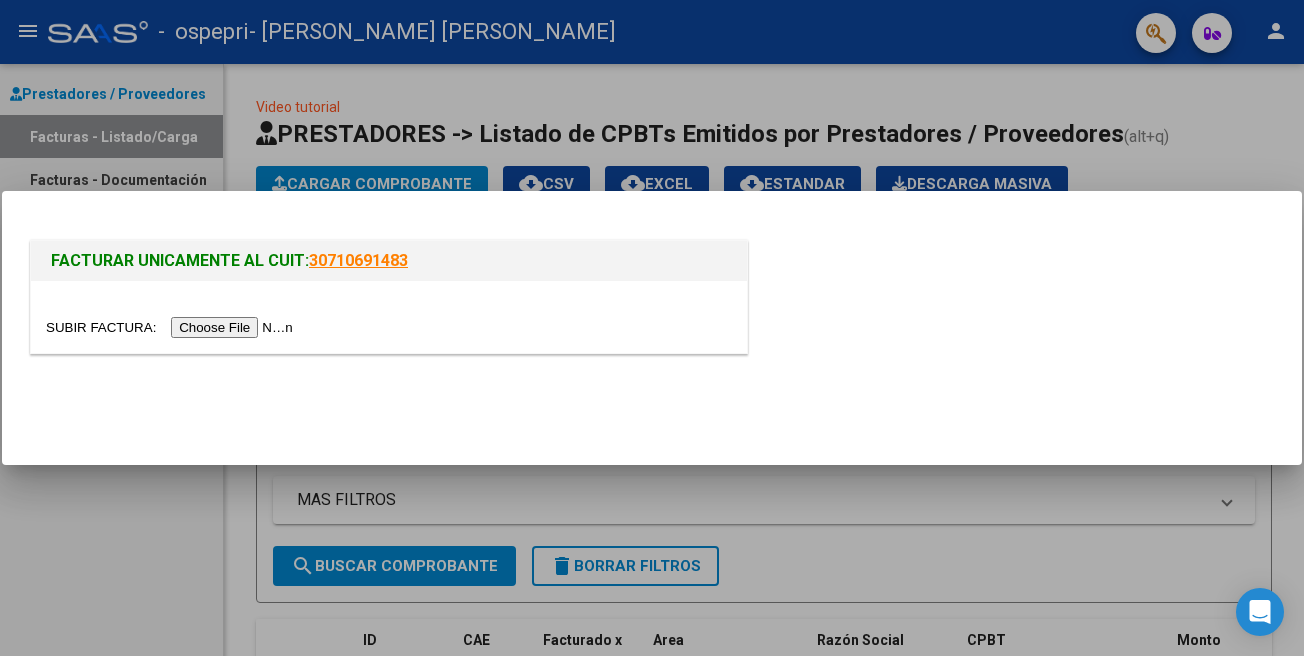 click at bounding box center [172, 327] 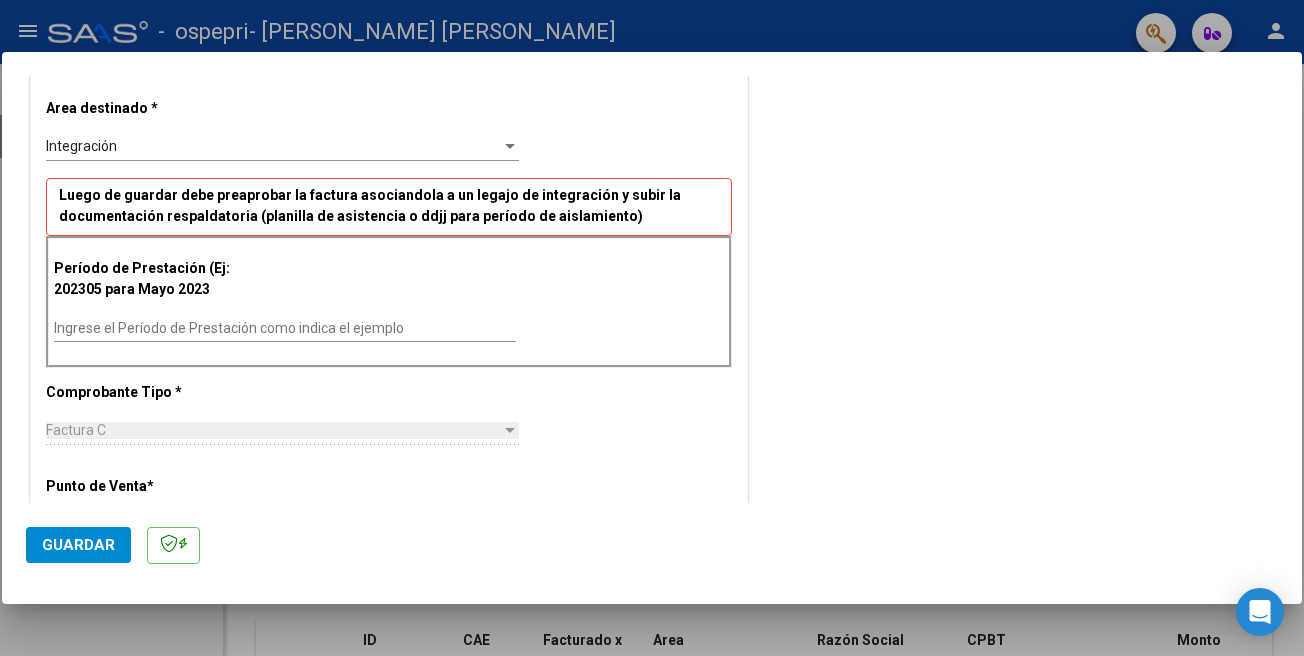 scroll, scrollTop: 403, scrollLeft: 0, axis: vertical 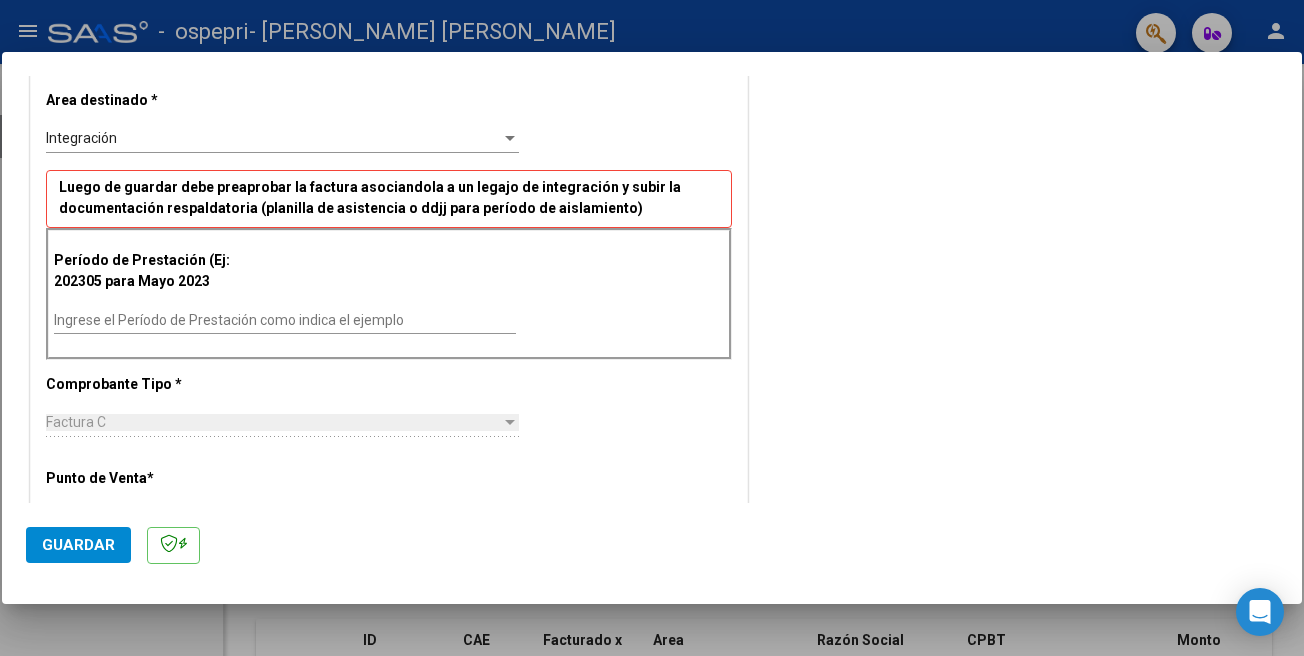 click on "Ingrese el Período de Prestación como indica el ejemplo" at bounding box center [285, 320] 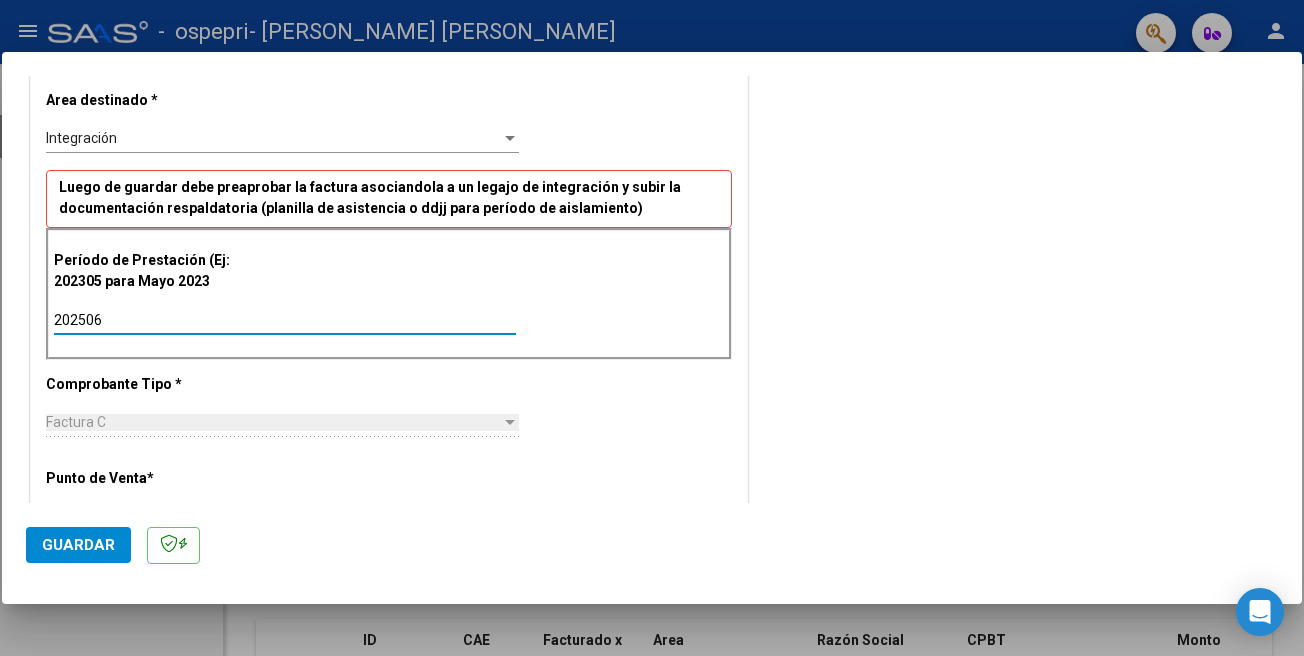 type on "202506" 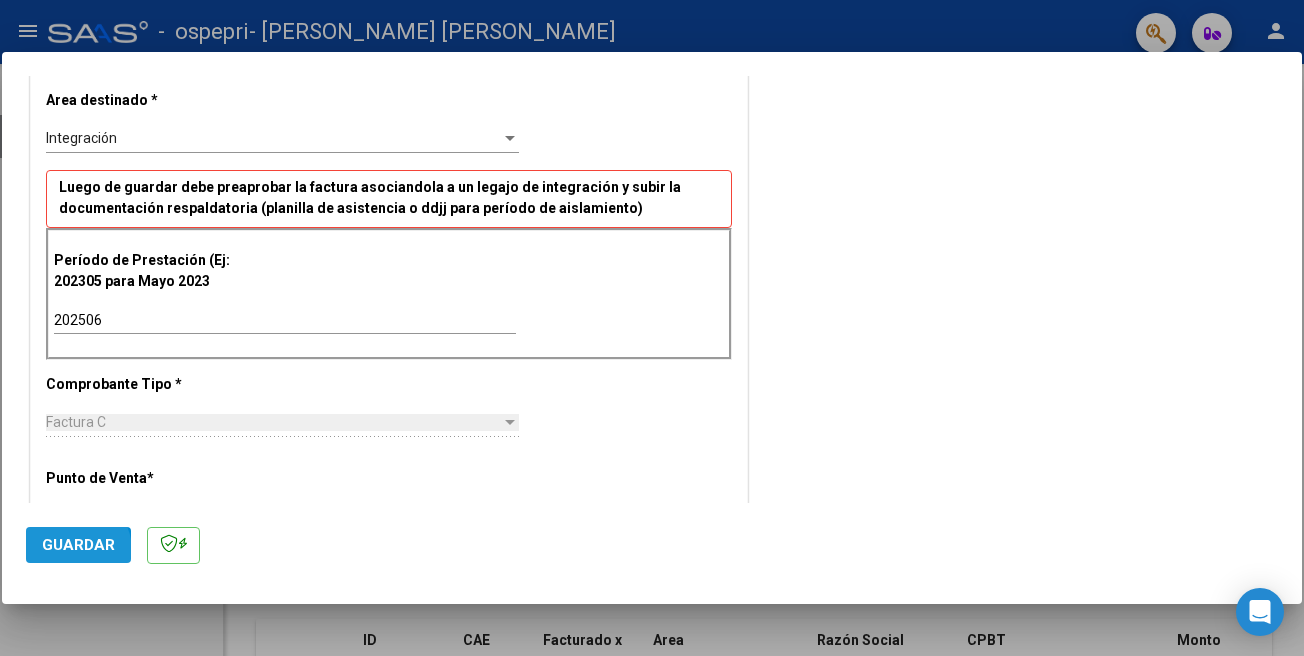 click on "Guardar" 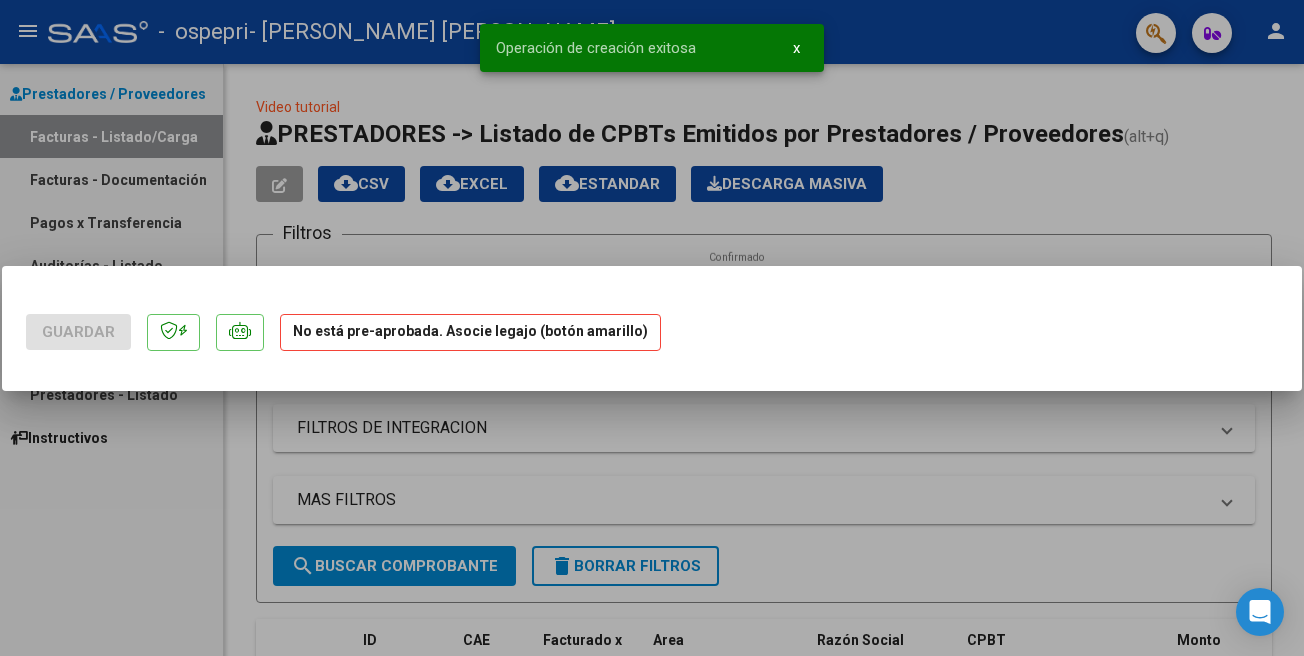 scroll, scrollTop: 0, scrollLeft: 0, axis: both 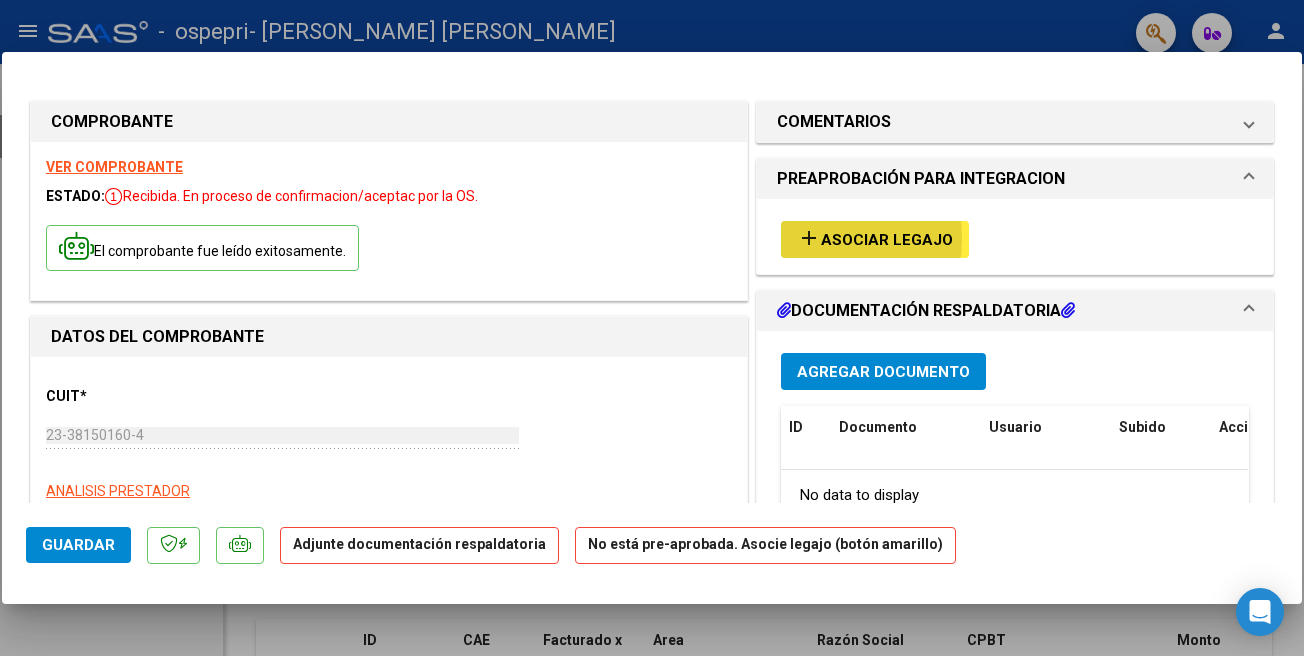 click on "add" at bounding box center [809, 238] 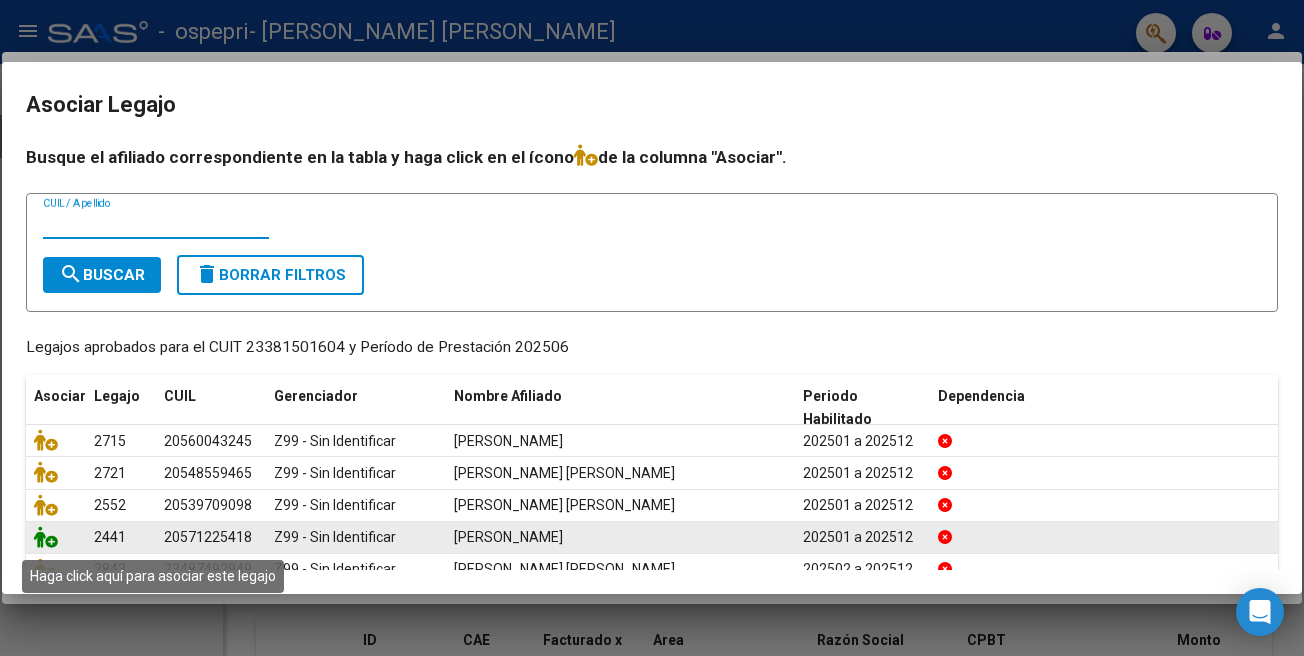 click 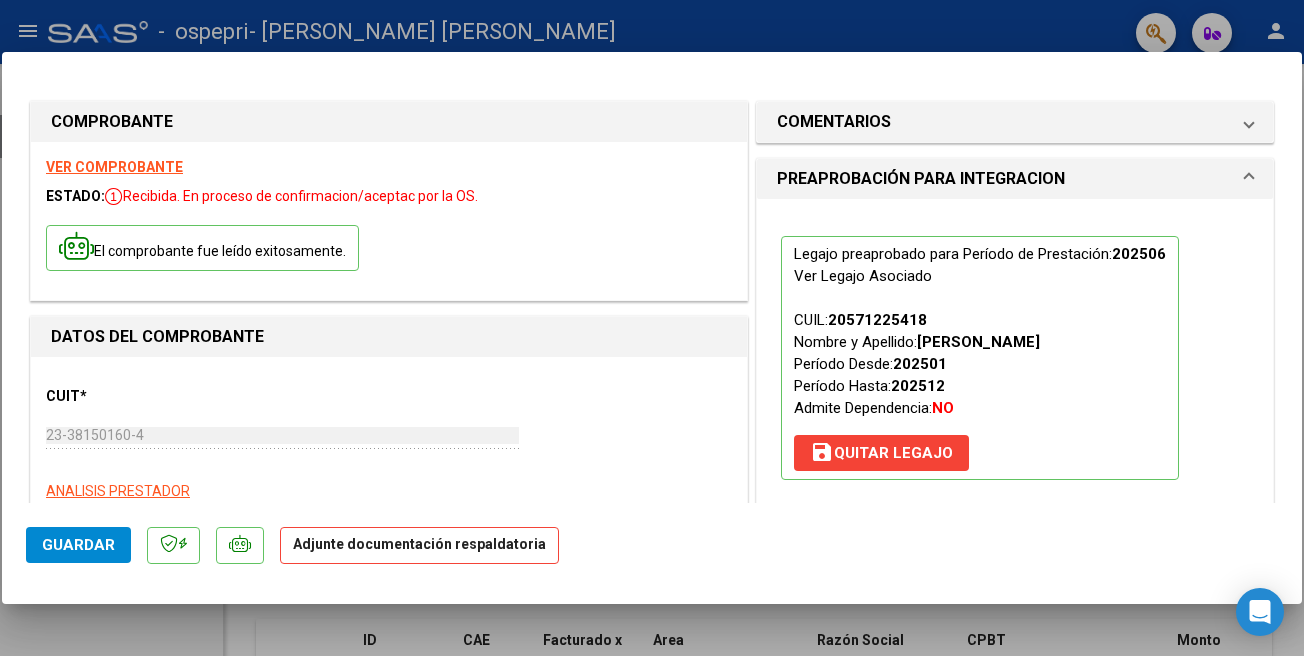 drag, startPoint x: 1303, startPoint y: 103, endPoint x: 1230, endPoint y: 90, distance: 74.1485 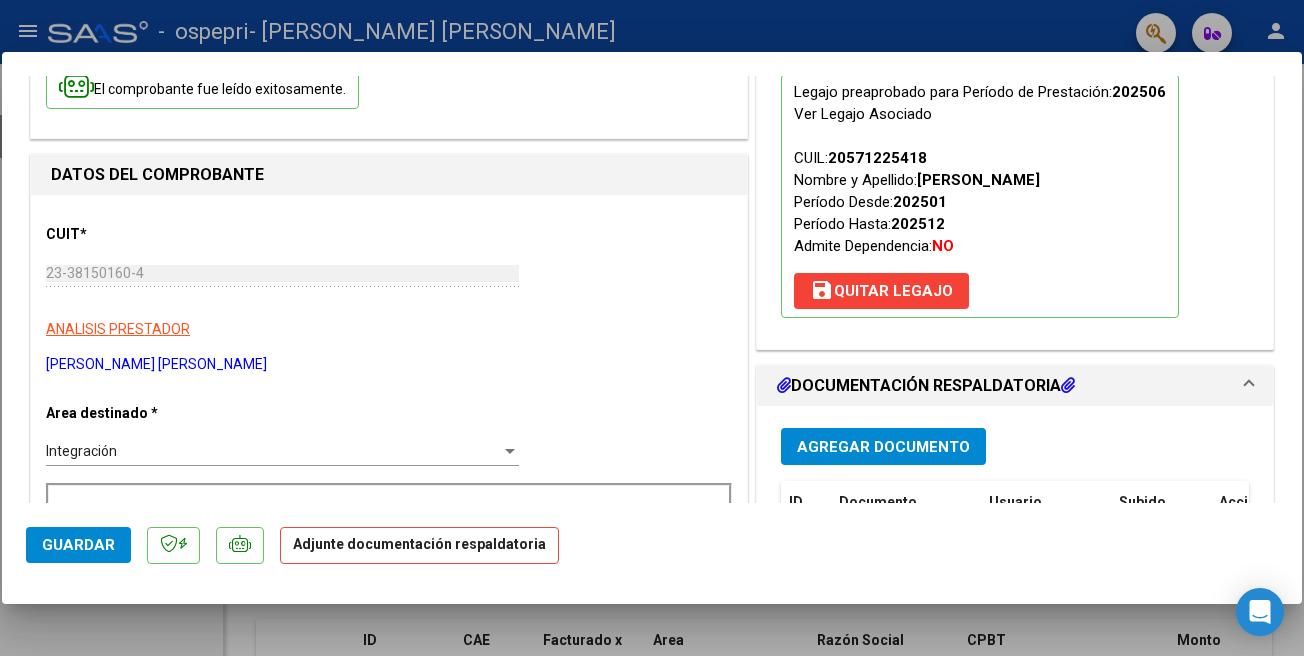 scroll, scrollTop: 159, scrollLeft: 0, axis: vertical 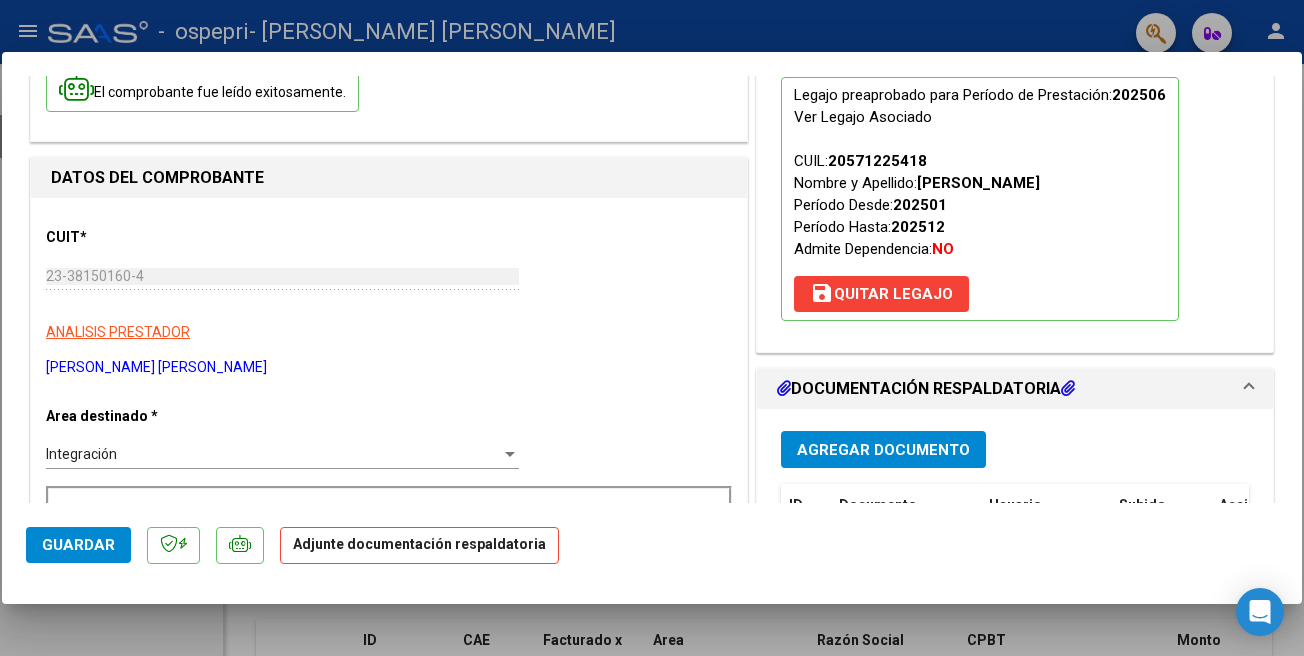 click on "Agregar Documento" at bounding box center (883, 449) 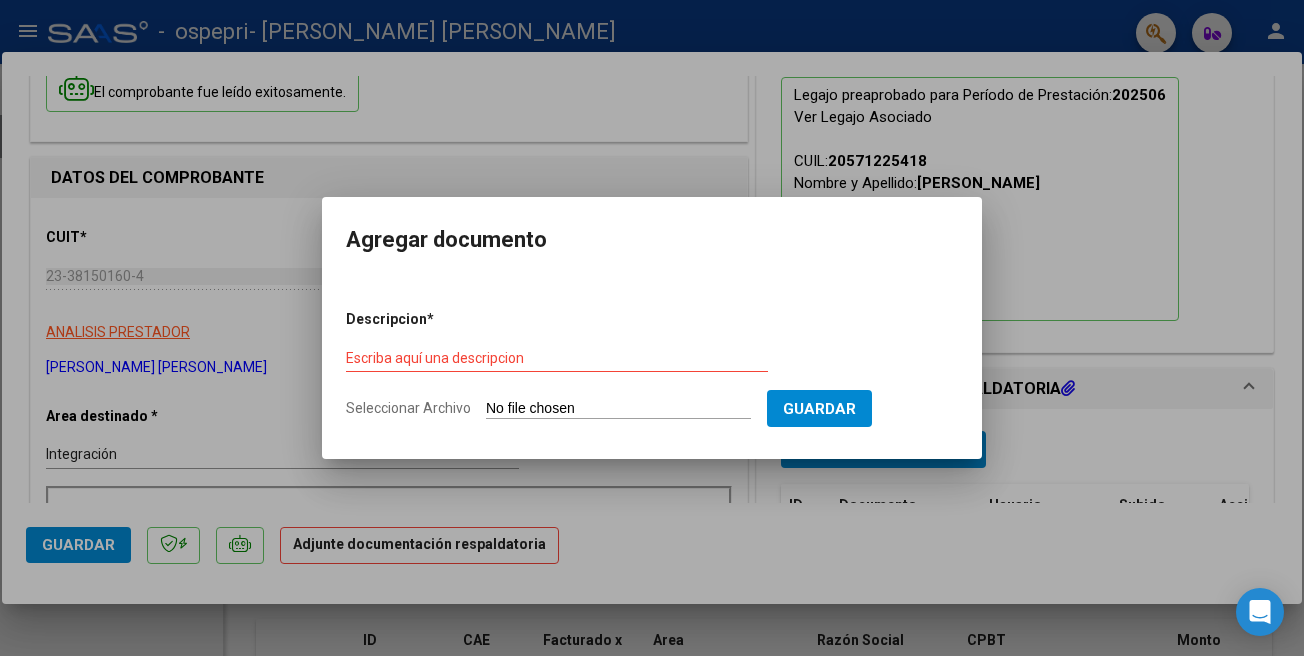 click on "Escriba aquí una descripcion" at bounding box center (557, 358) 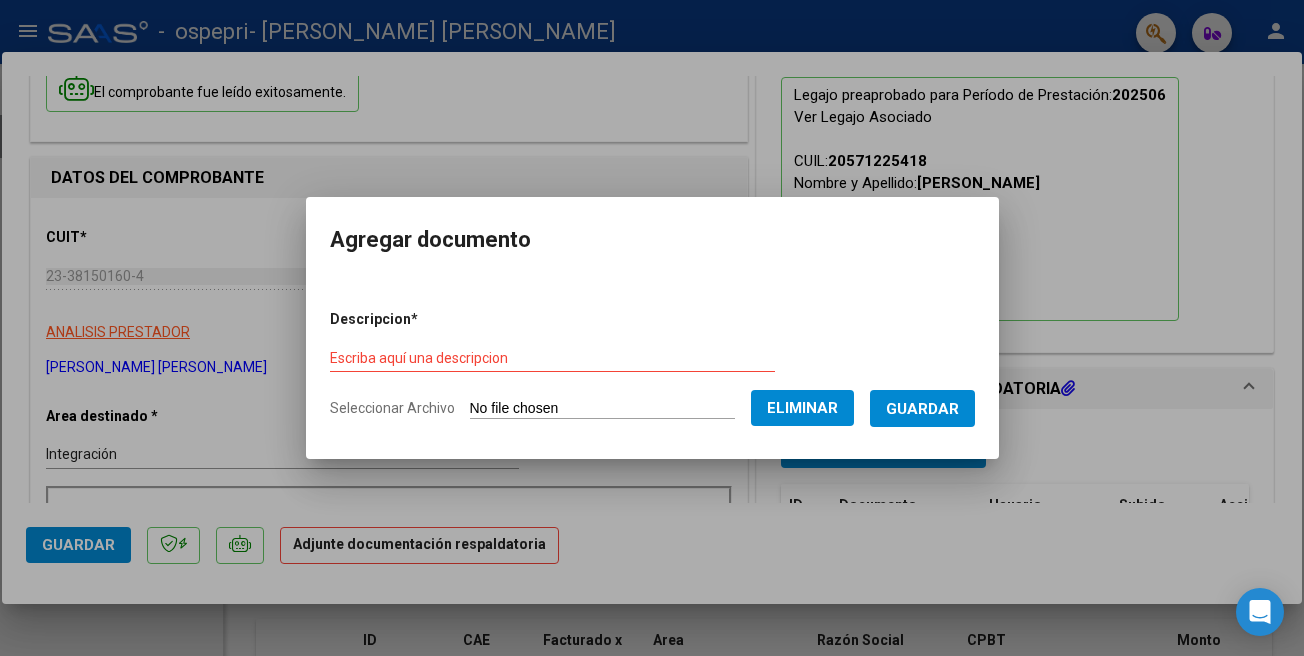 click on "Escriba aquí una descripcion" at bounding box center [552, 358] 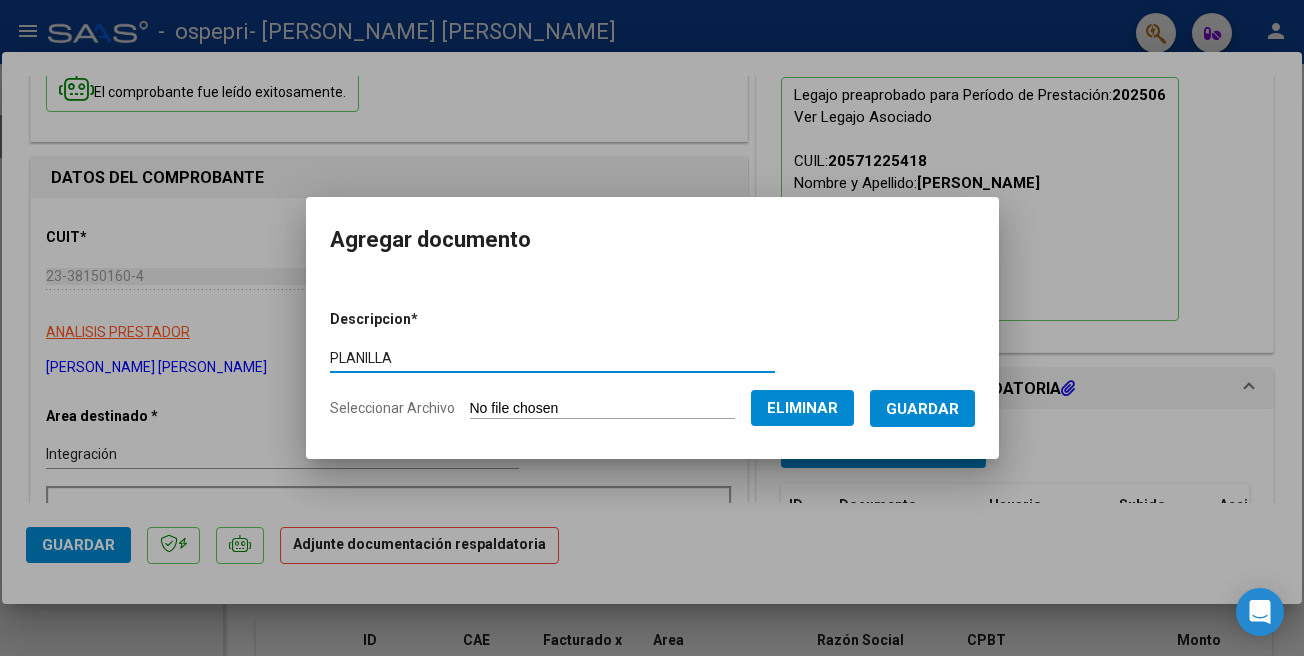type on "PLANILLA" 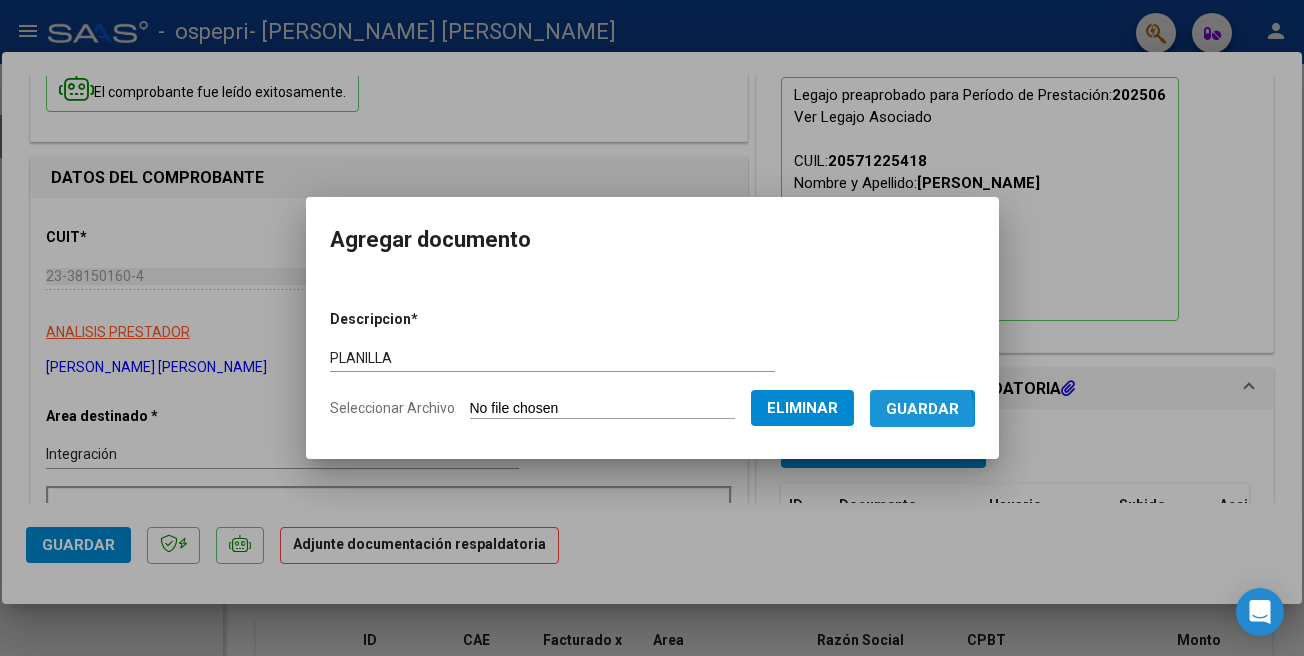 click on "Guardar" at bounding box center [922, 409] 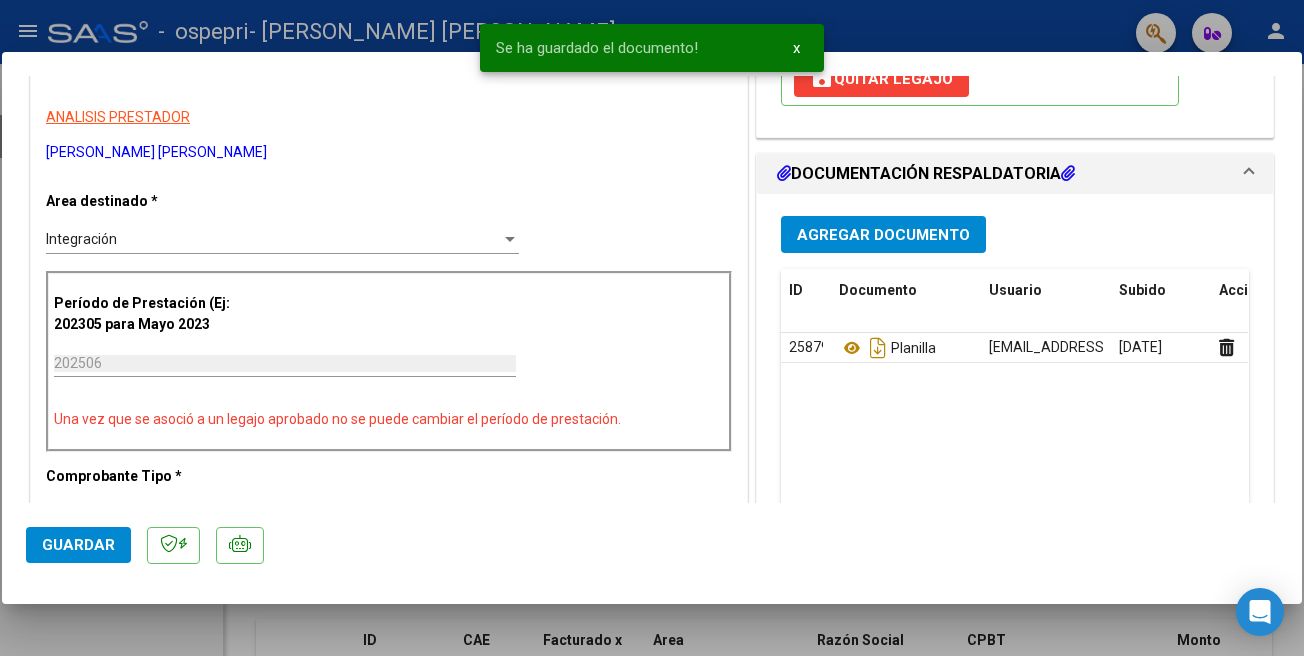 scroll, scrollTop: 393, scrollLeft: 0, axis: vertical 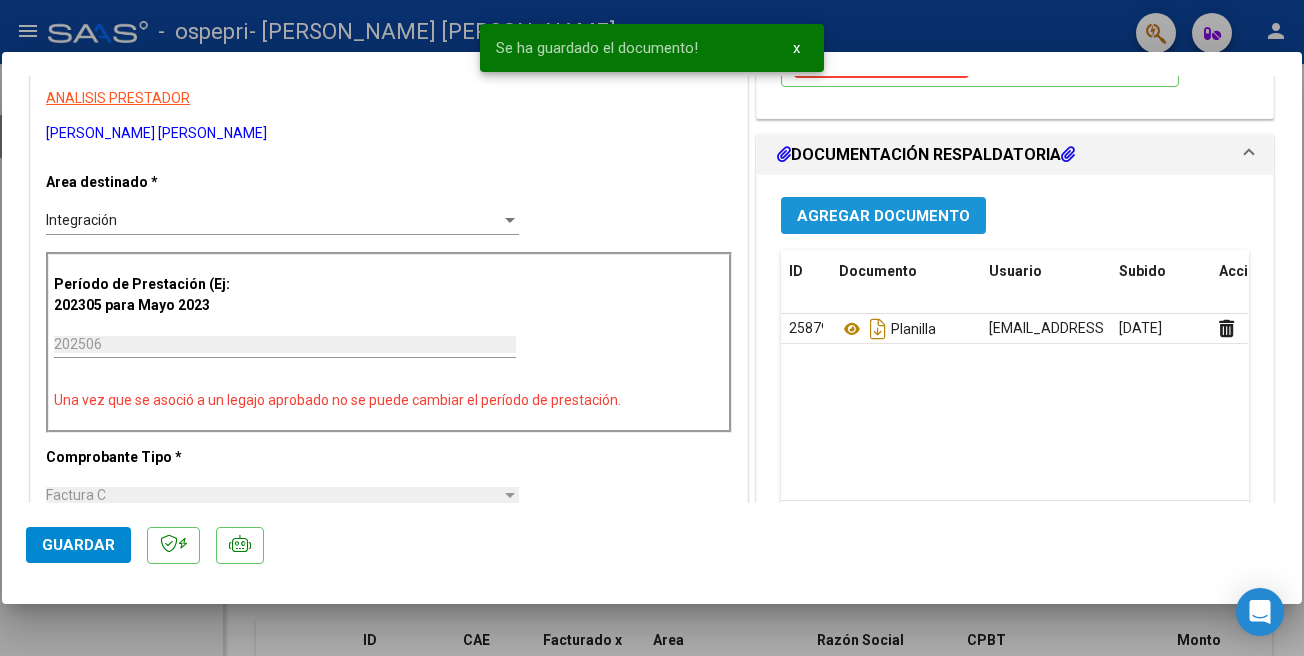 click on "Agregar Documento" at bounding box center (883, 216) 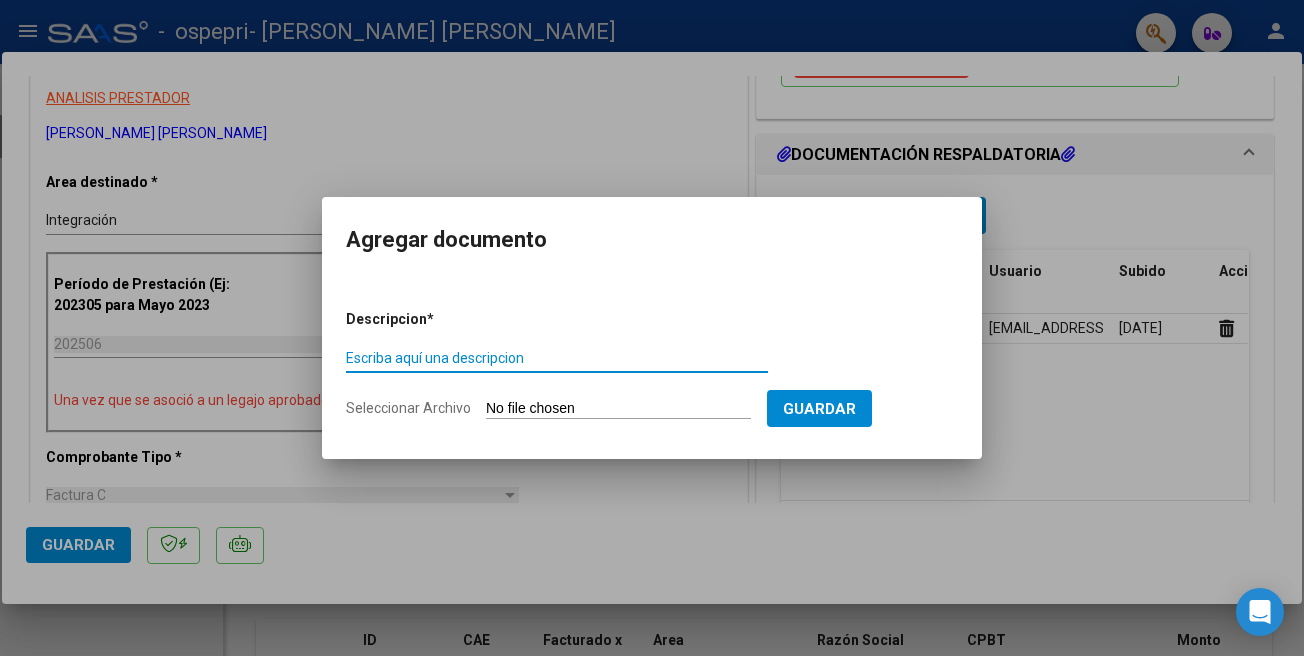 click on "Escriba aquí una descripcion" at bounding box center [557, 358] 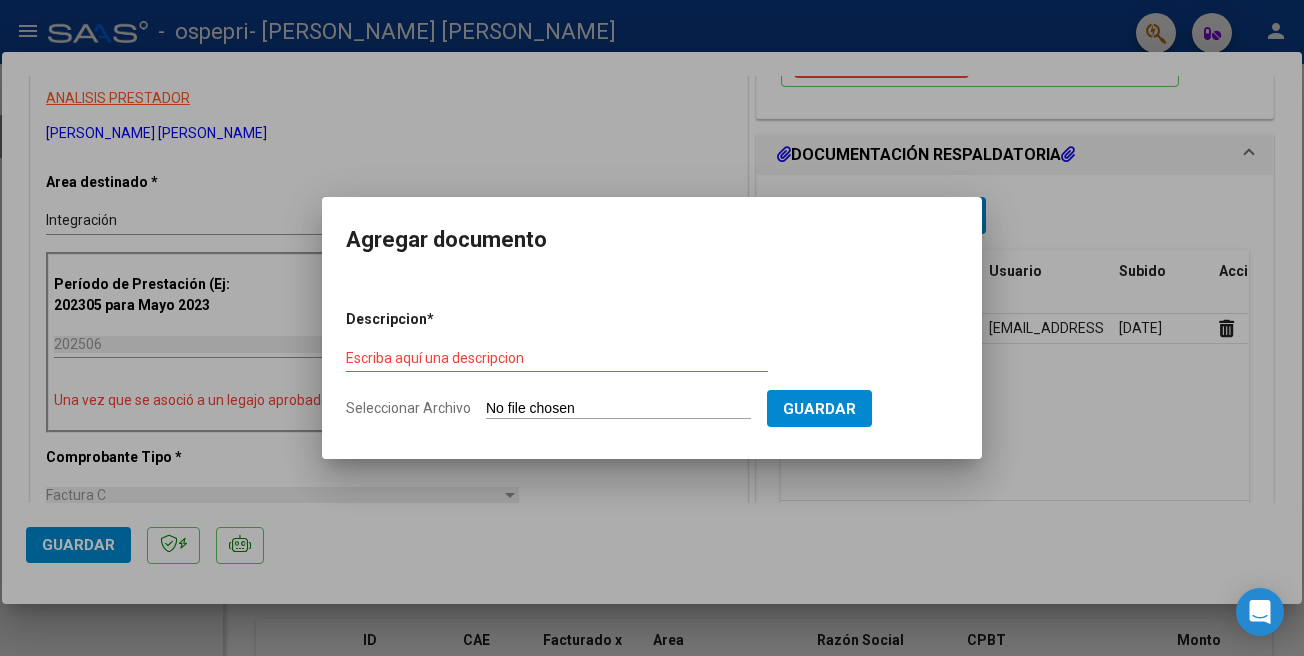 type on "C:\fakepath\Informe evolutivo CURRUÑIR [DATE].docx.pdf" 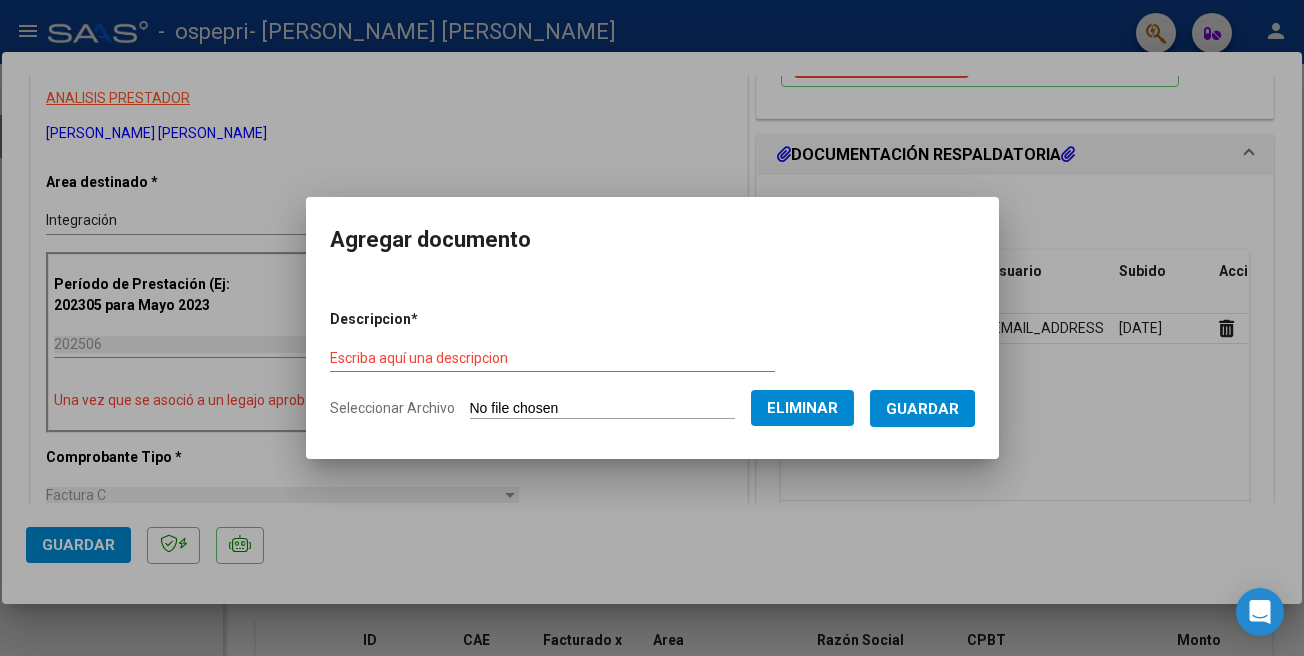 click on "Escriba aquí una descripcion" at bounding box center (552, 358) 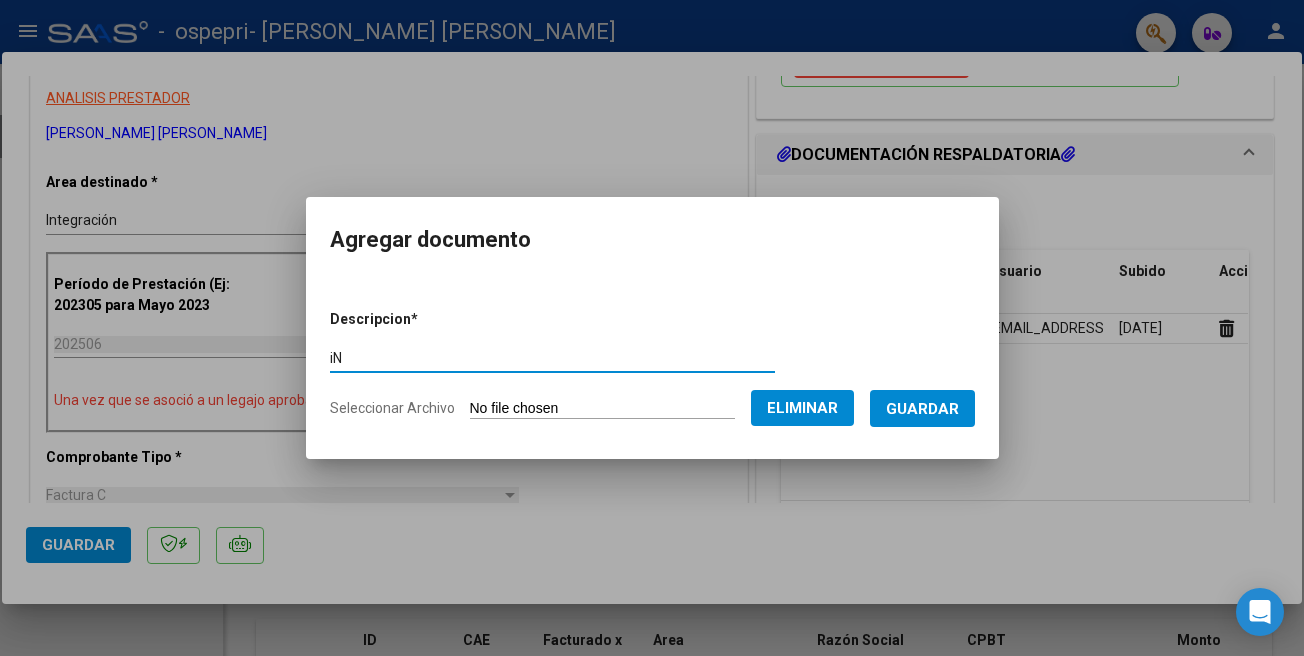 type on "i" 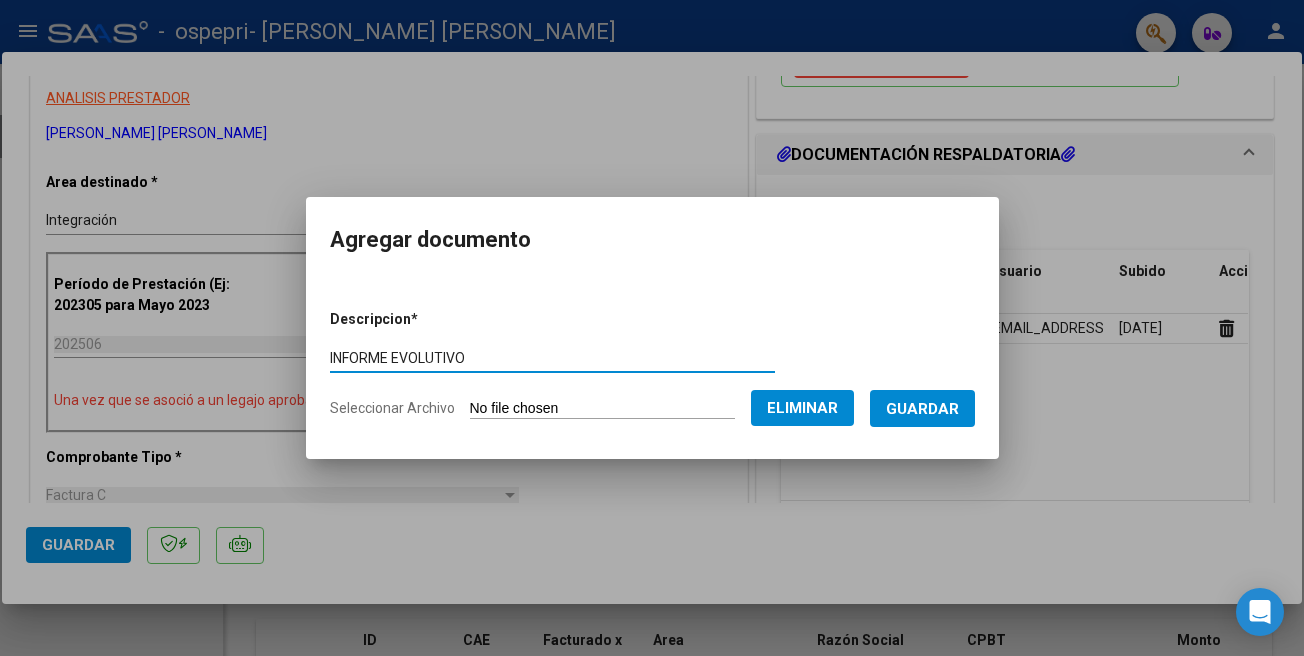 type on "INFORME EVOLUTIVO" 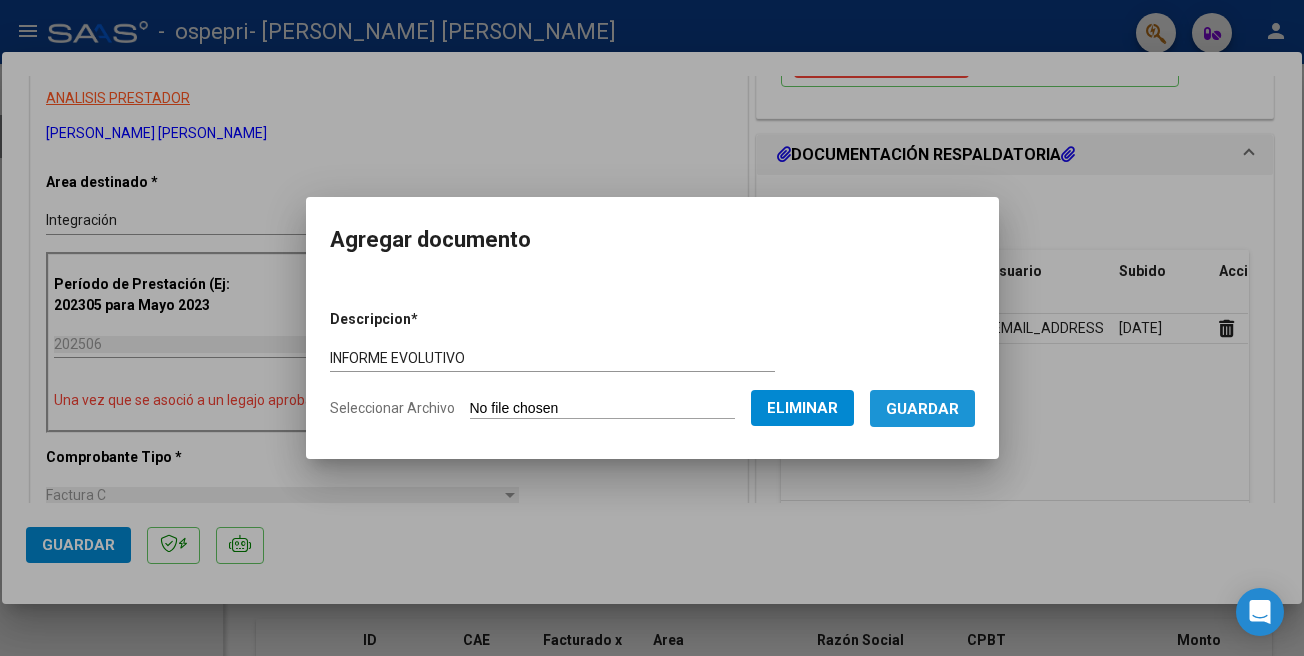 click on "Guardar" at bounding box center (922, 408) 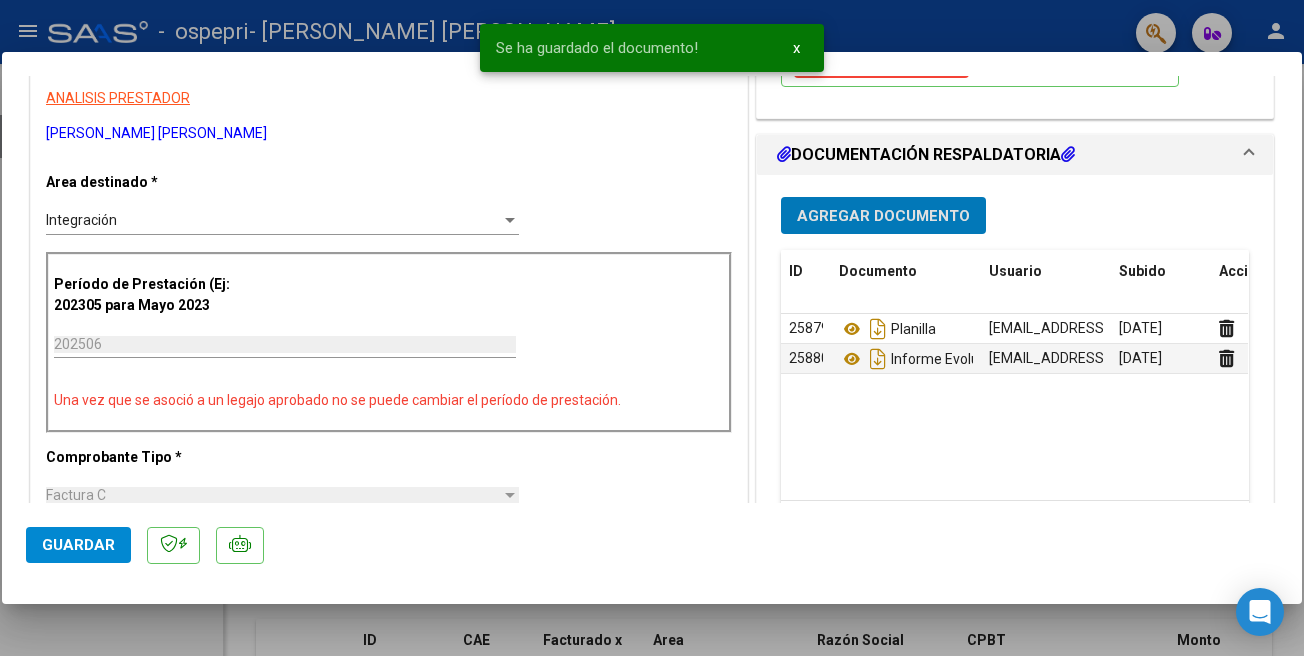 click on "Guardar" 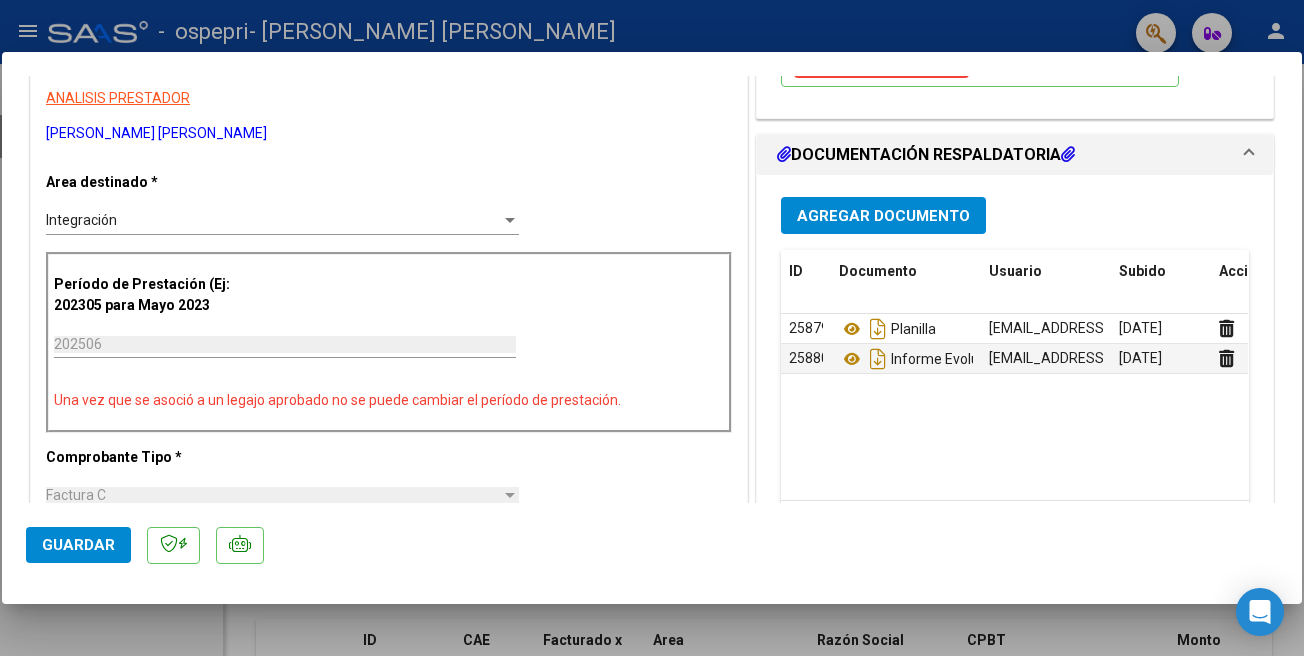 click at bounding box center (652, 328) 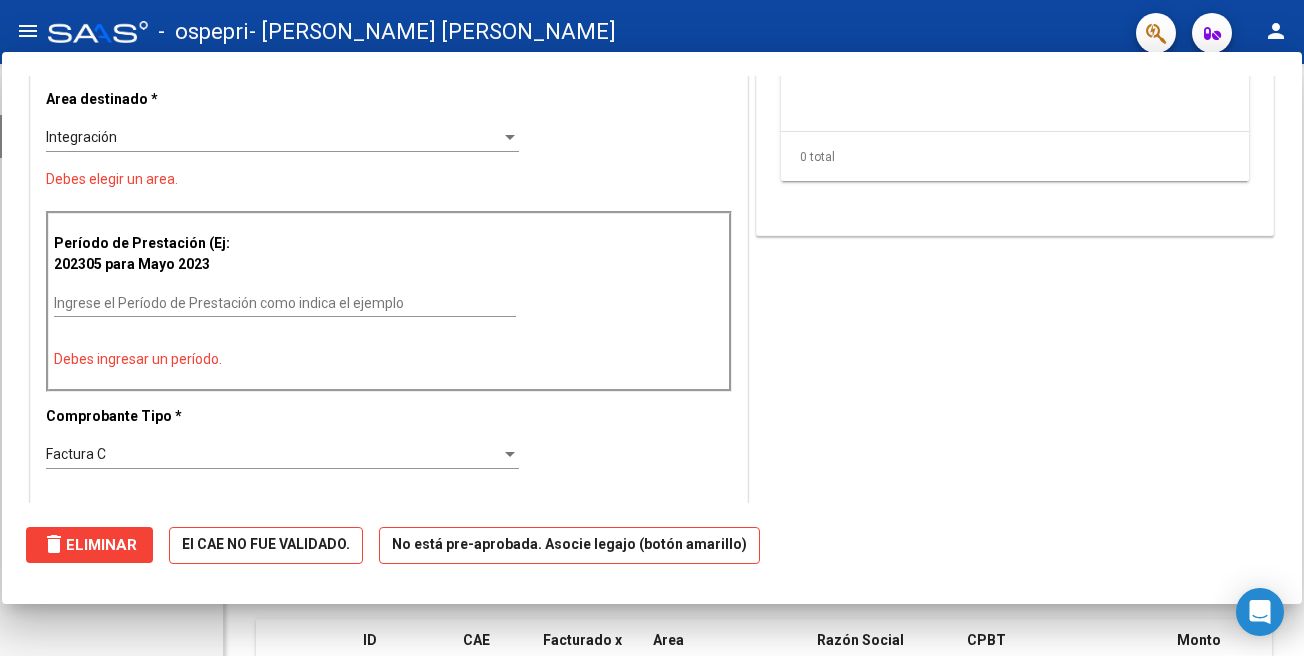 scroll, scrollTop: 0, scrollLeft: 0, axis: both 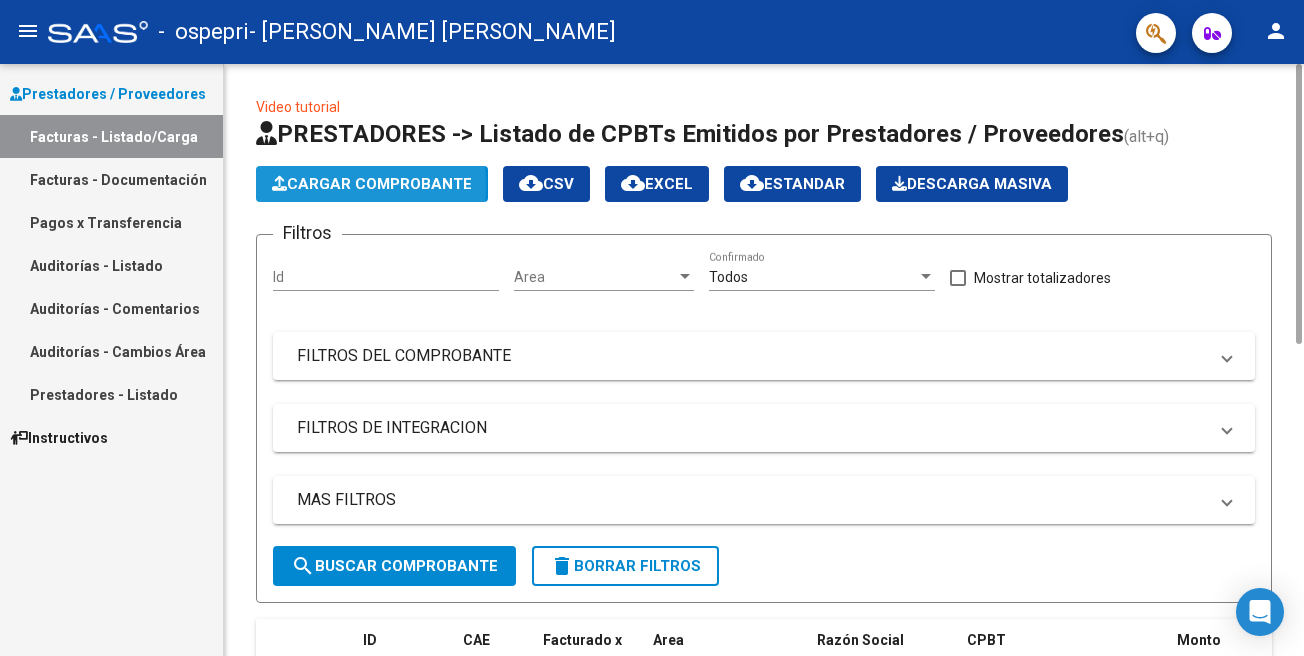 click on "Cargar Comprobante" 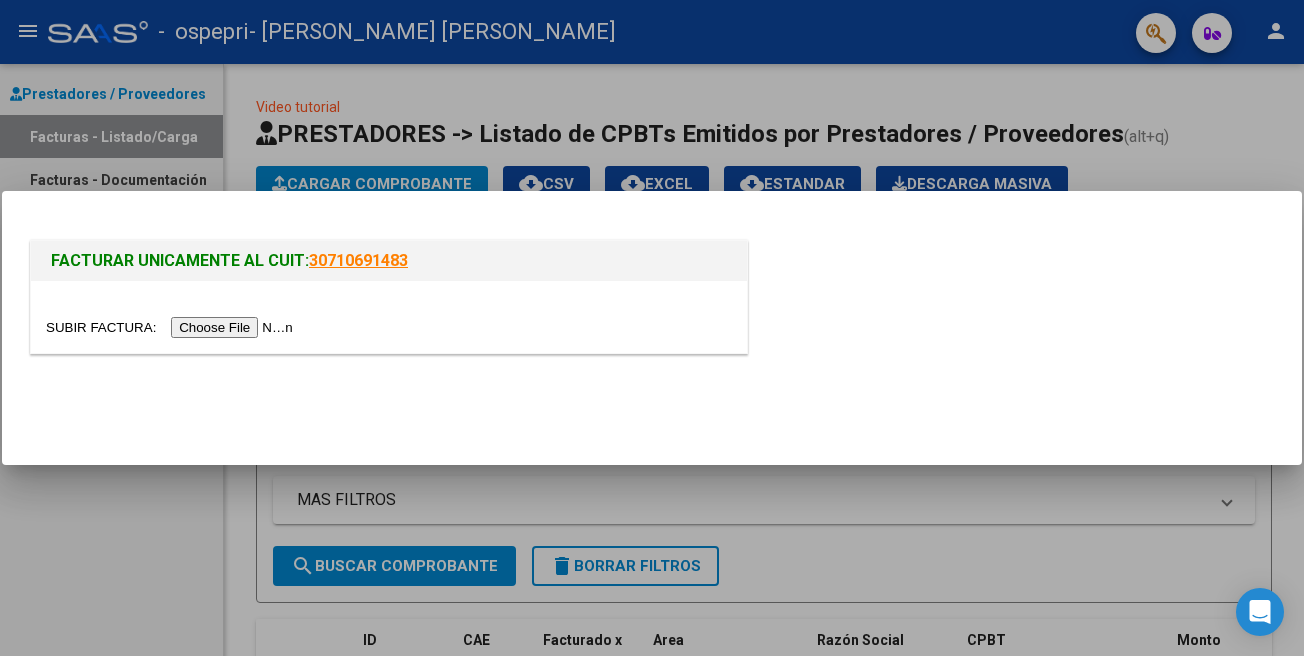 click at bounding box center (172, 327) 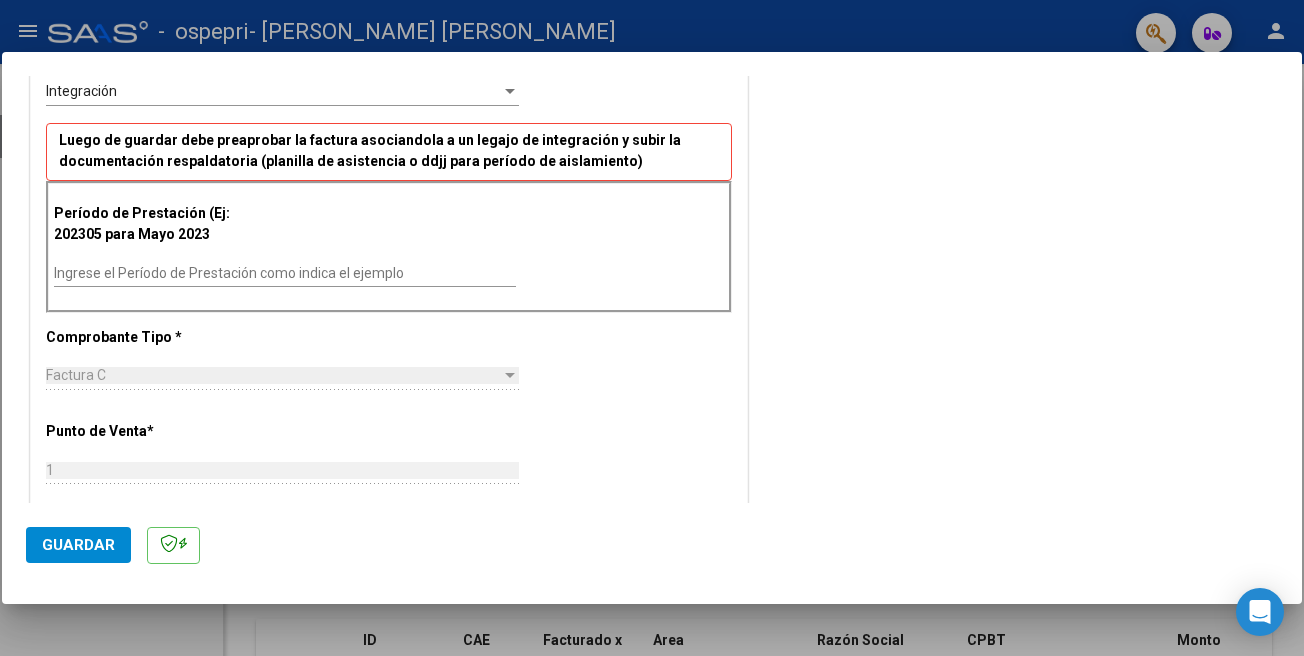 scroll, scrollTop: 464, scrollLeft: 0, axis: vertical 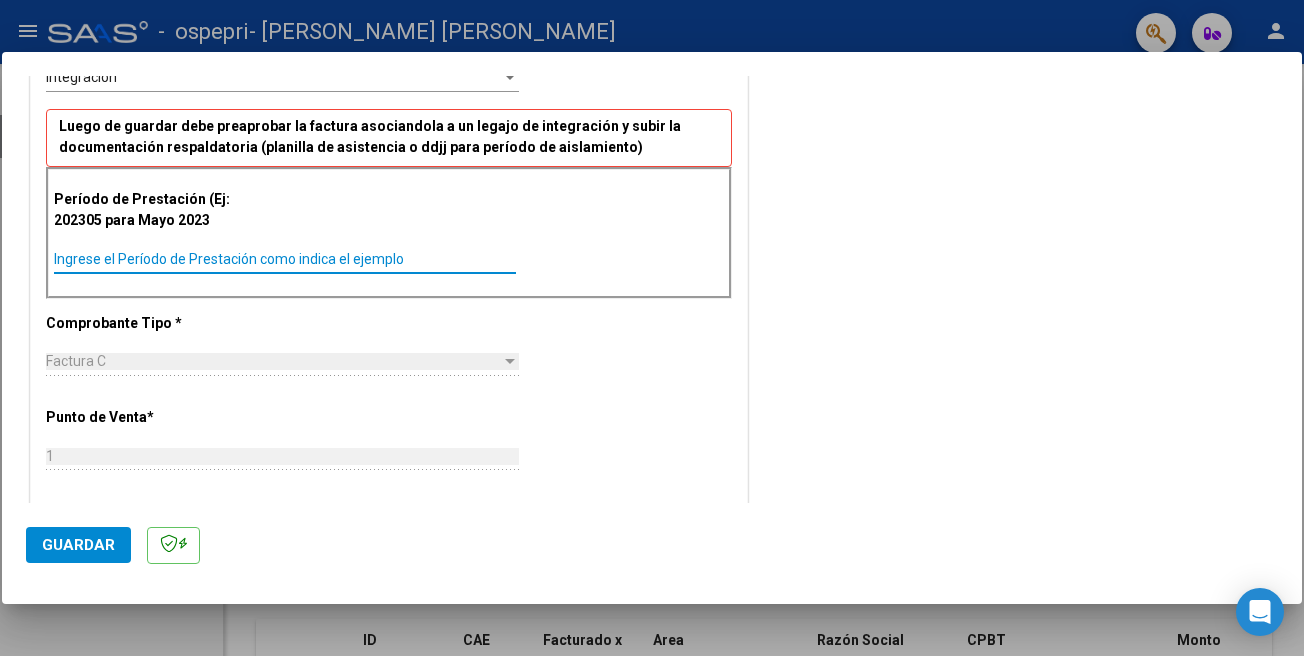 click on "Ingrese el Período de Prestación como indica el ejemplo" at bounding box center (285, 259) 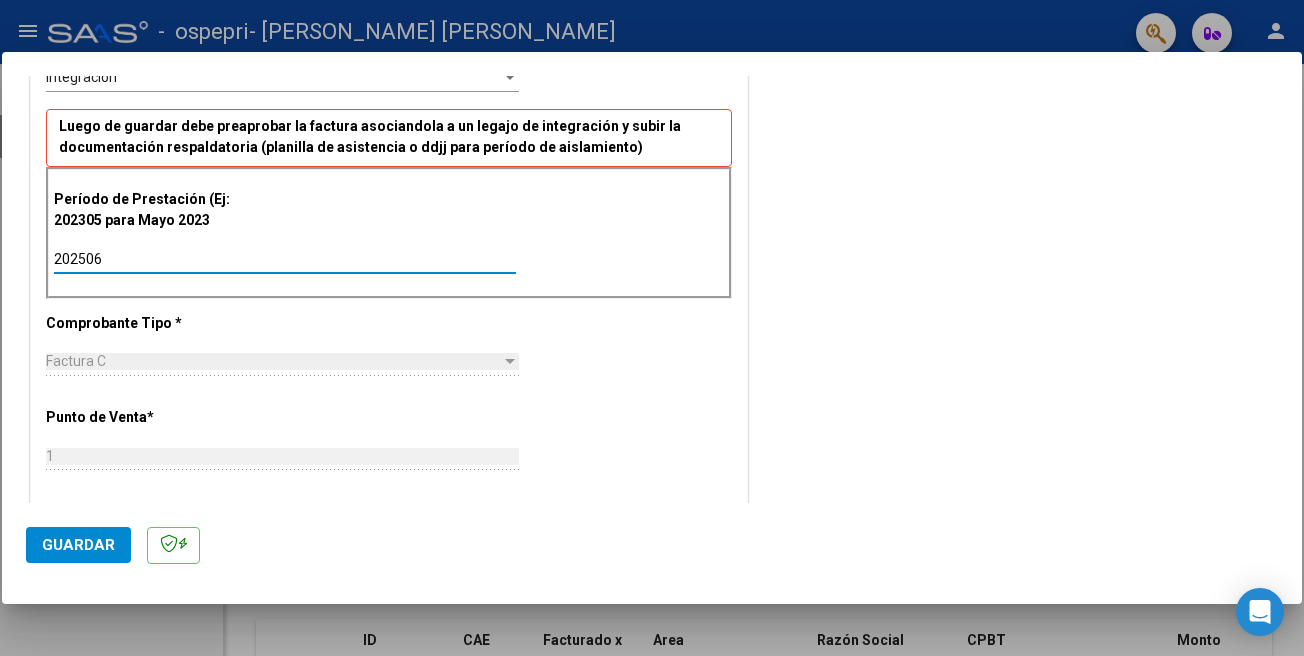 type on "202506" 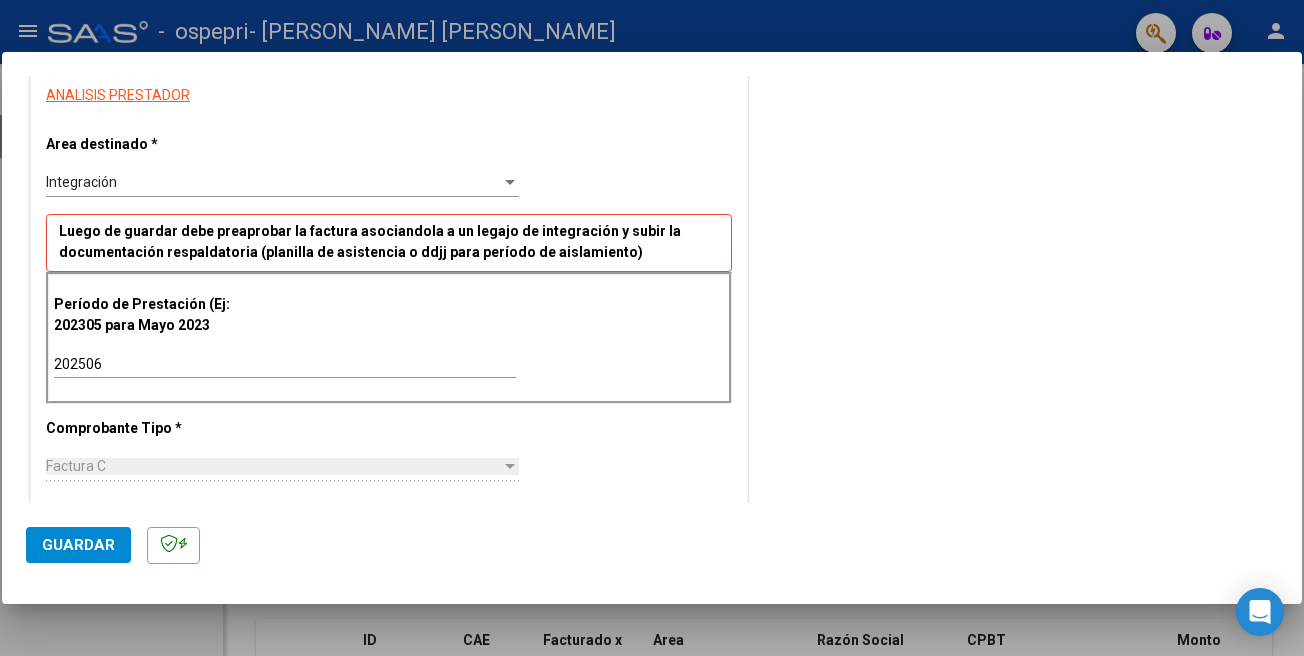 scroll, scrollTop: 348, scrollLeft: 0, axis: vertical 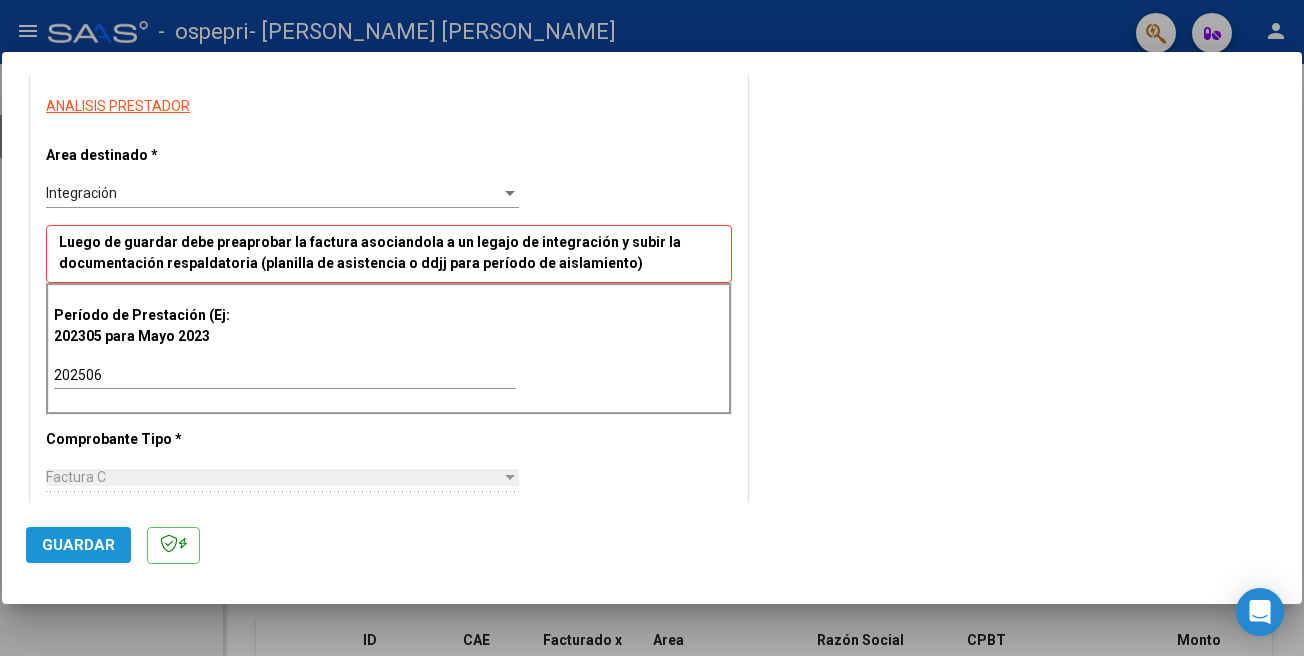 click on "Guardar" 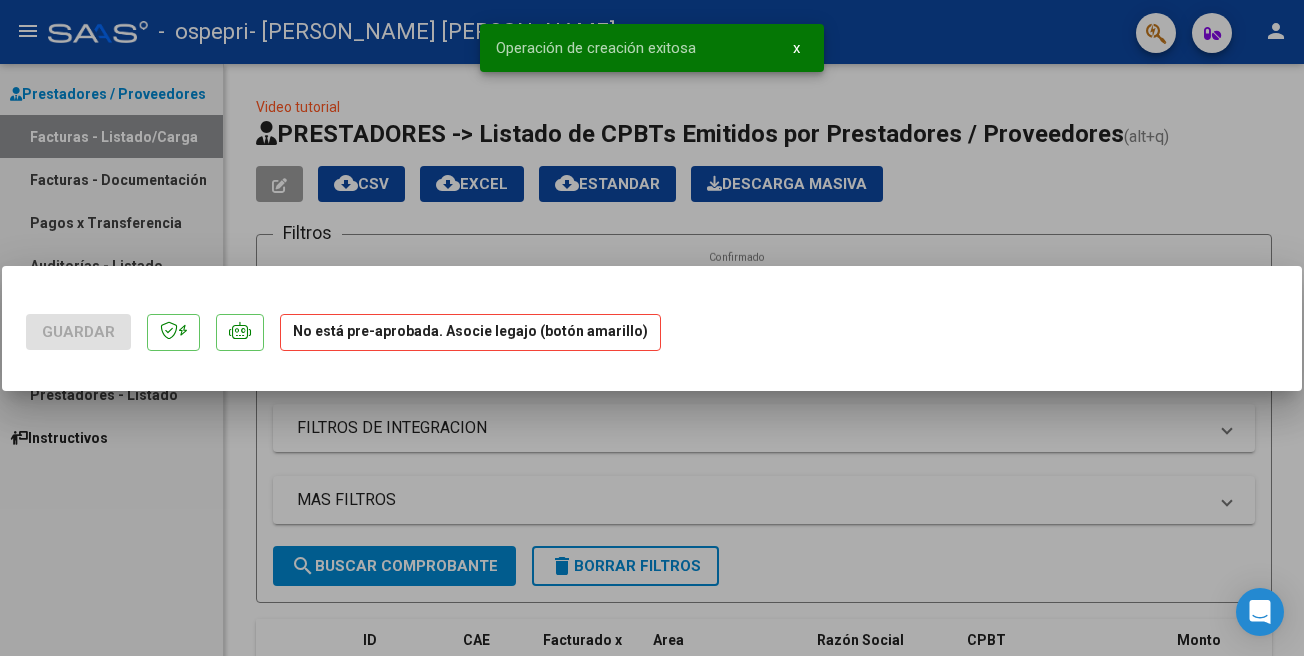 scroll, scrollTop: 0, scrollLeft: 0, axis: both 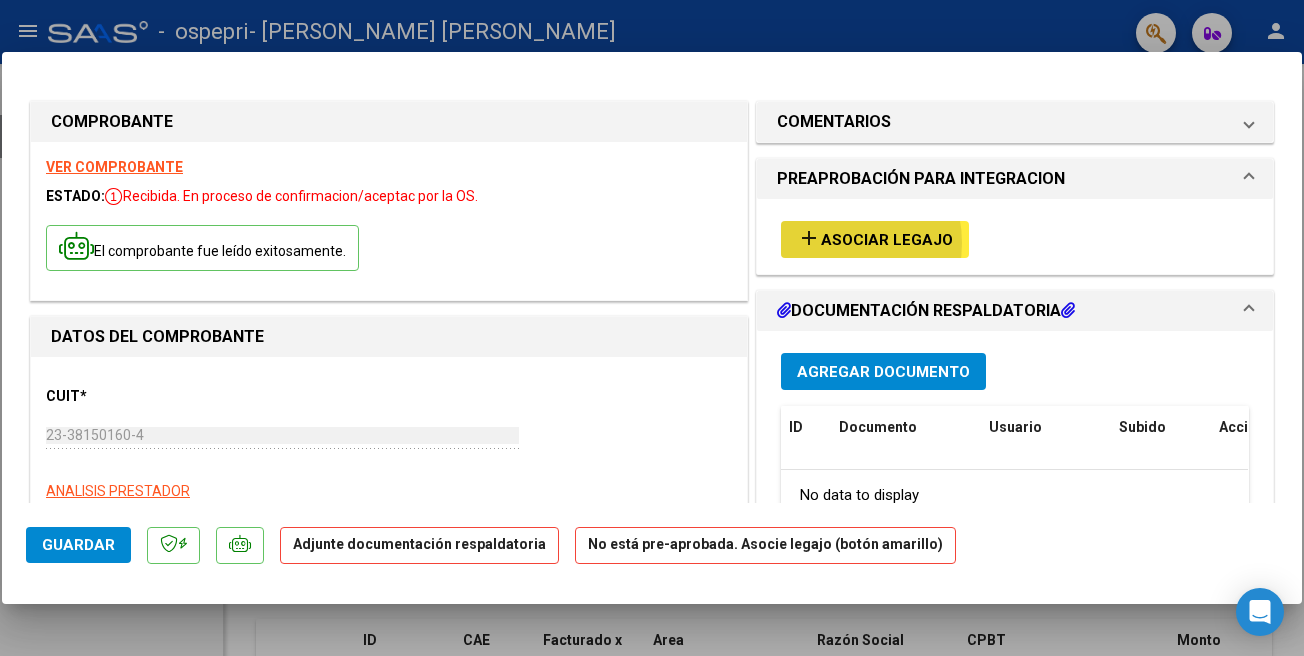 click on "Asociar Legajo" at bounding box center (887, 240) 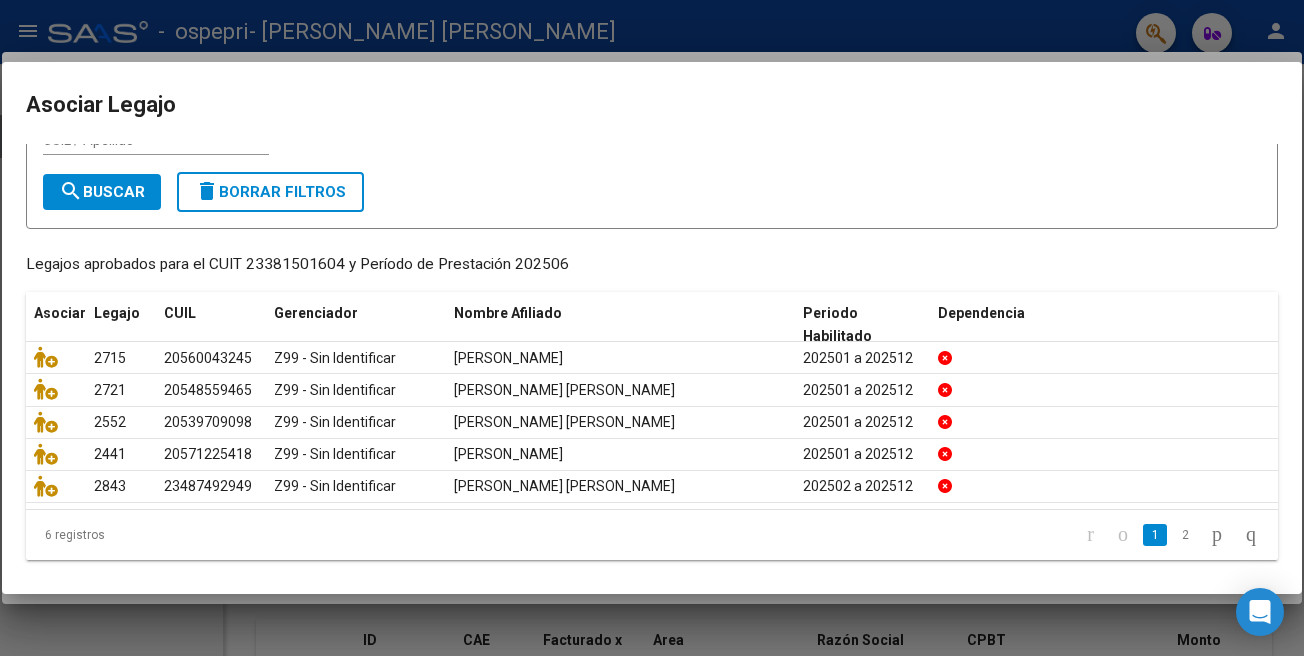 scroll, scrollTop: 89, scrollLeft: 0, axis: vertical 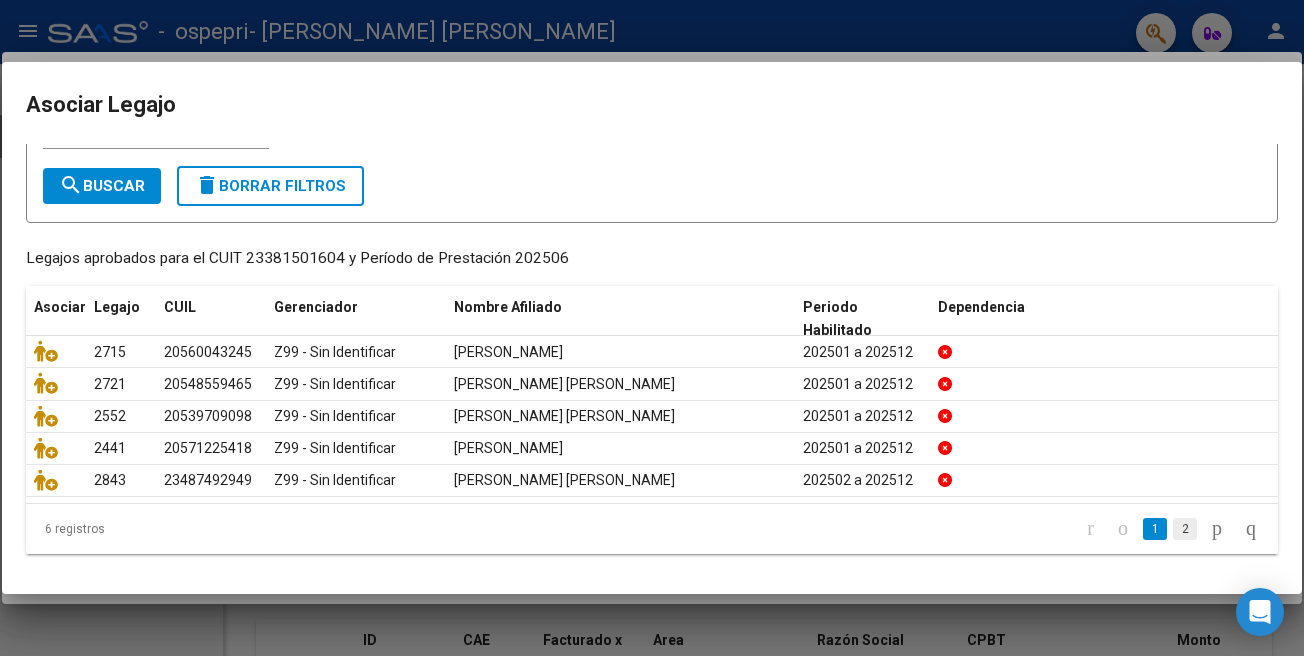 click on "2" 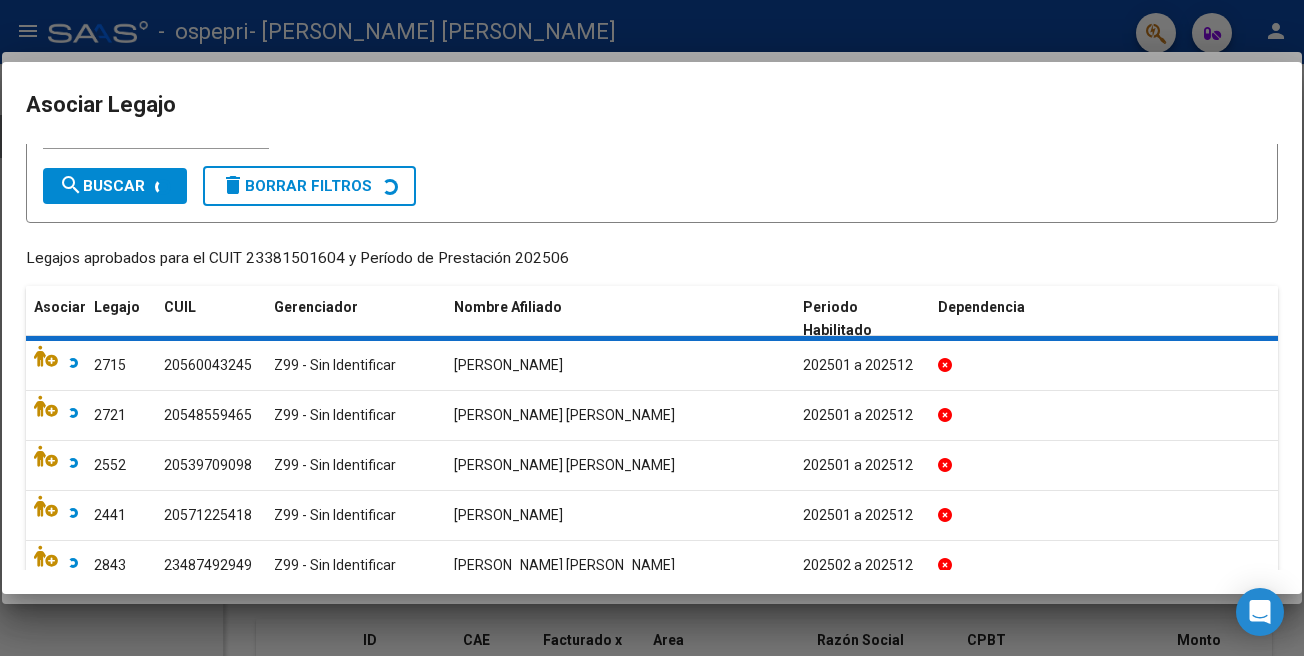 scroll, scrollTop: 0, scrollLeft: 0, axis: both 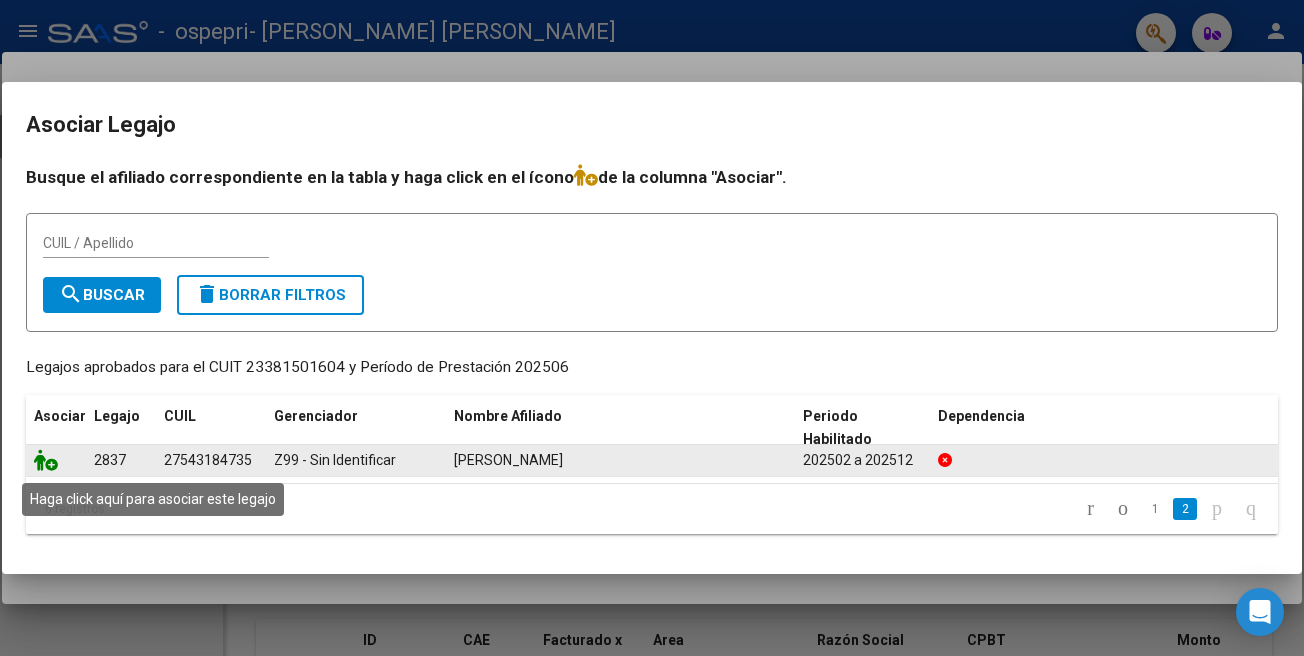 click 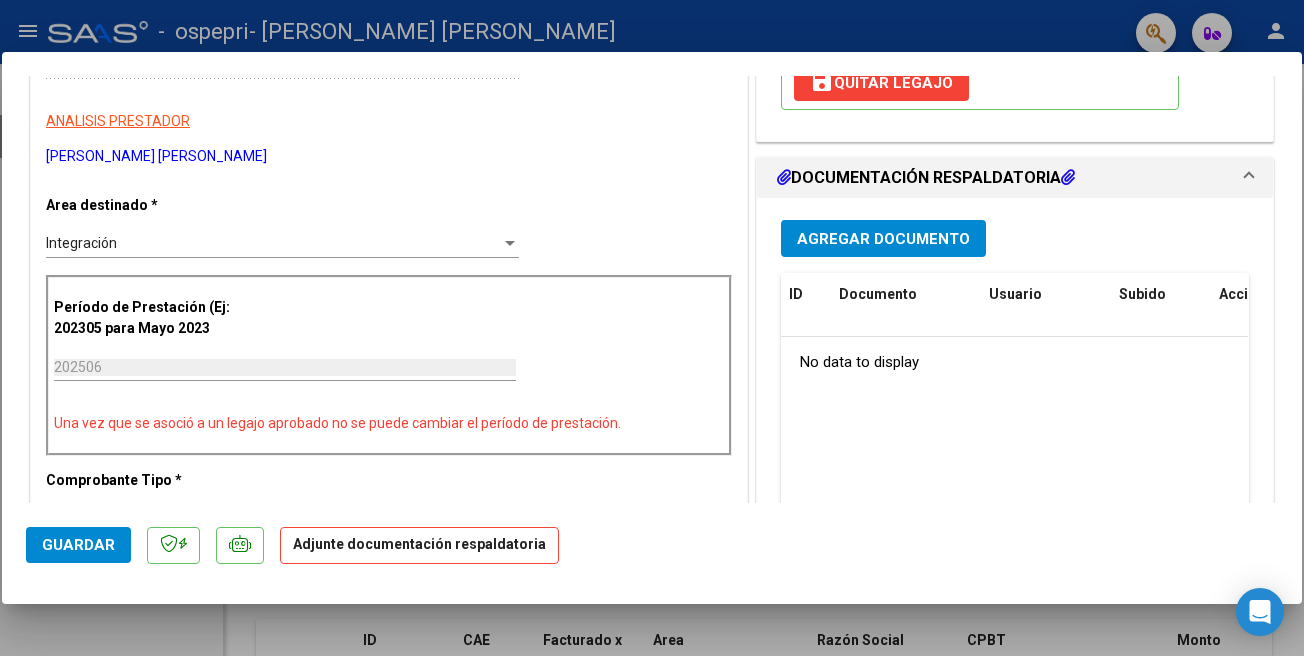 scroll, scrollTop: 366, scrollLeft: 0, axis: vertical 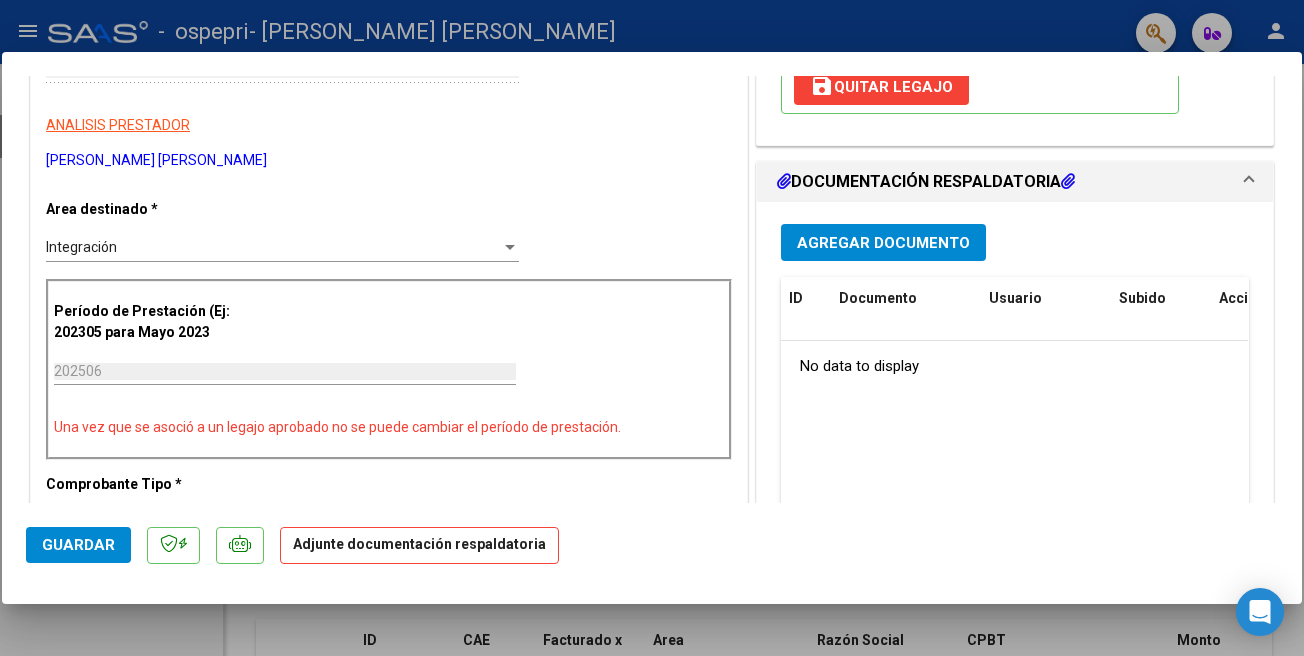 click on "Agregar Documento" at bounding box center [883, 243] 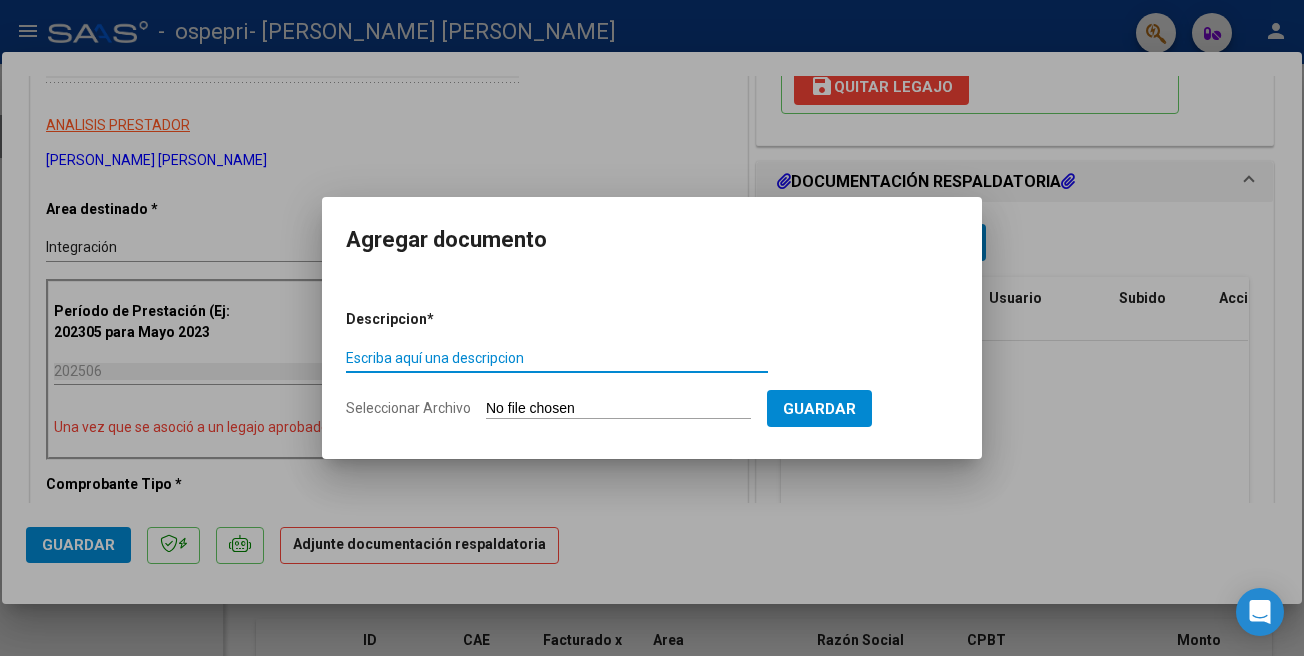 click on "Escriba aquí una descripcion" at bounding box center (557, 358) 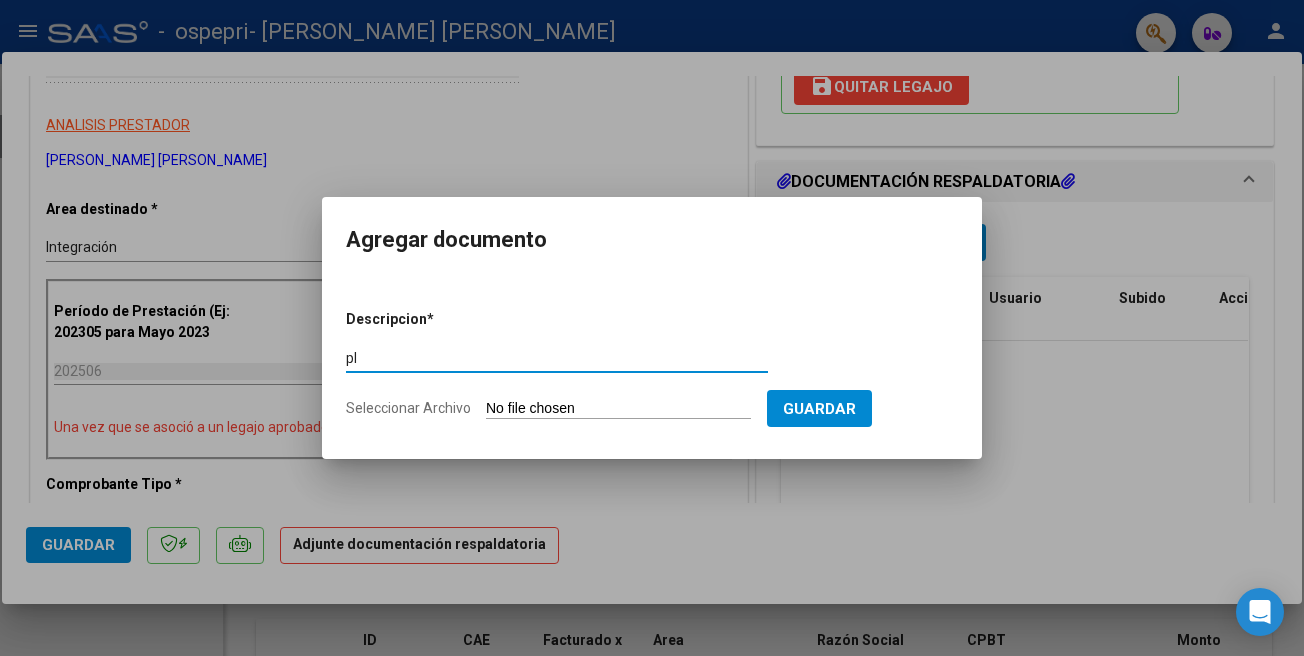 type on "p" 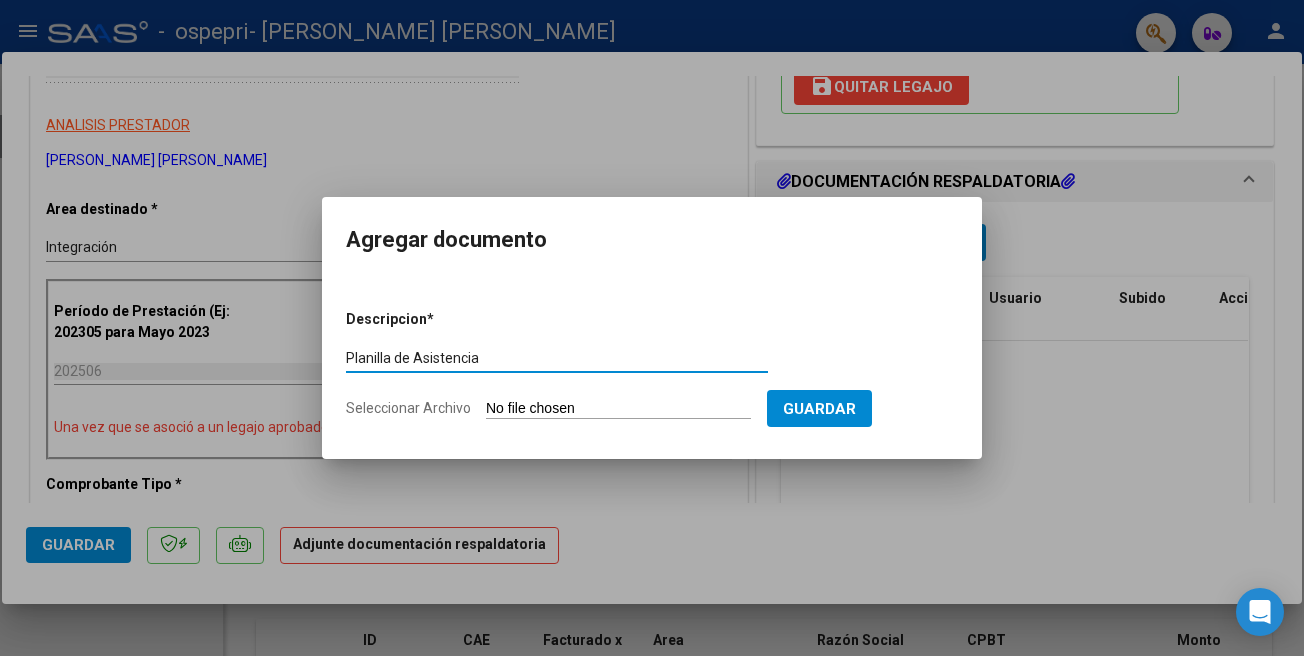 type on "Planilla de Asistencia" 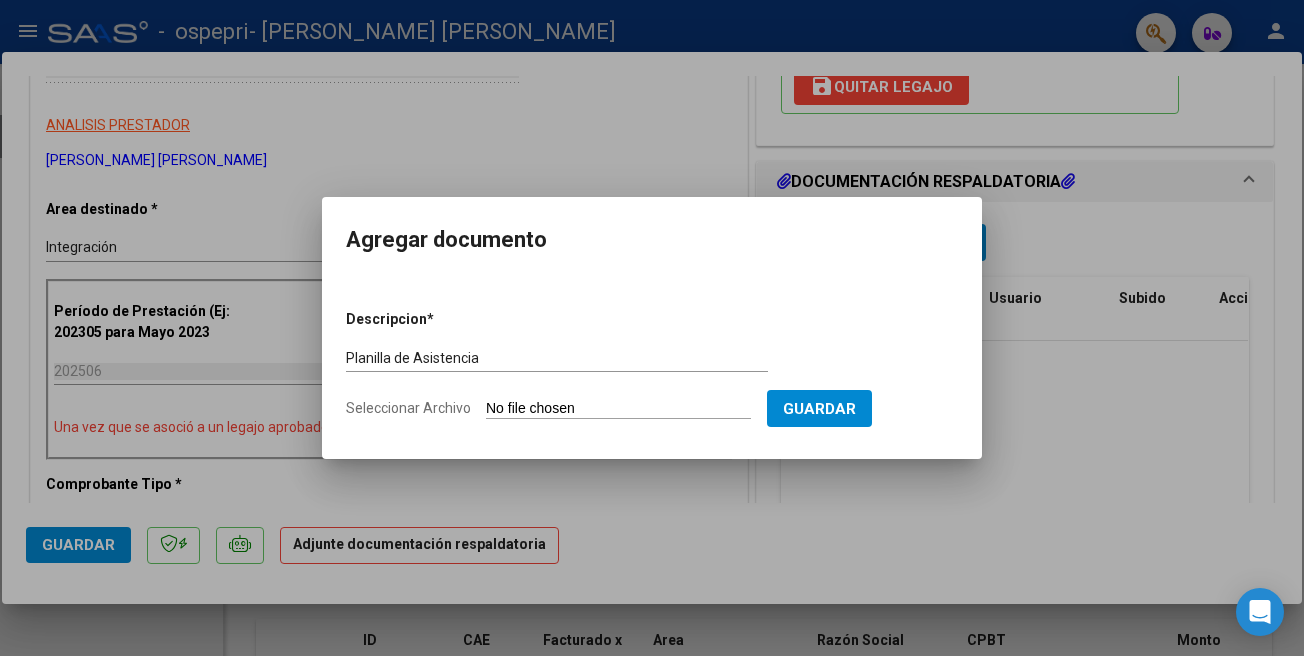 click on "Seleccionar Archivo" at bounding box center [618, 409] 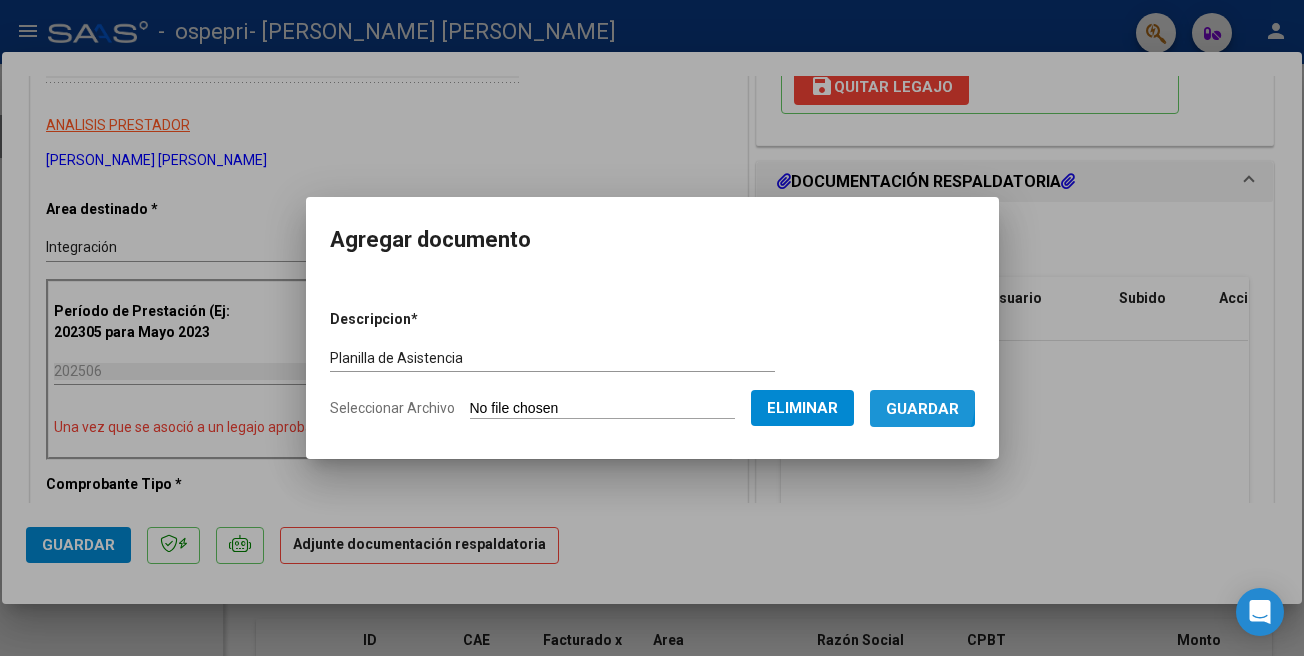 click on "Guardar" at bounding box center (922, 409) 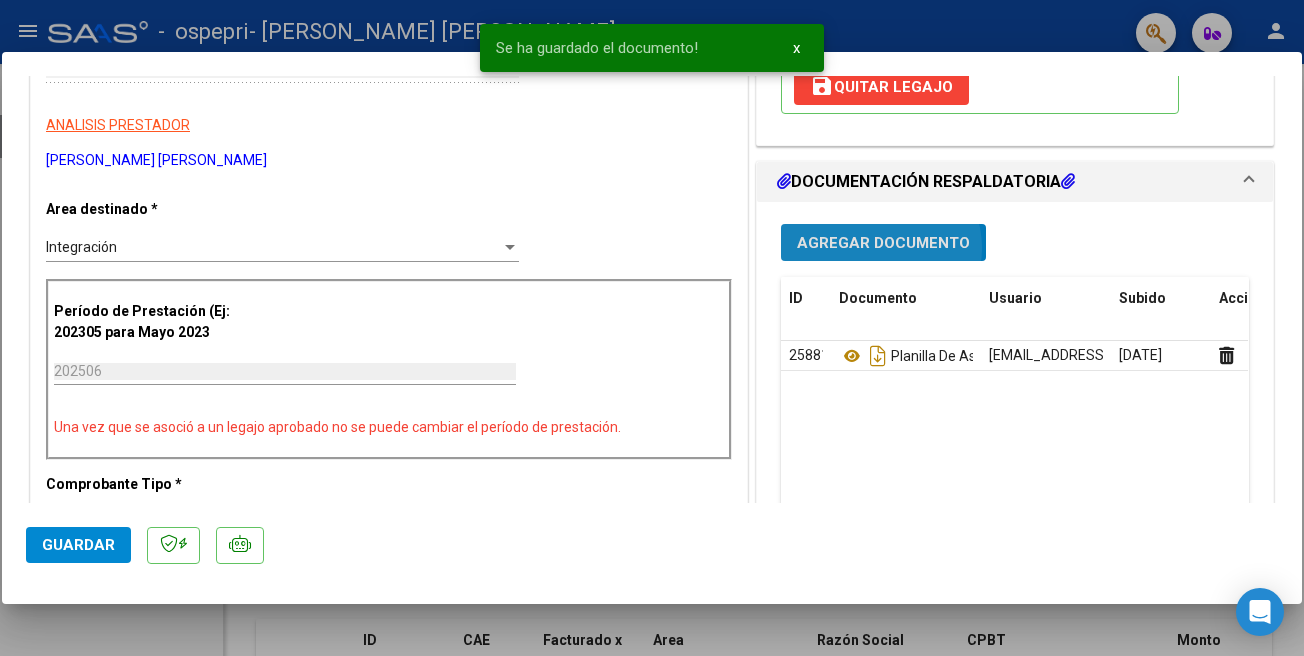 click on "Agregar Documento" at bounding box center [883, 243] 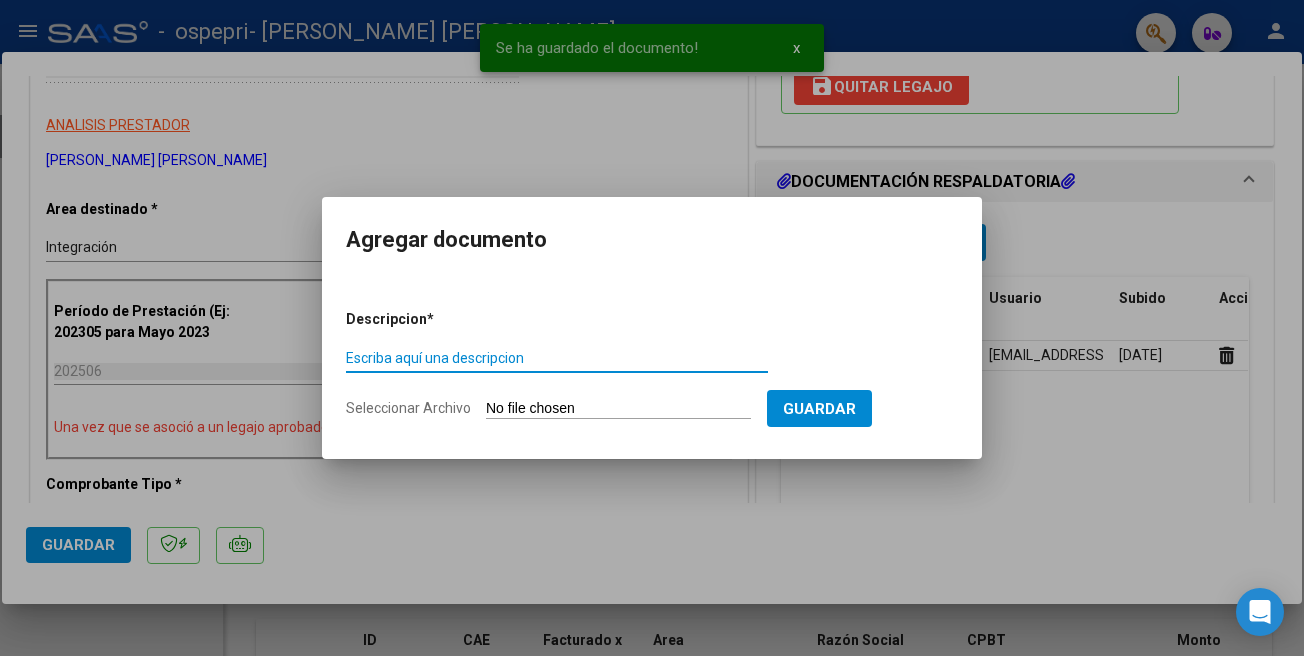 click on "Seleccionar Archivo" at bounding box center (618, 409) 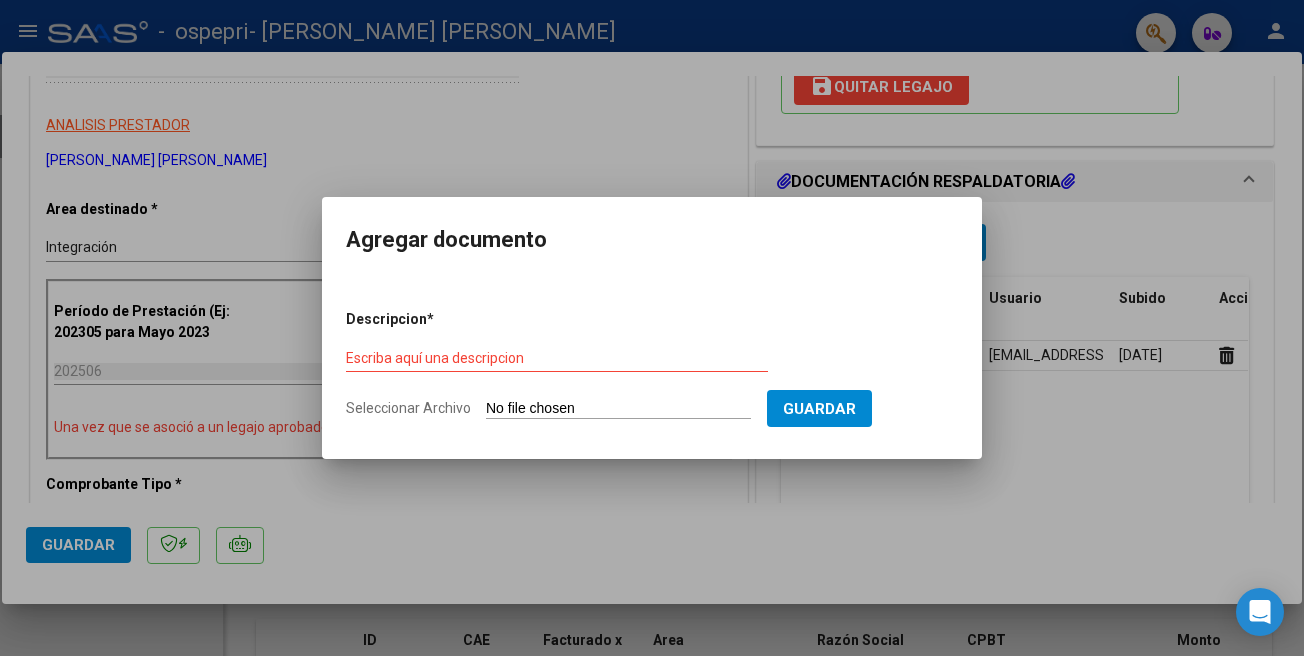 type on "C:\fakepath\Informe evolutivo [PERSON_NAME][DATE].docx.pdf" 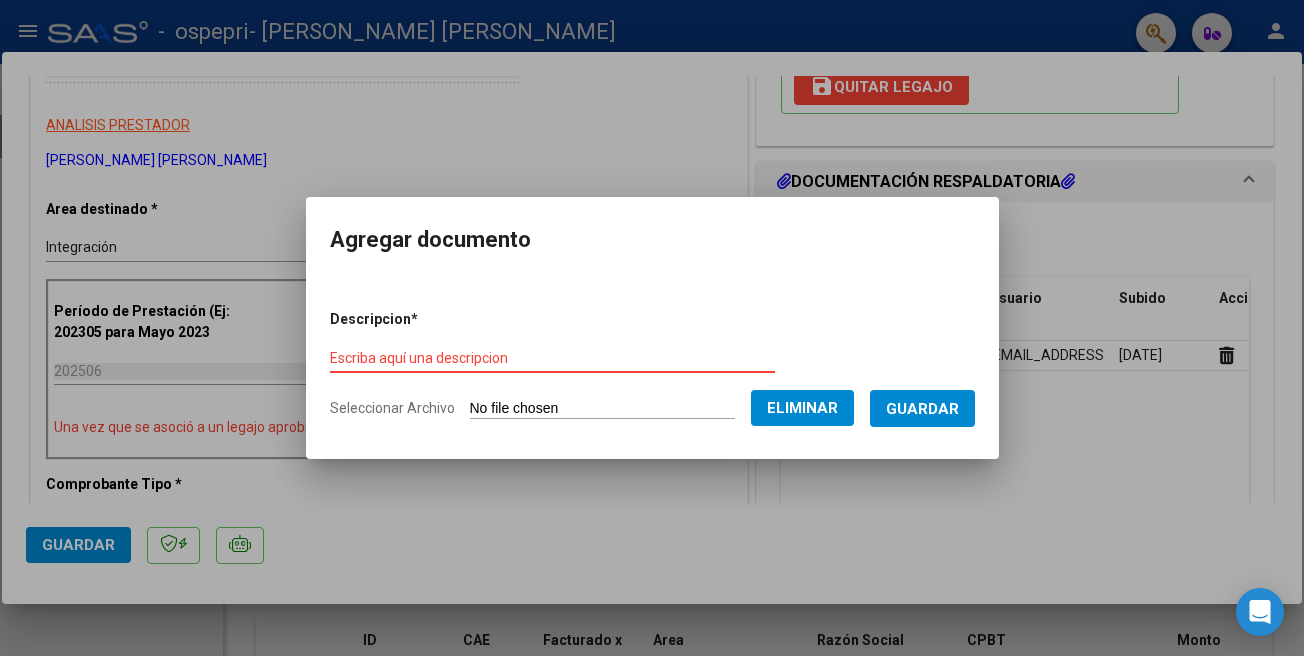click on "Escriba aquí una descripcion" at bounding box center [552, 358] 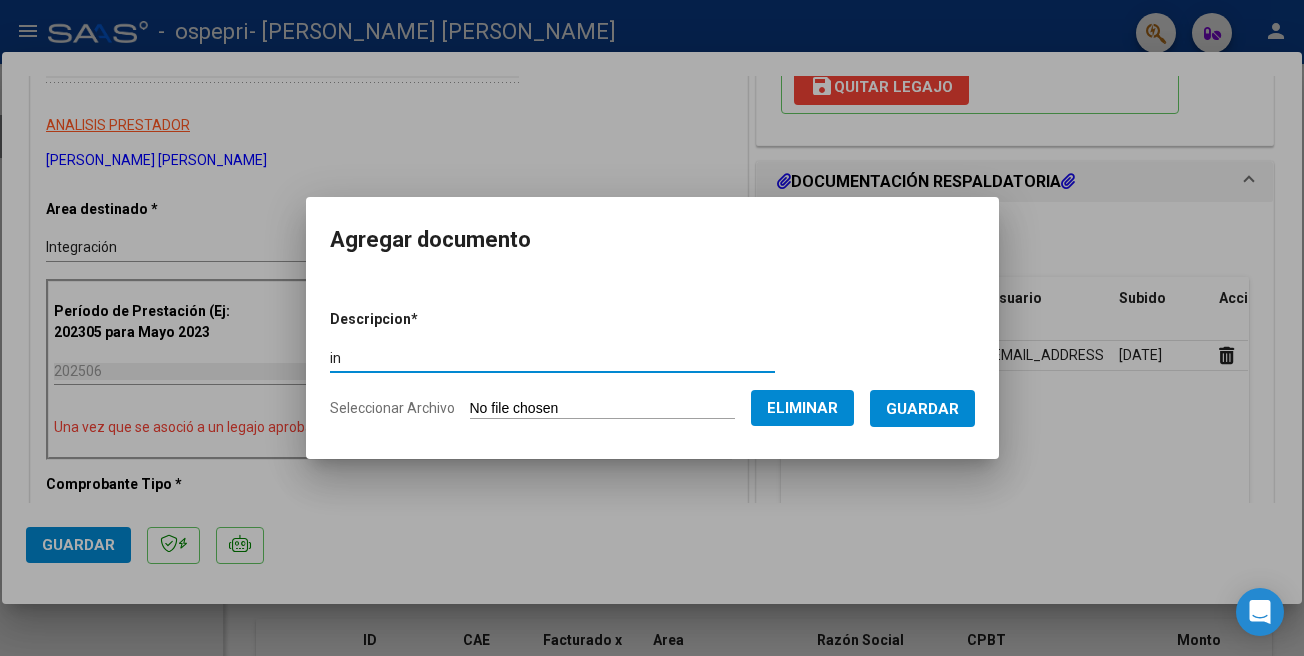 type on "i" 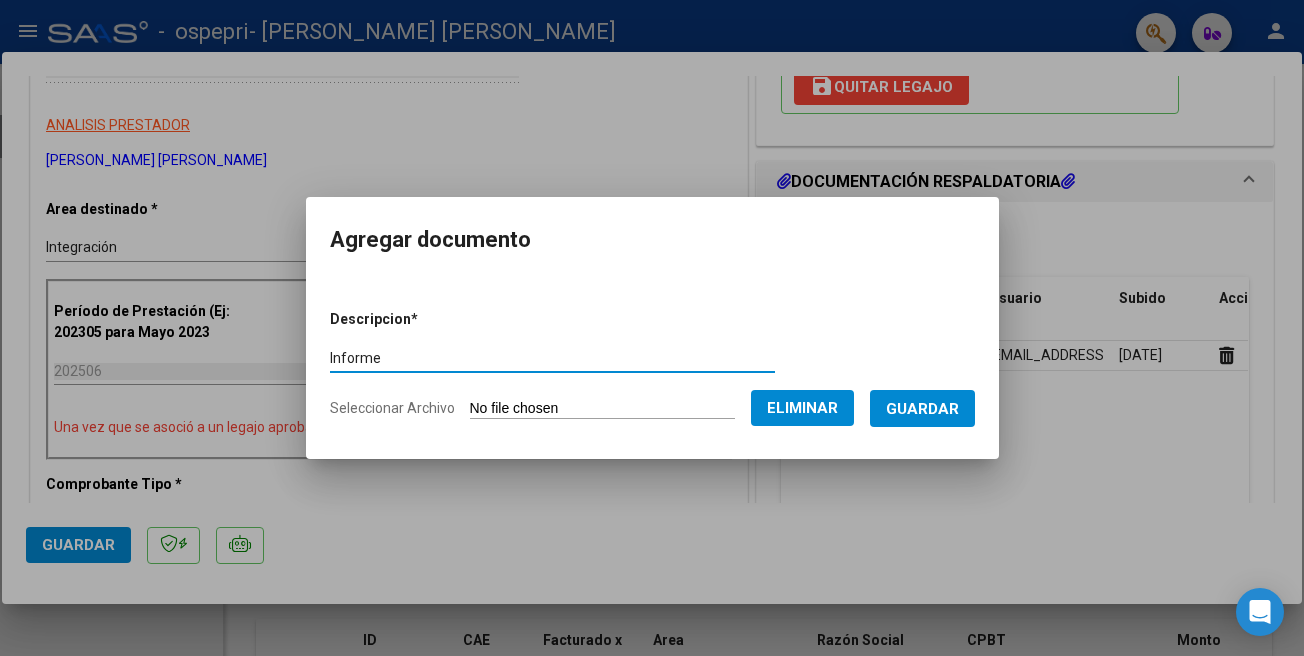type on "Informe" 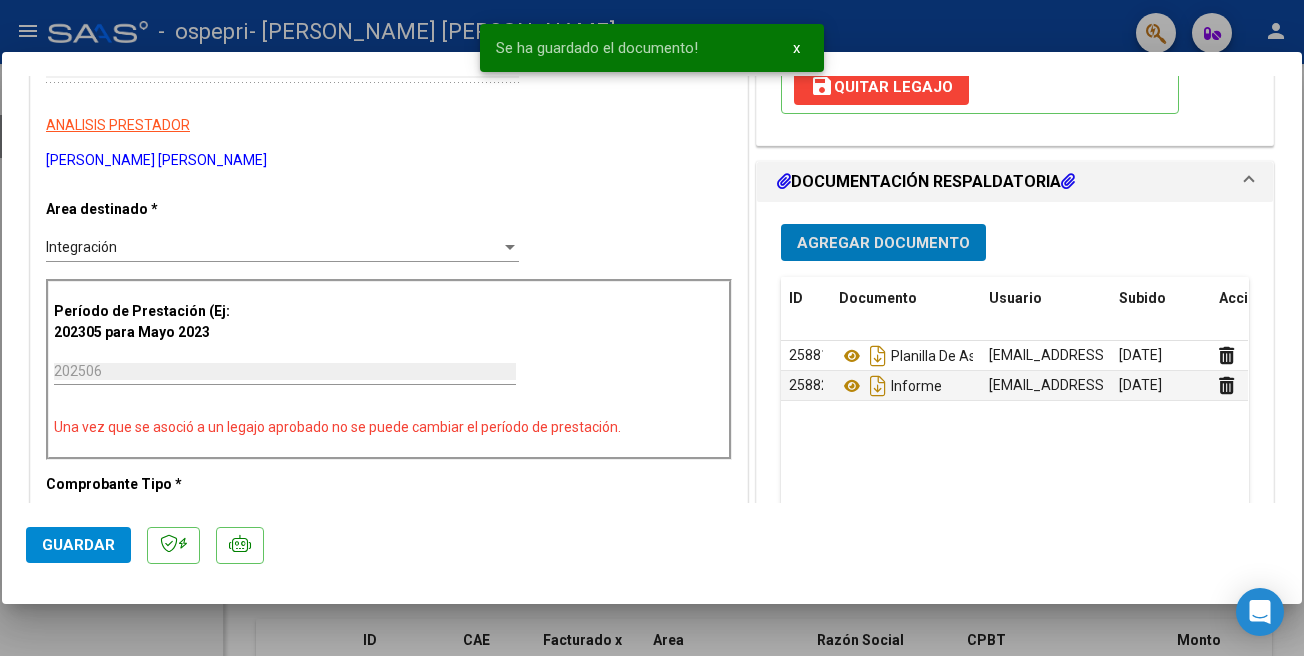 click on "Guardar" 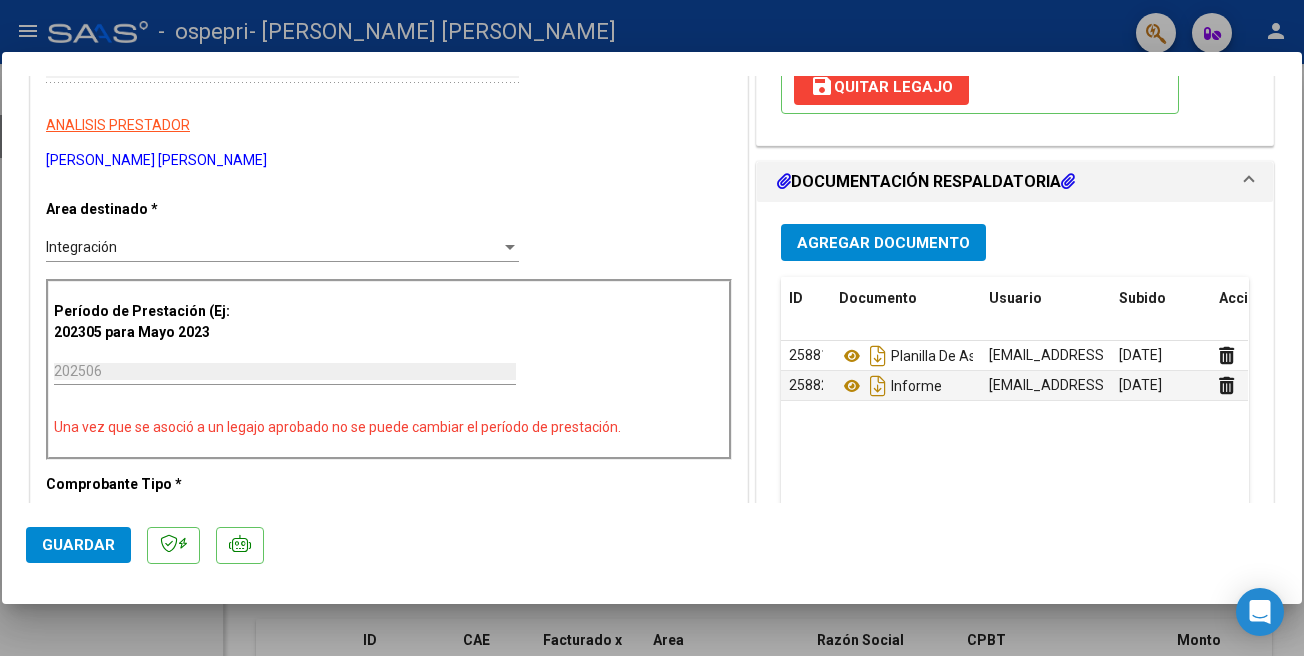 click at bounding box center [652, 328] 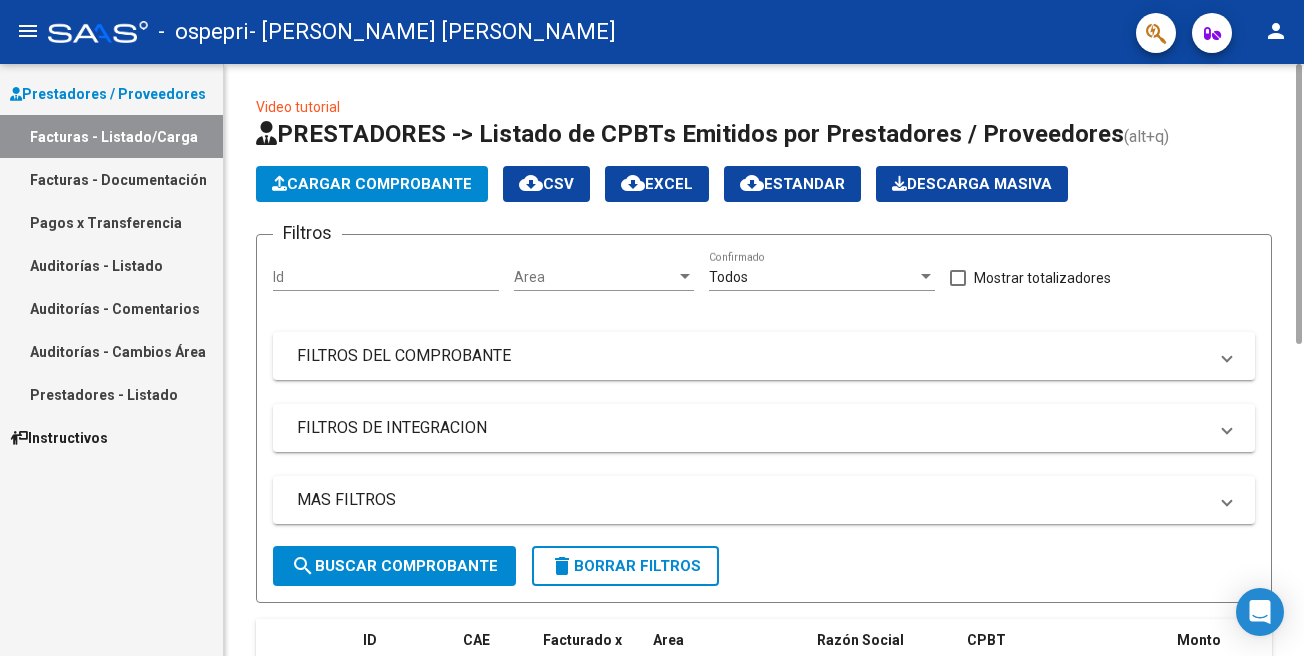 click on "Cargar Comprobante" 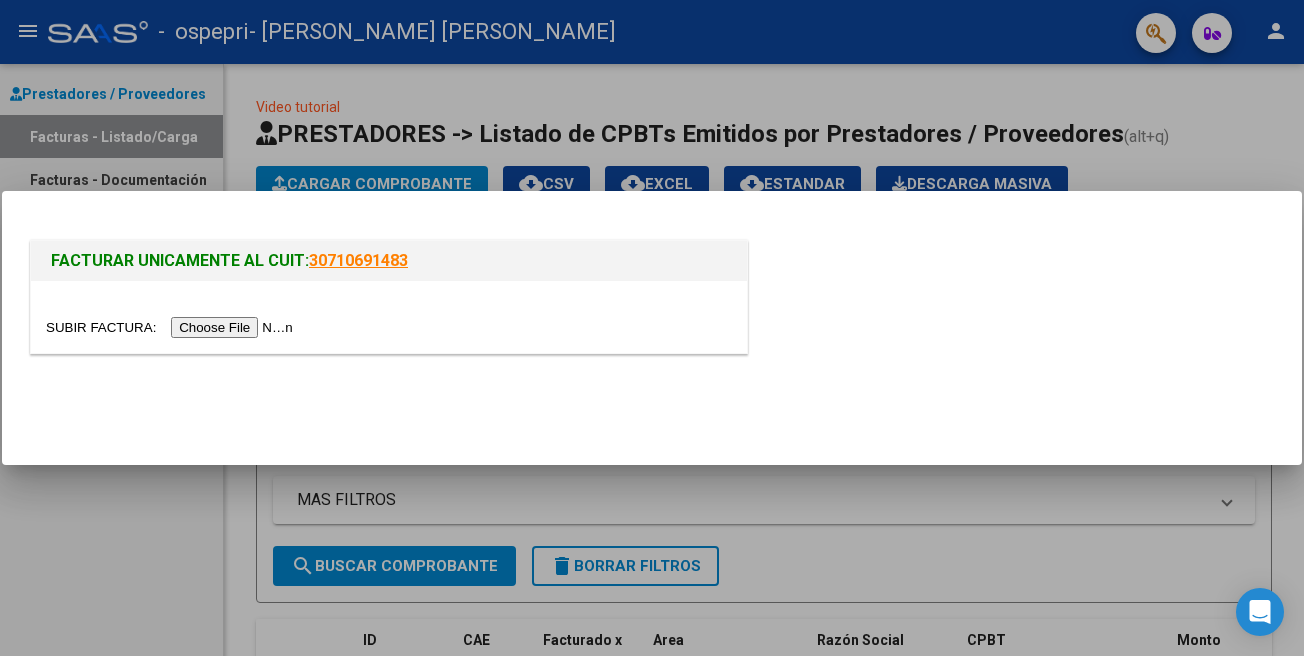 click at bounding box center (172, 327) 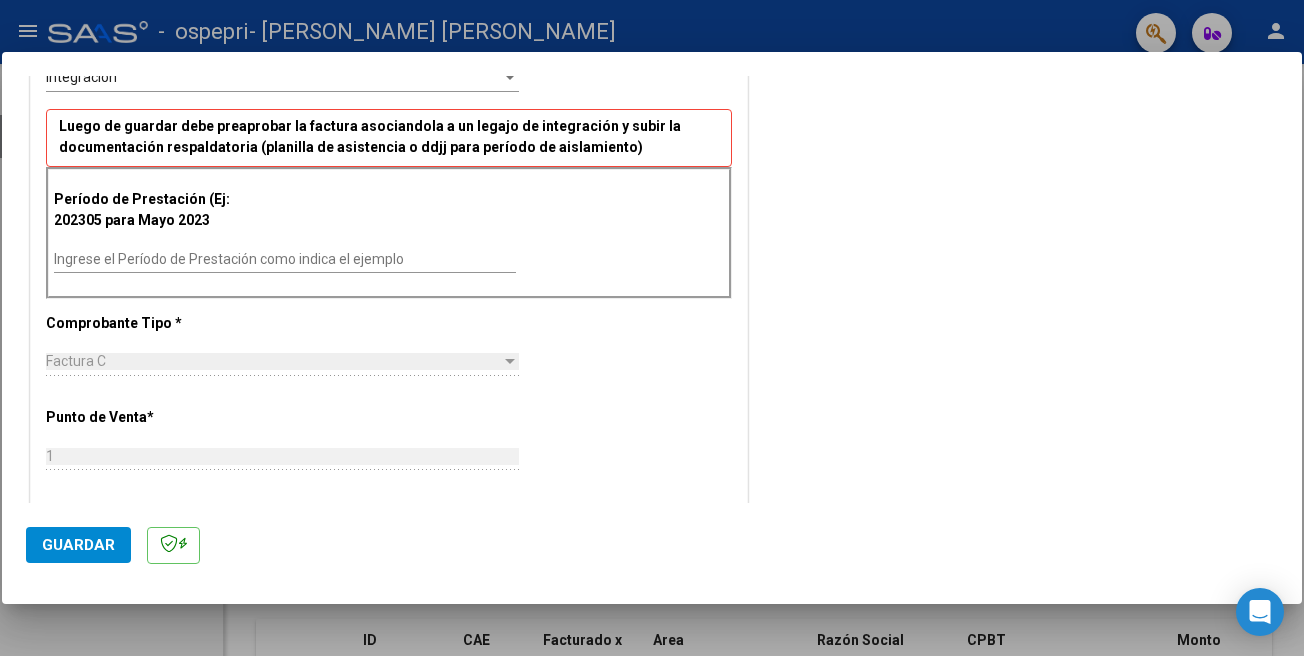 scroll, scrollTop: 475, scrollLeft: 0, axis: vertical 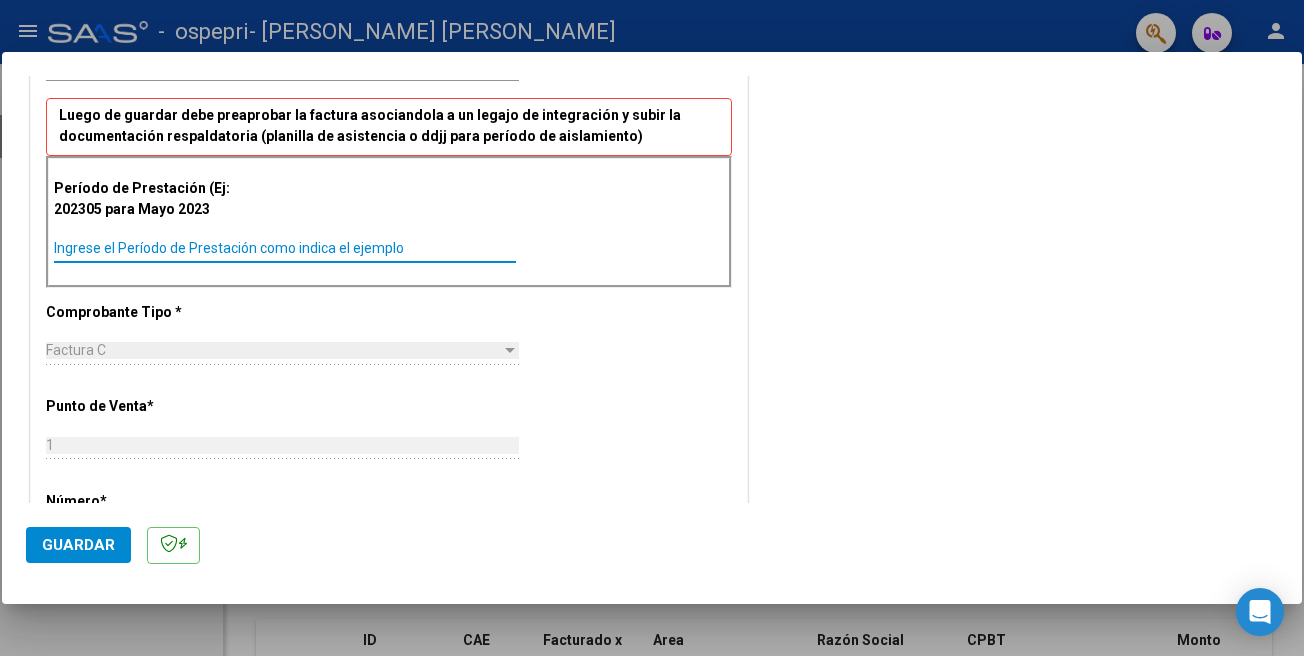 click on "Ingrese el Período de Prestación como indica el ejemplo" at bounding box center (285, 248) 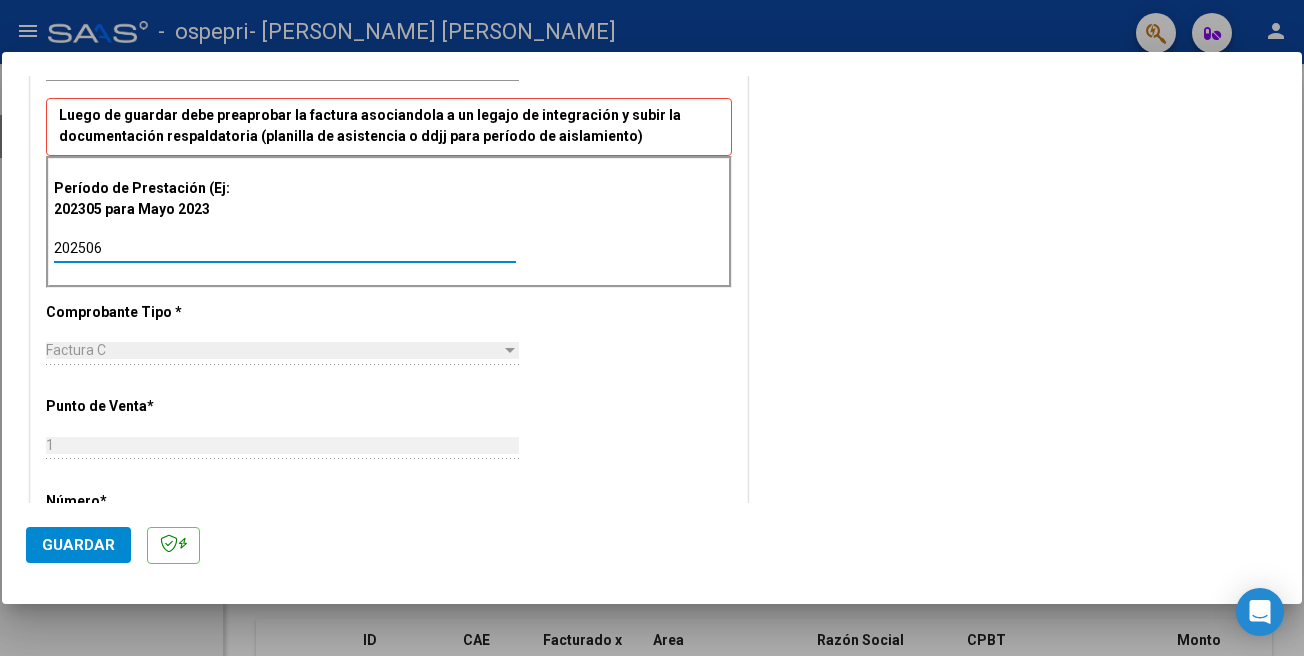 type on "202506" 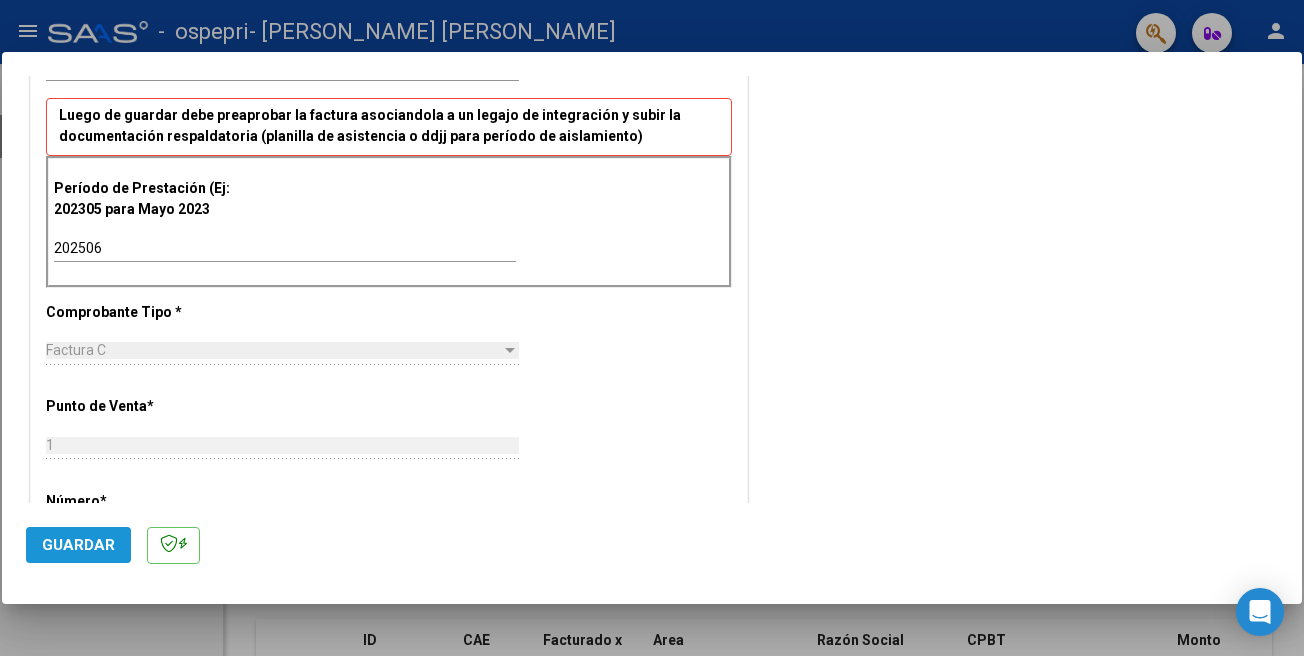 click on "Guardar" 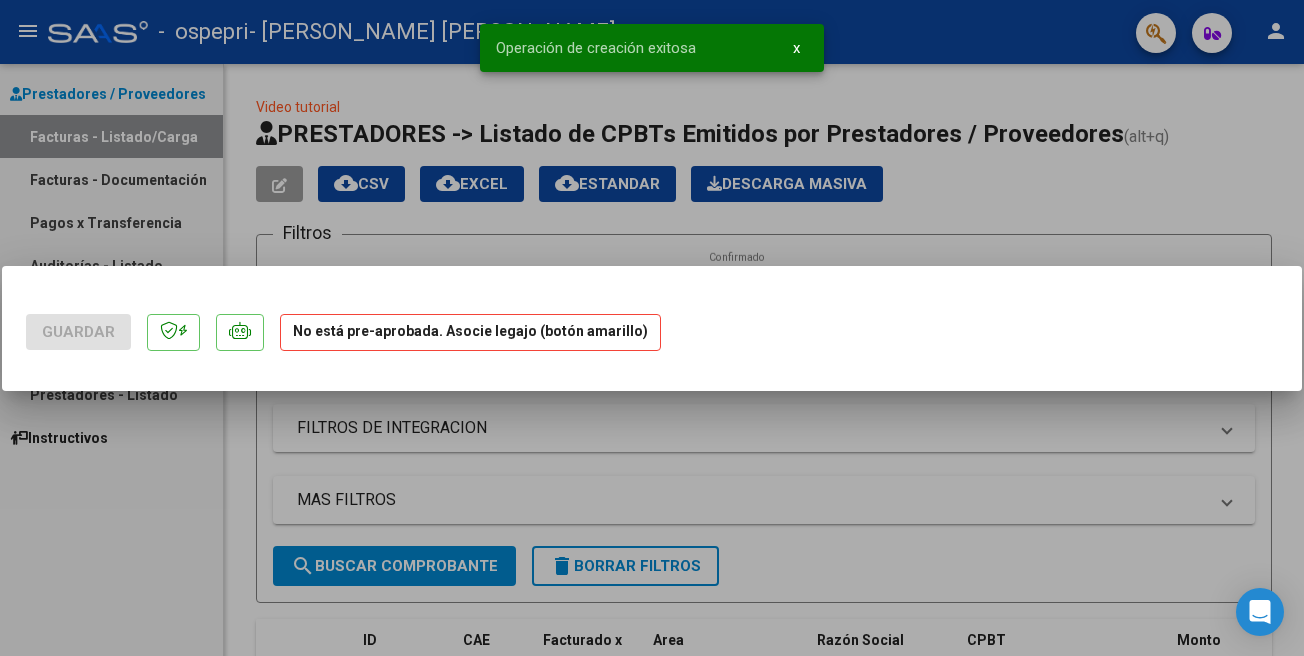 scroll, scrollTop: 0, scrollLeft: 0, axis: both 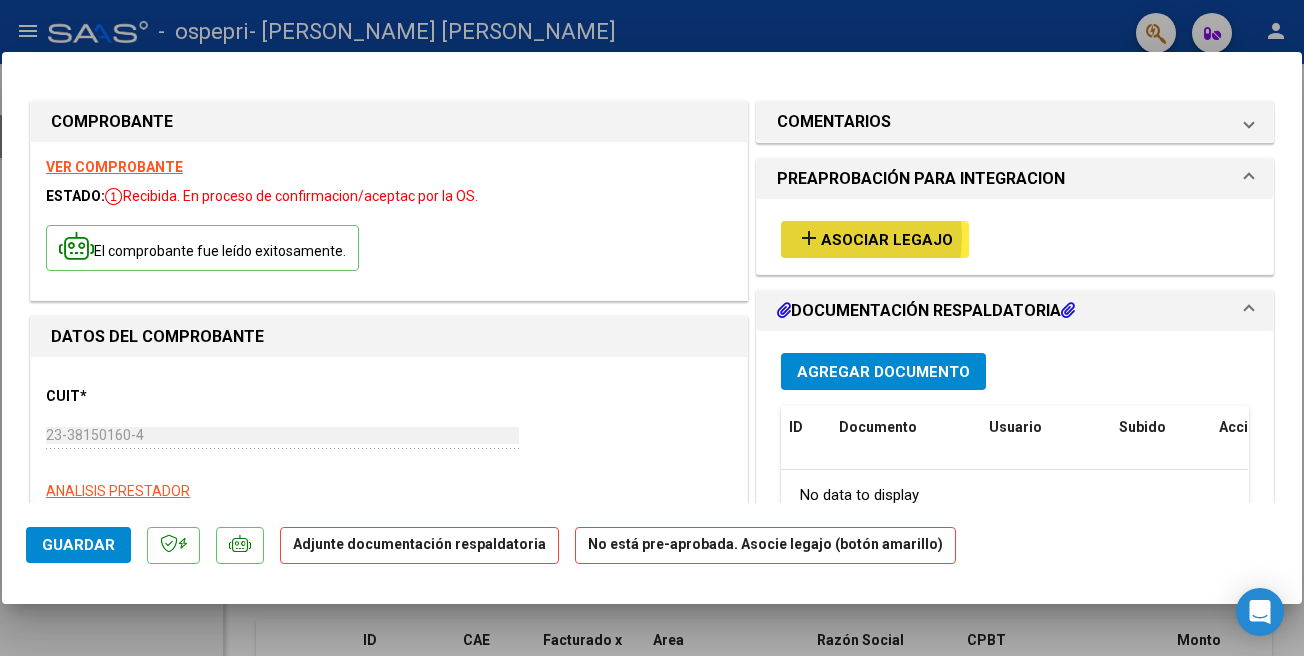 click on "Asociar Legajo" at bounding box center (887, 240) 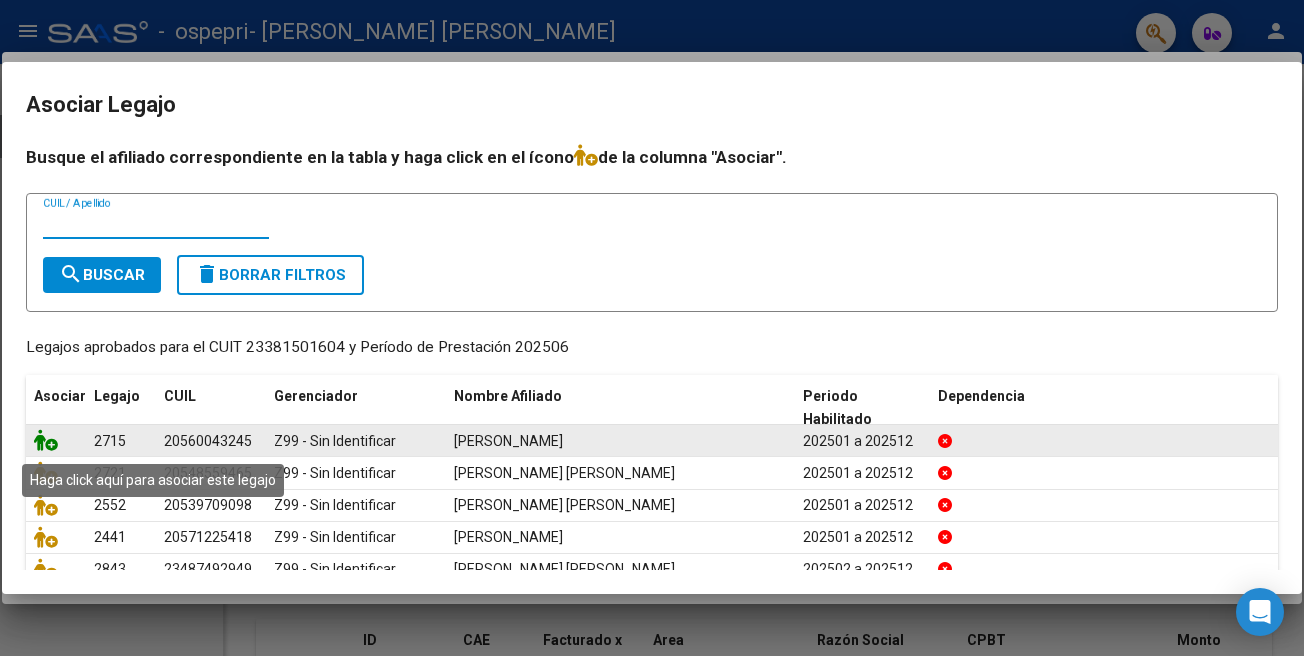 click 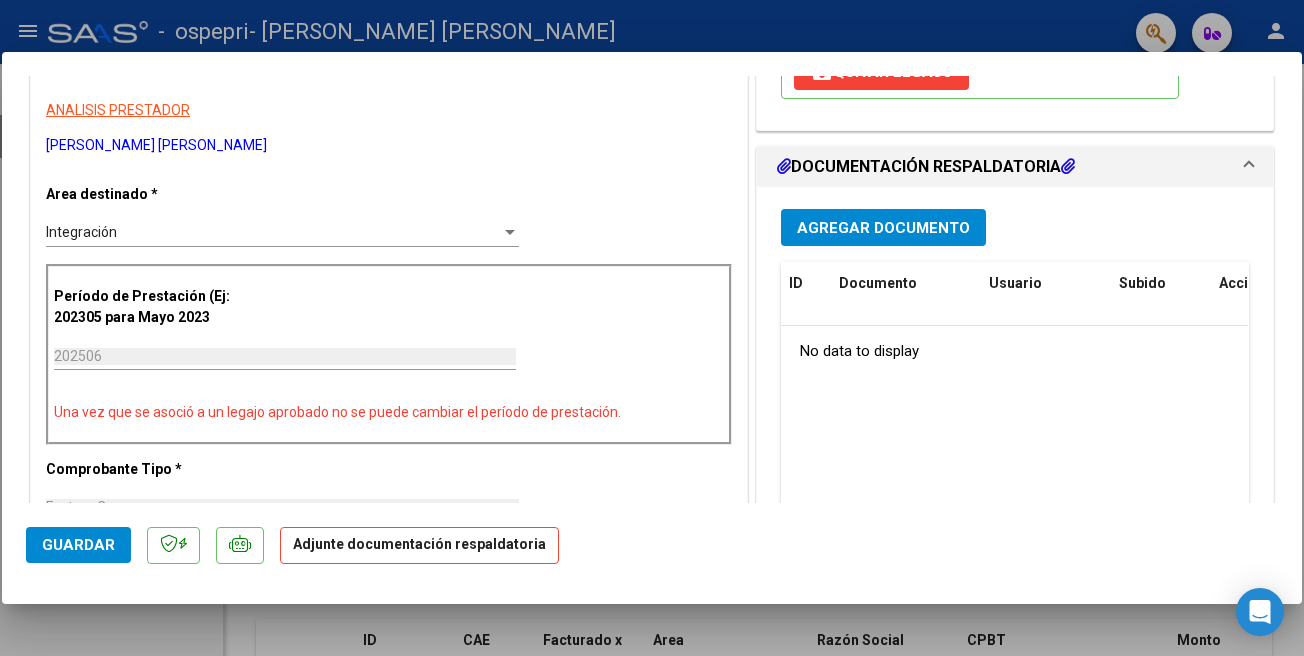 scroll, scrollTop: 389, scrollLeft: 0, axis: vertical 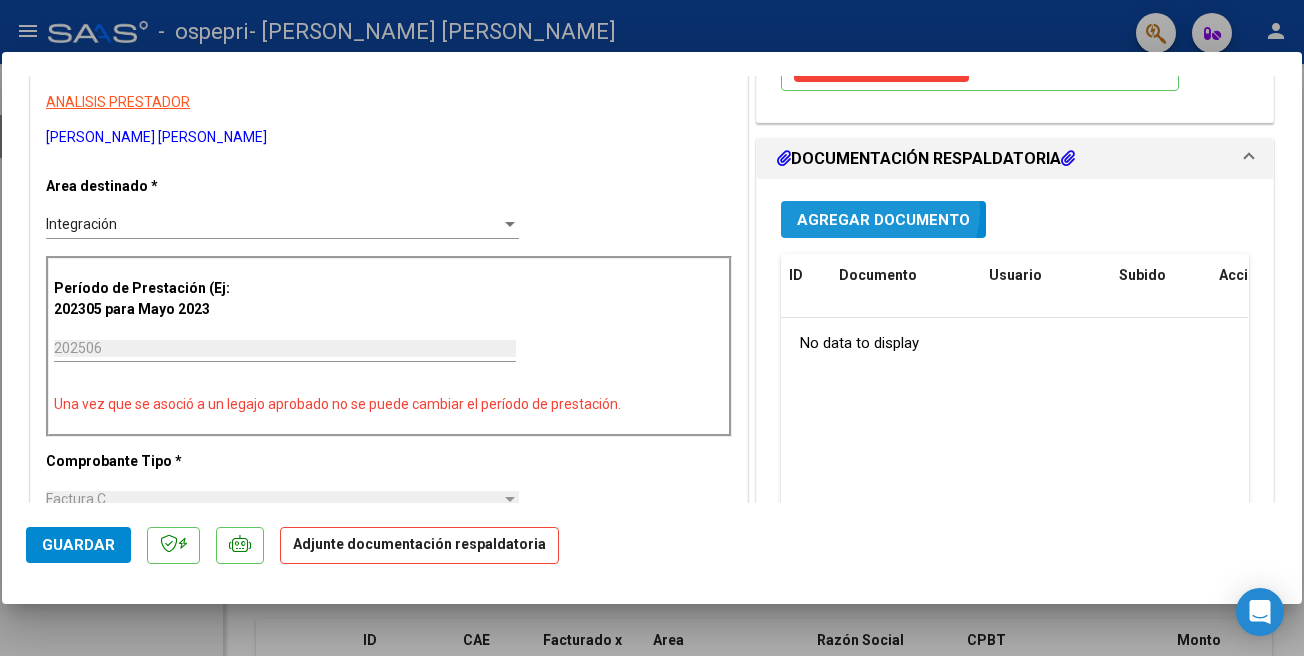 click on "Agregar Documento" at bounding box center (883, 219) 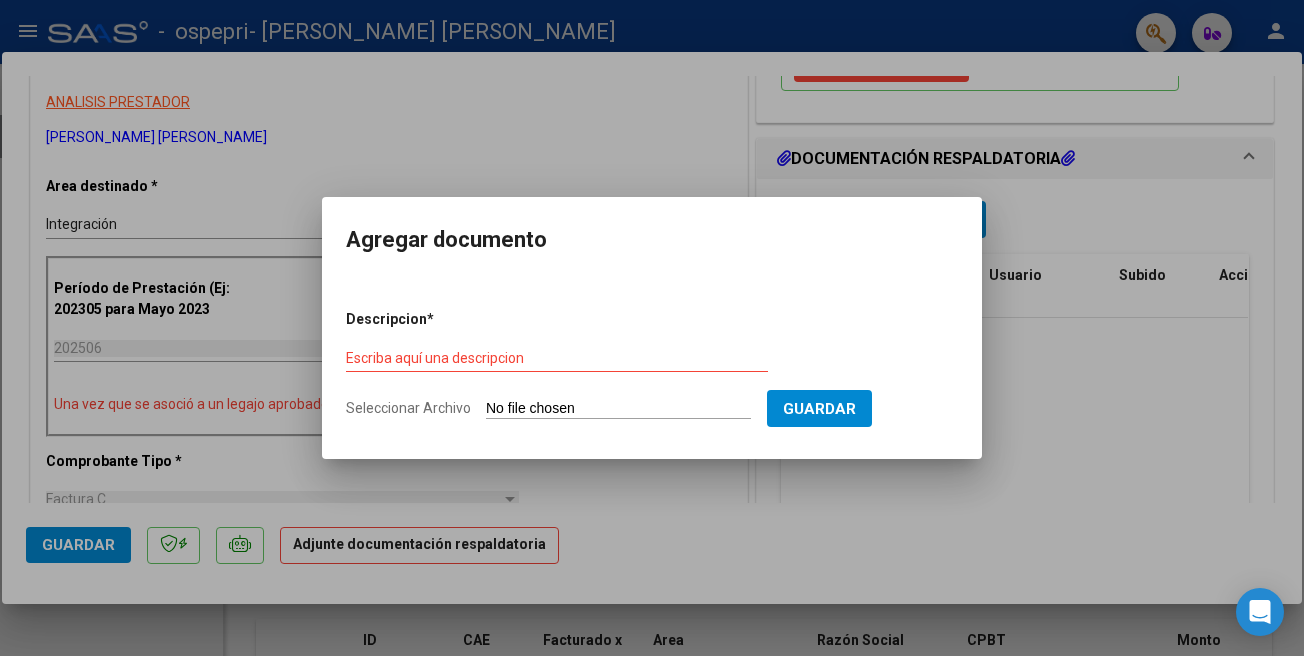 click on "Seleccionar Archivo" at bounding box center (618, 409) 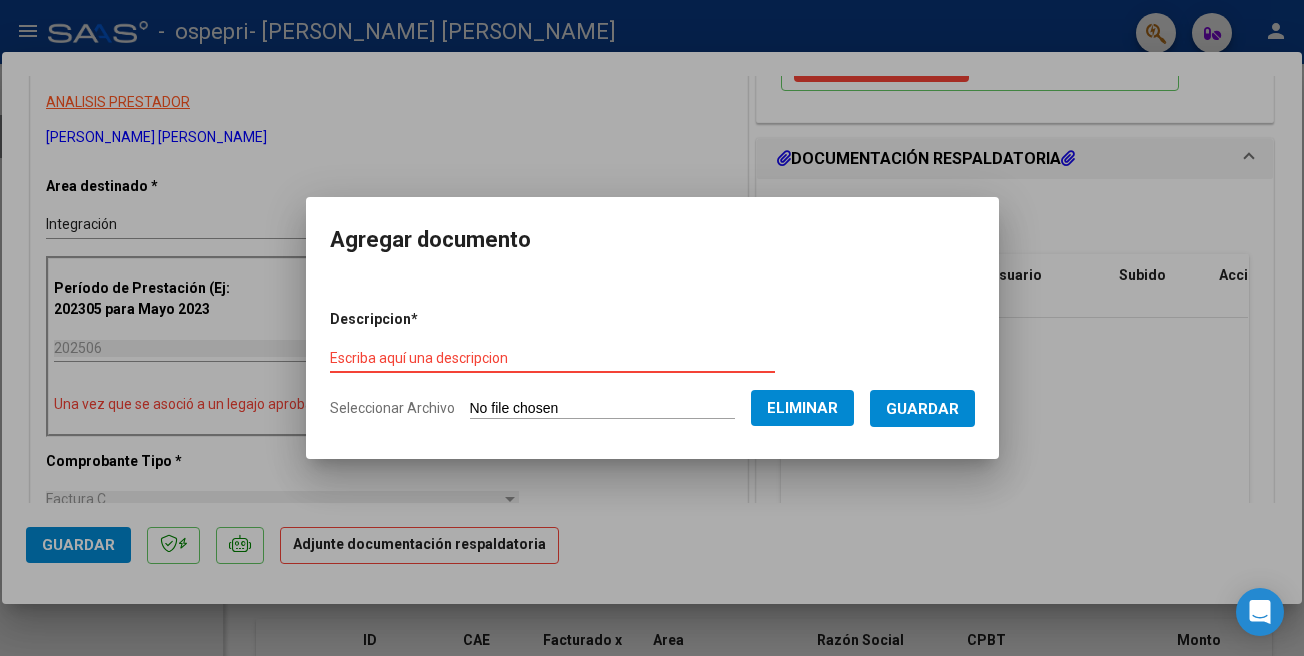 click on "Escriba aquí una descripcion" at bounding box center [552, 358] 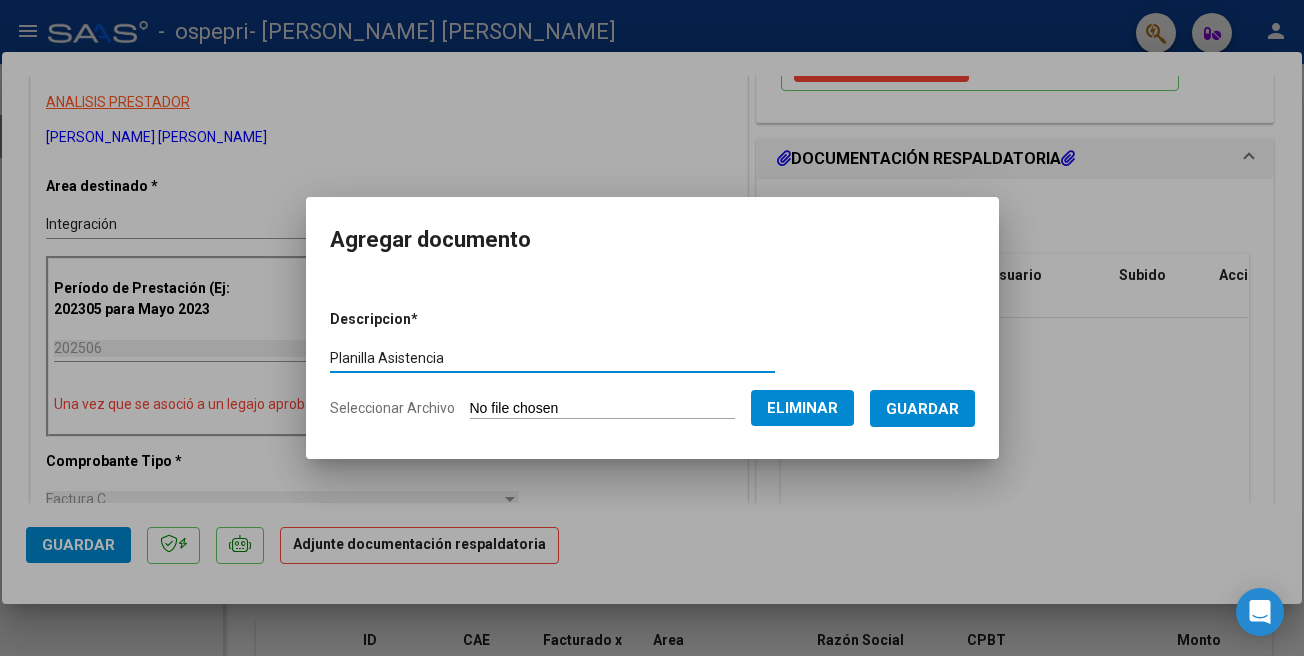 type on "Planilla Asistencia" 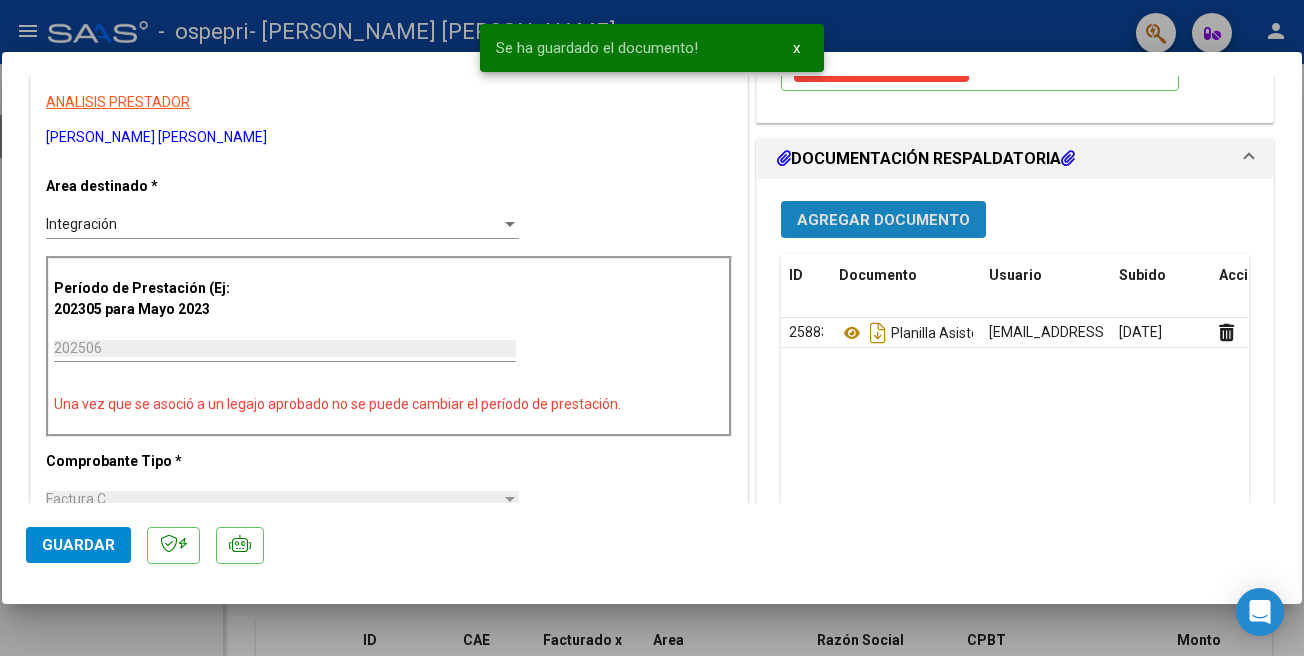 click on "Agregar Documento" at bounding box center [883, 220] 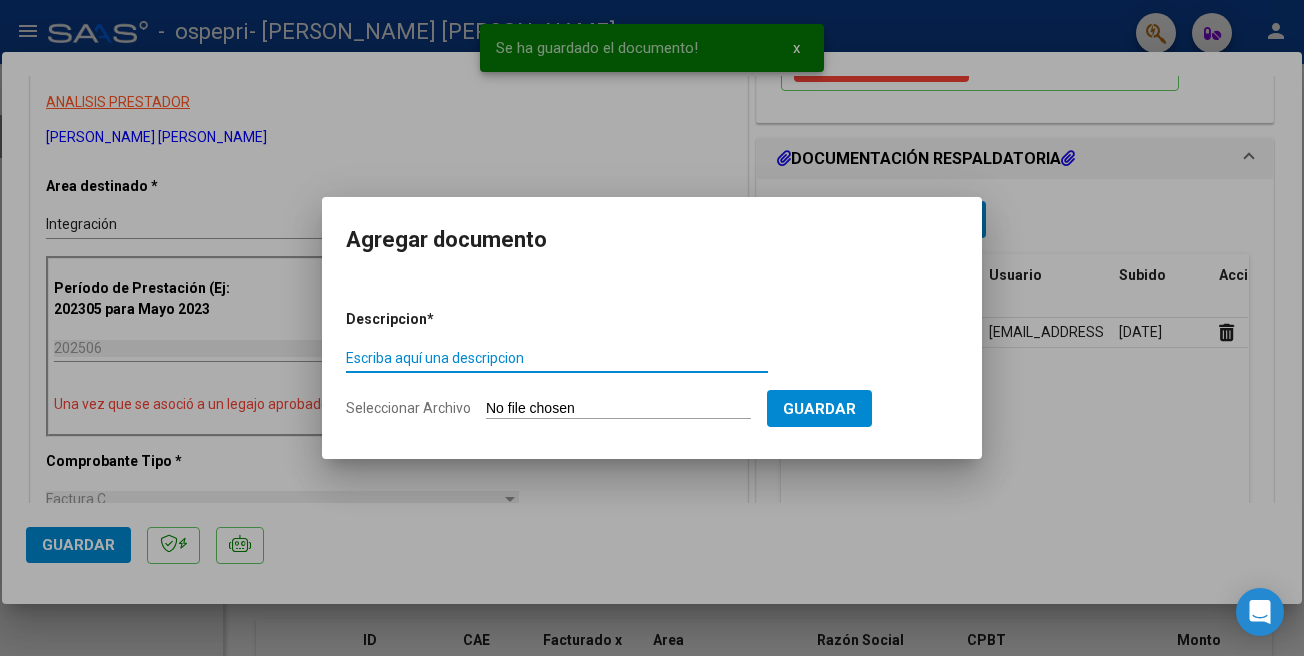 click on "Seleccionar Archivo" at bounding box center [618, 409] 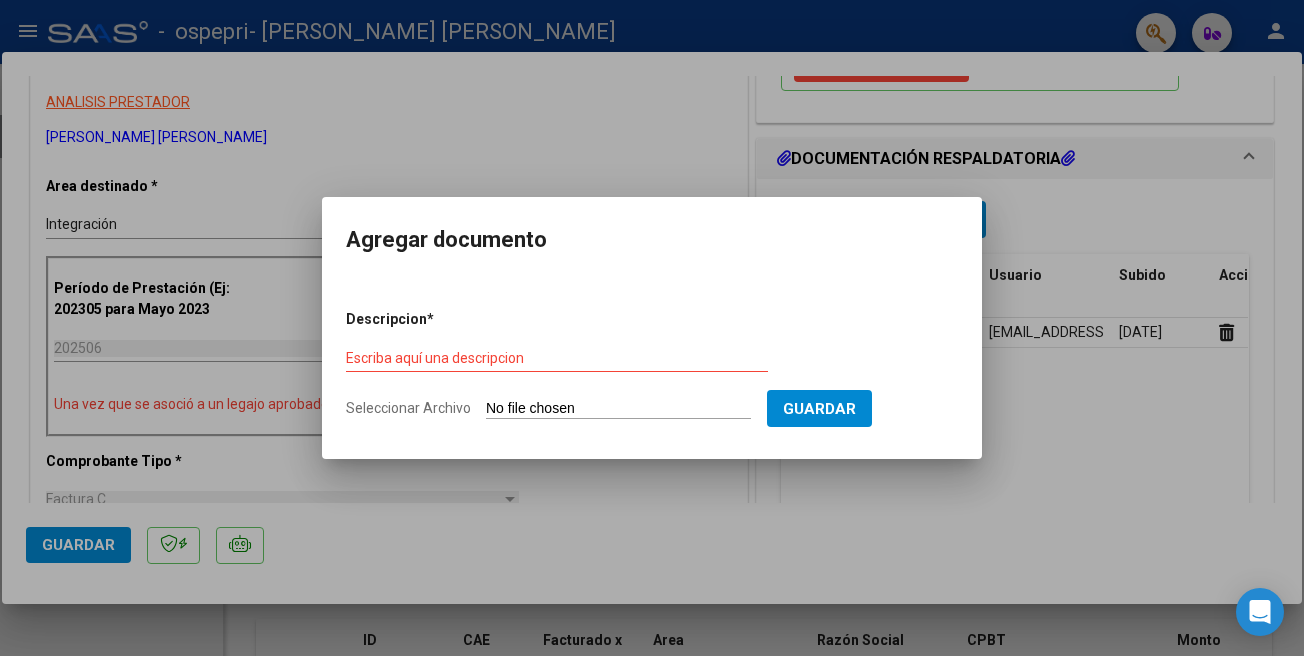 type on "C:\fakepath\informe evolutivo [PERSON_NAME][DATE].docx.pdf" 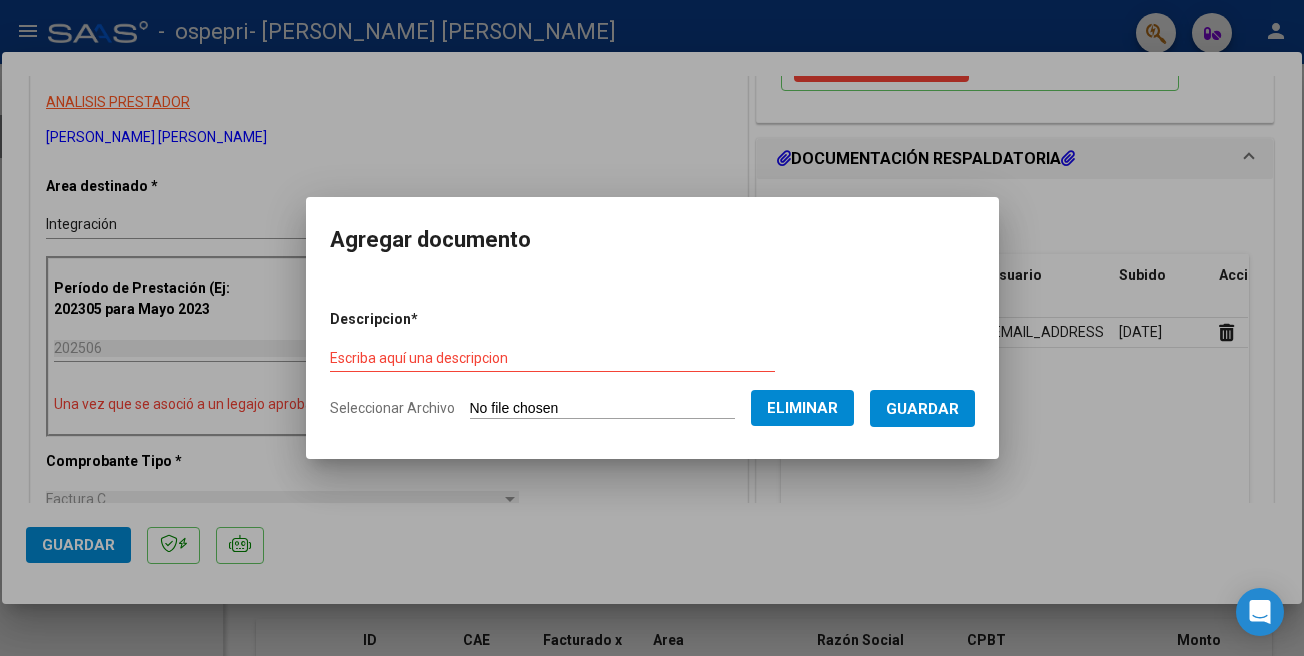 click on "Escriba aquí una descripcion" at bounding box center [552, 358] 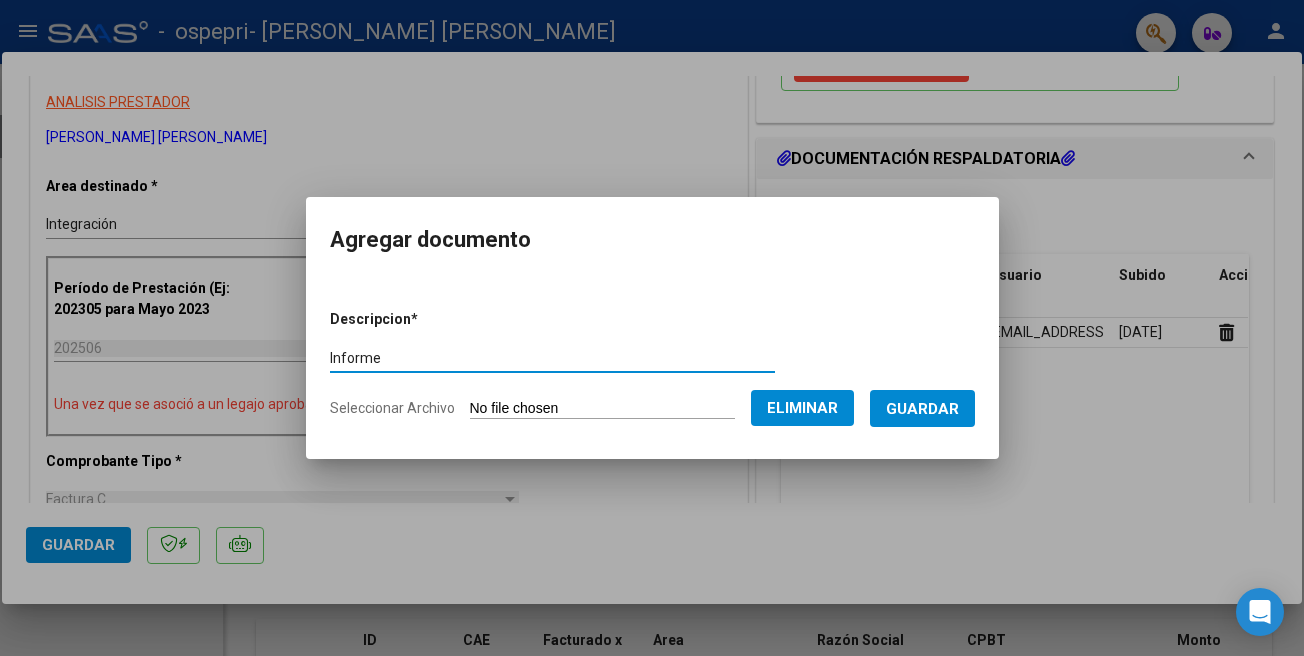 type on "Informe" 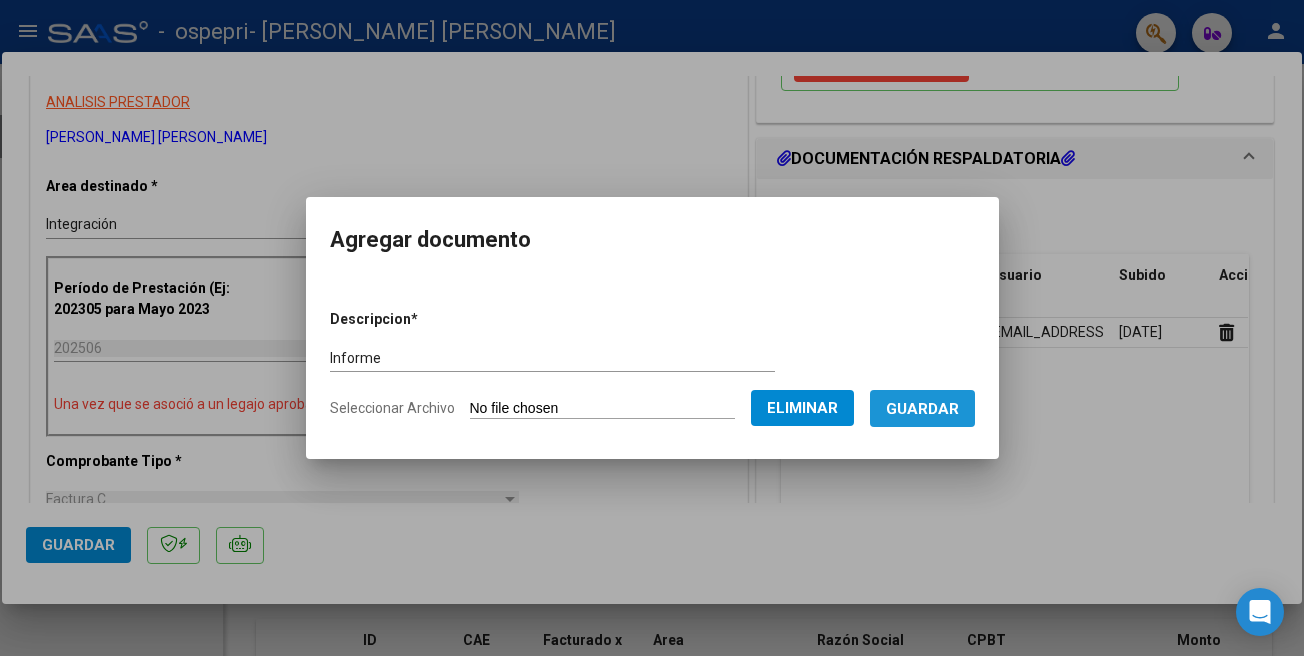 click on "Guardar" at bounding box center [922, 409] 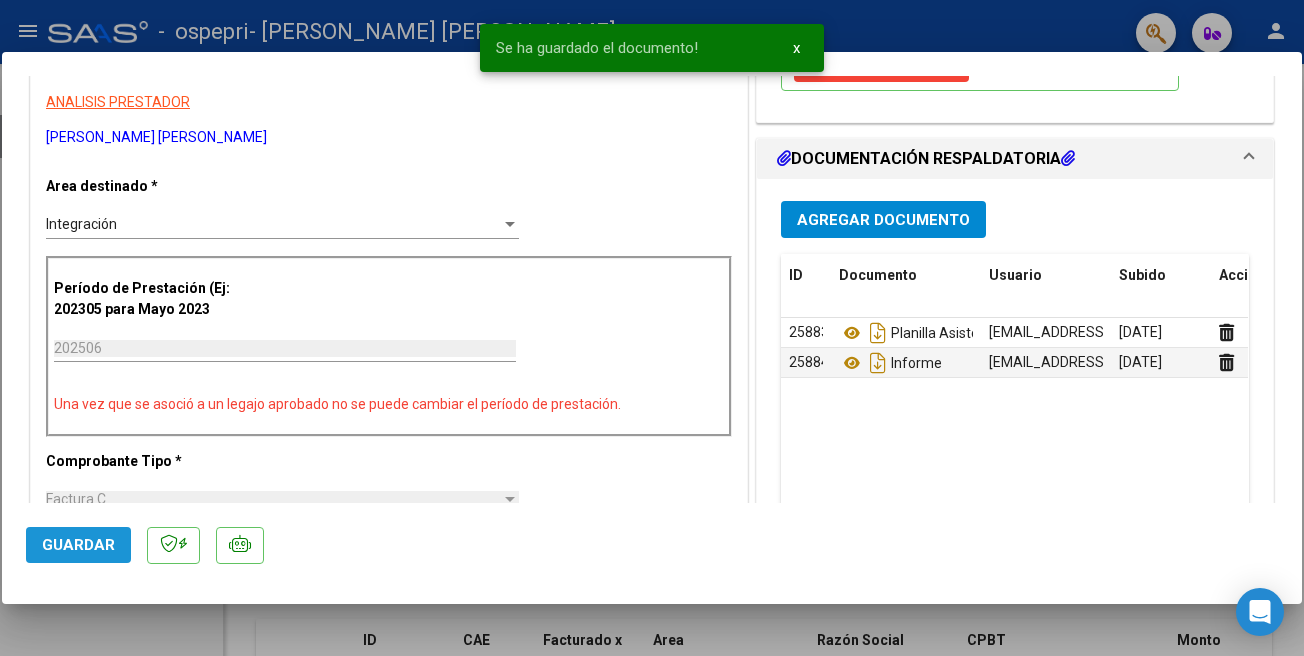click on "Guardar" 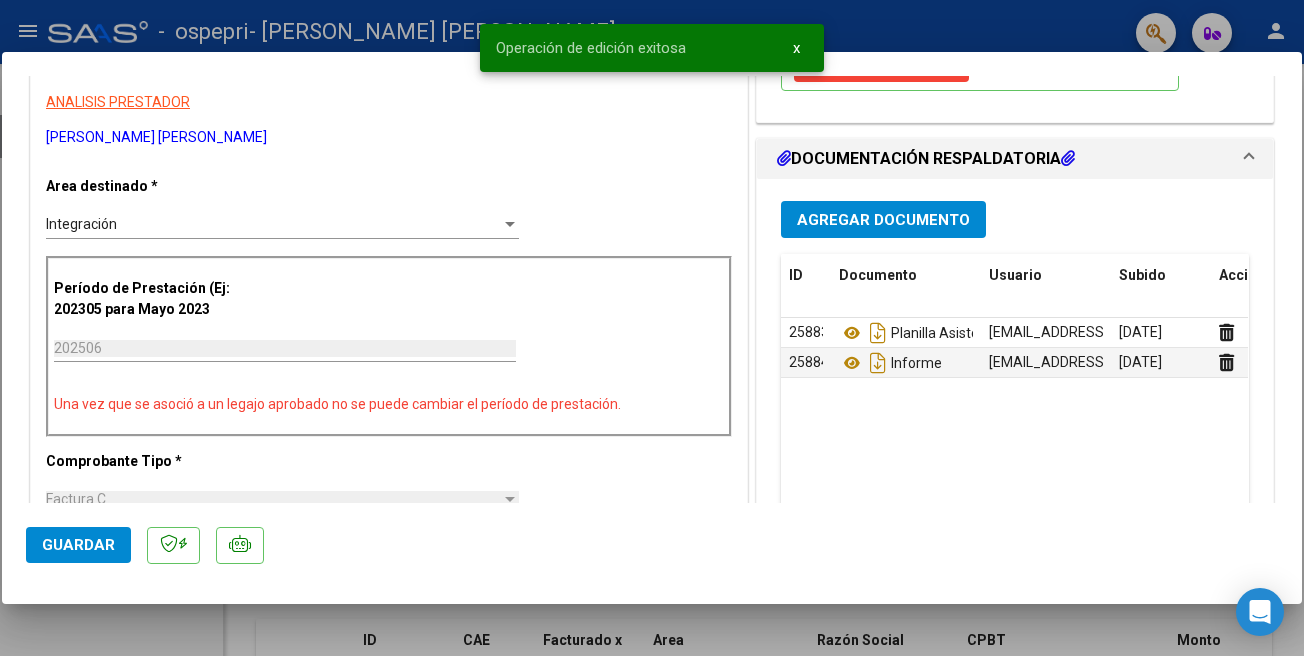 click at bounding box center (652, 328) 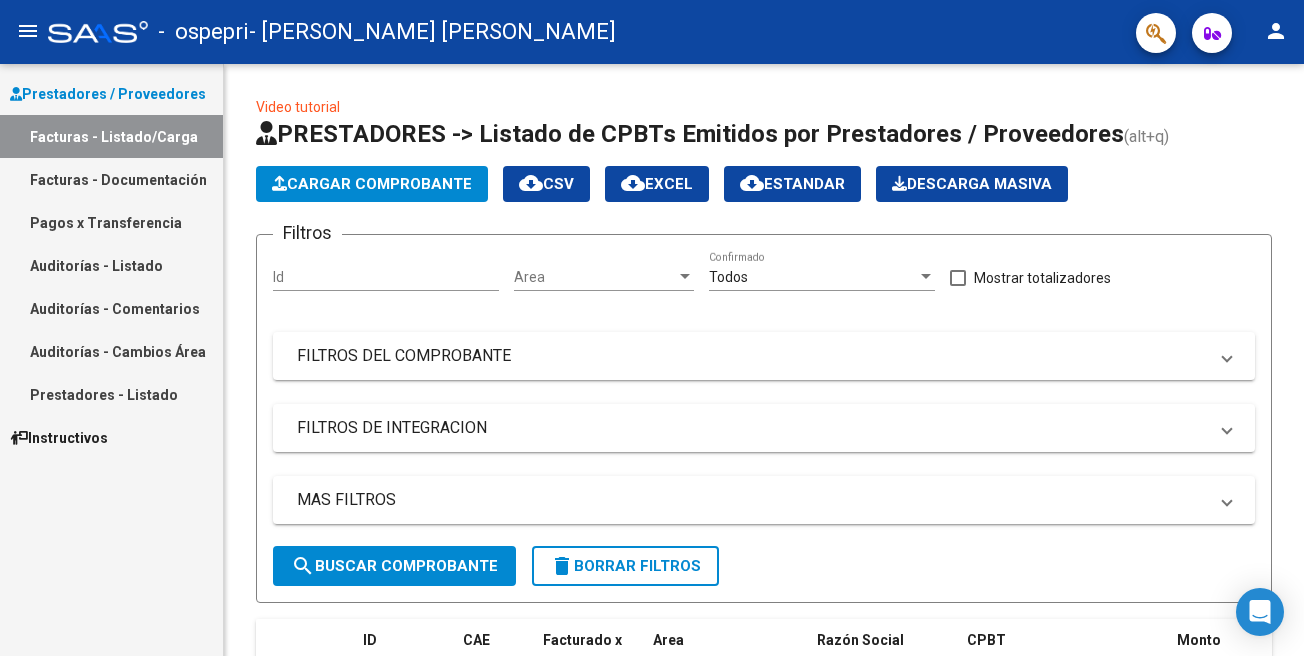 scroll, scrollTop: 592, scrollLeft: 0, axis: vertical 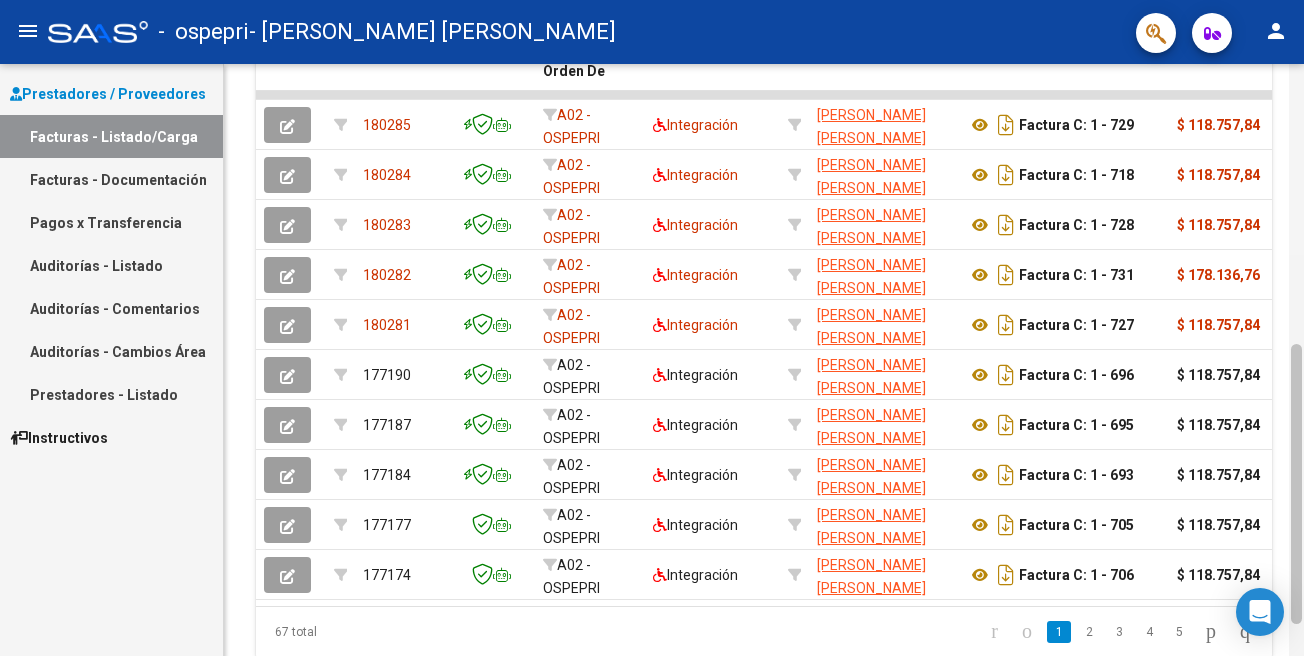 drag, startPoint x: 1303, startPoint y: 141, endPoint x: 1303, endPoint y: 231, distance: 90 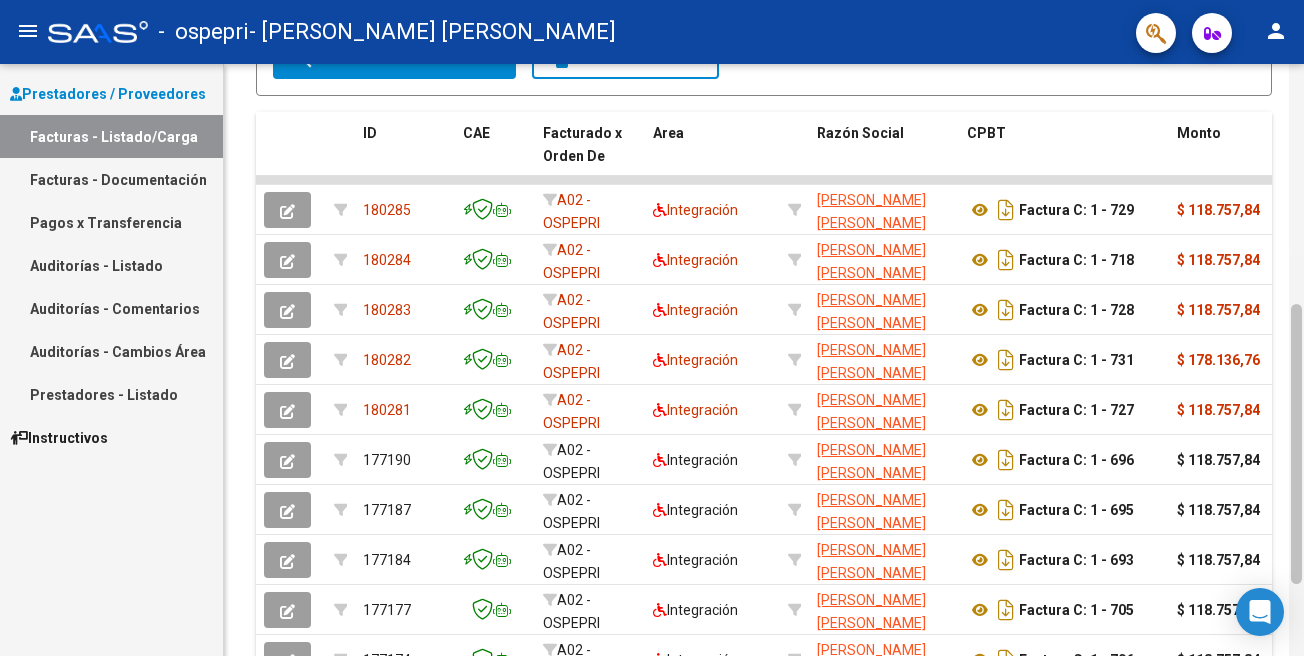 scroll, scrollTop: 509, scrollLeft: 0, axis: vertical 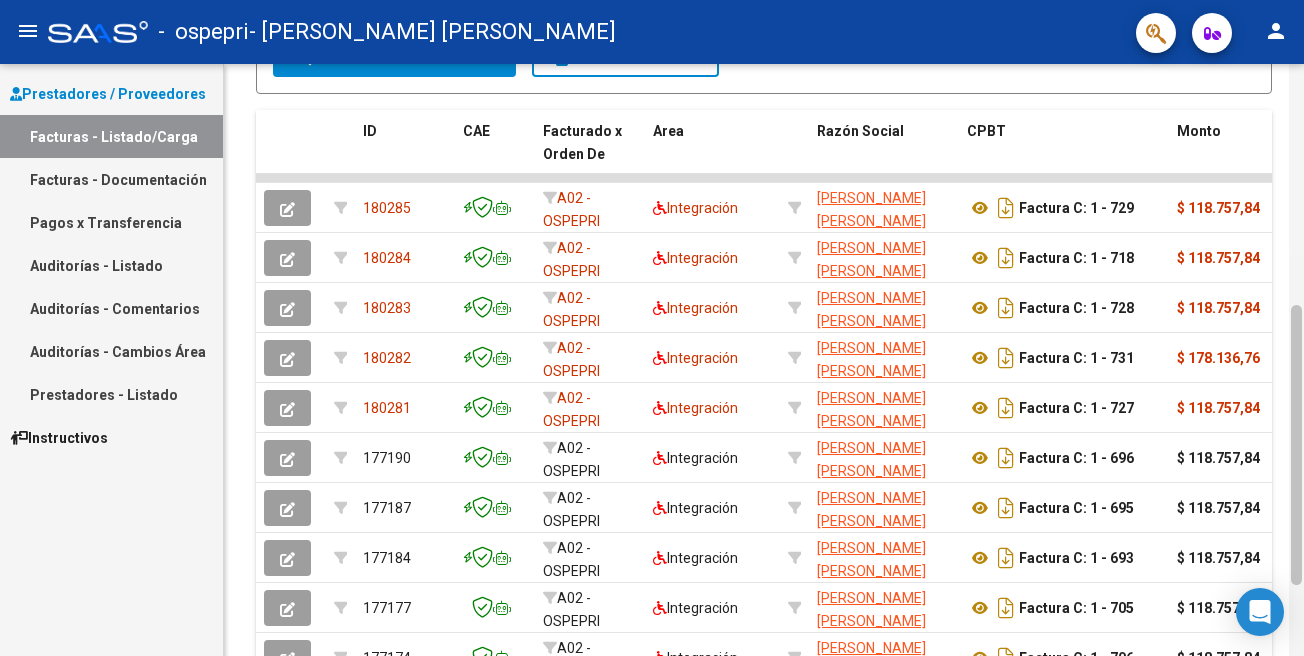 drag, startPoint x: 1299, startPoint y: 391, endPoint x: 1302, endPoint y: 352, distance: 39.115215 